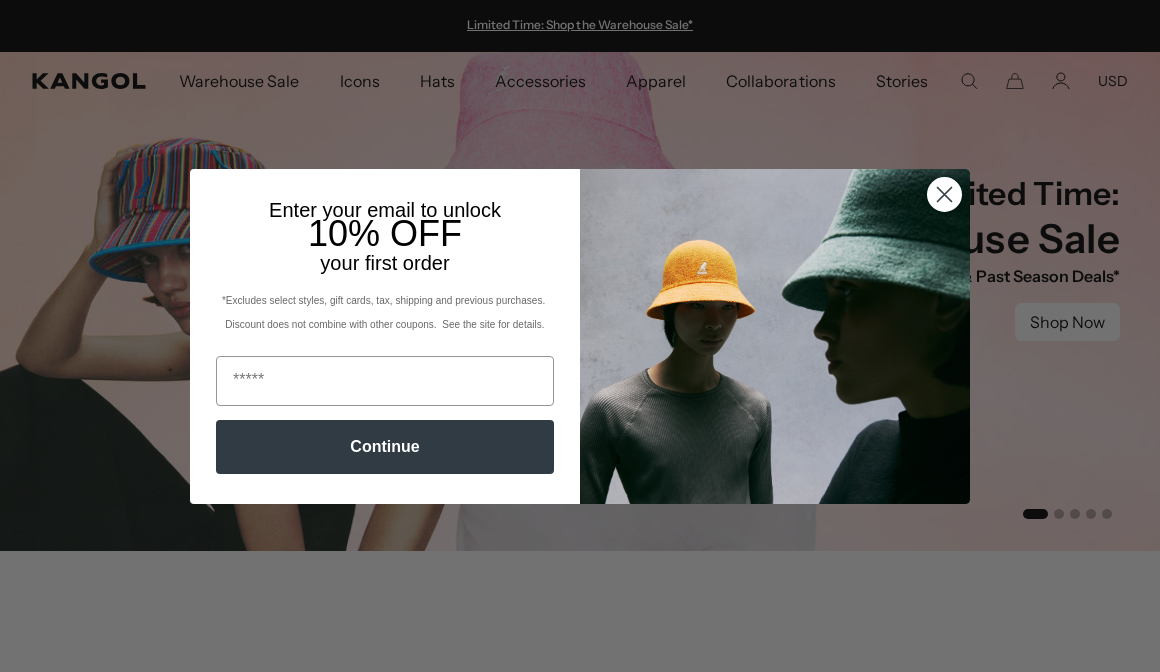 scroll, scrollTop: 0, scrollLeft: 0, axis: both 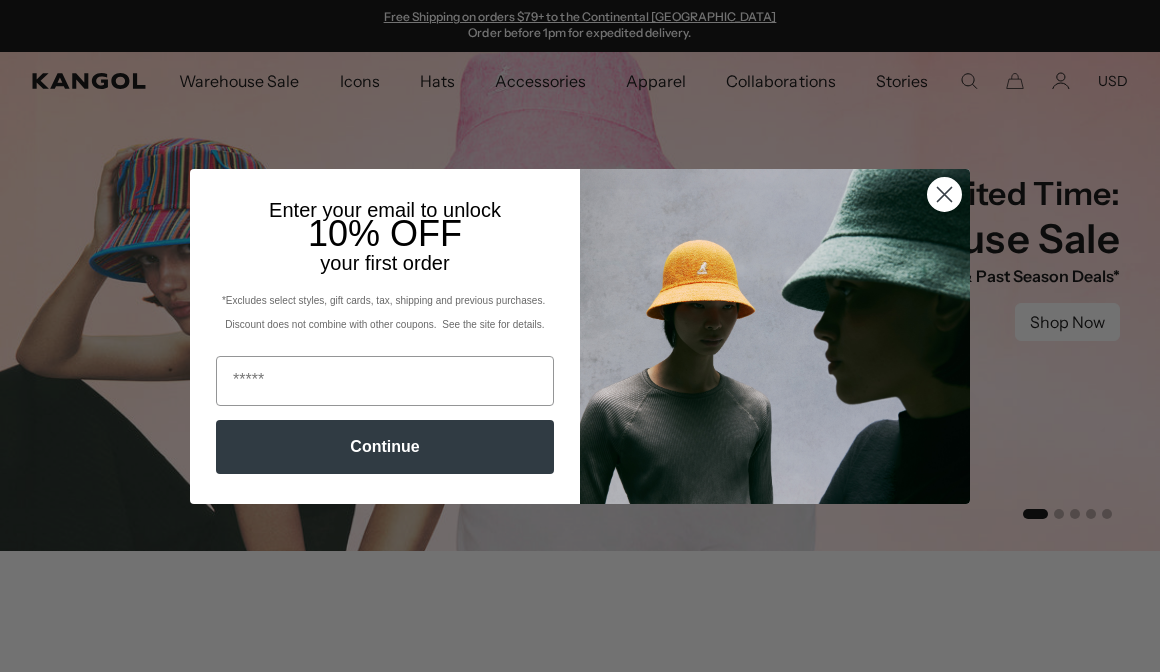 click 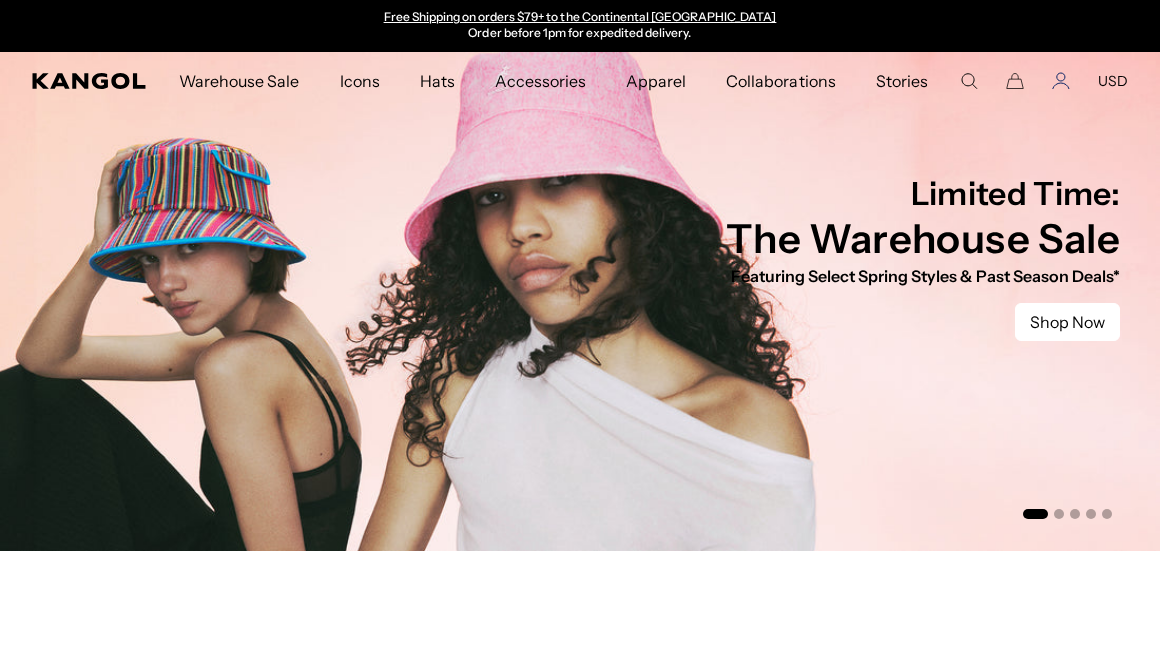 click 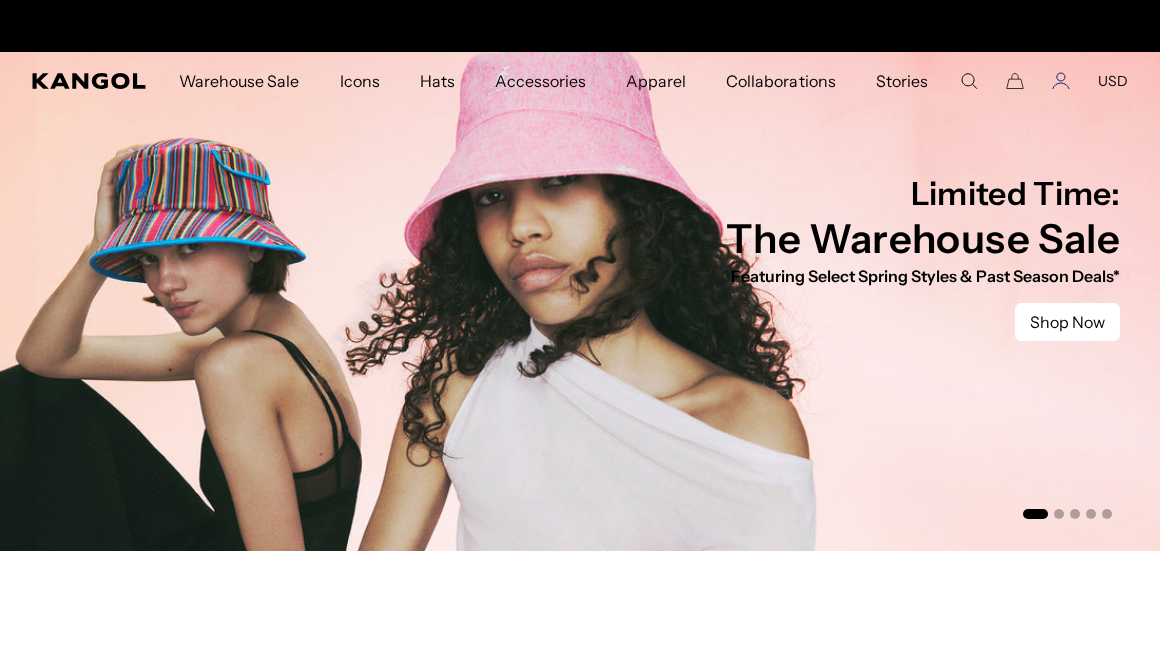 scroll, scrollTop: 0, scrollLeft: 0, axis: both 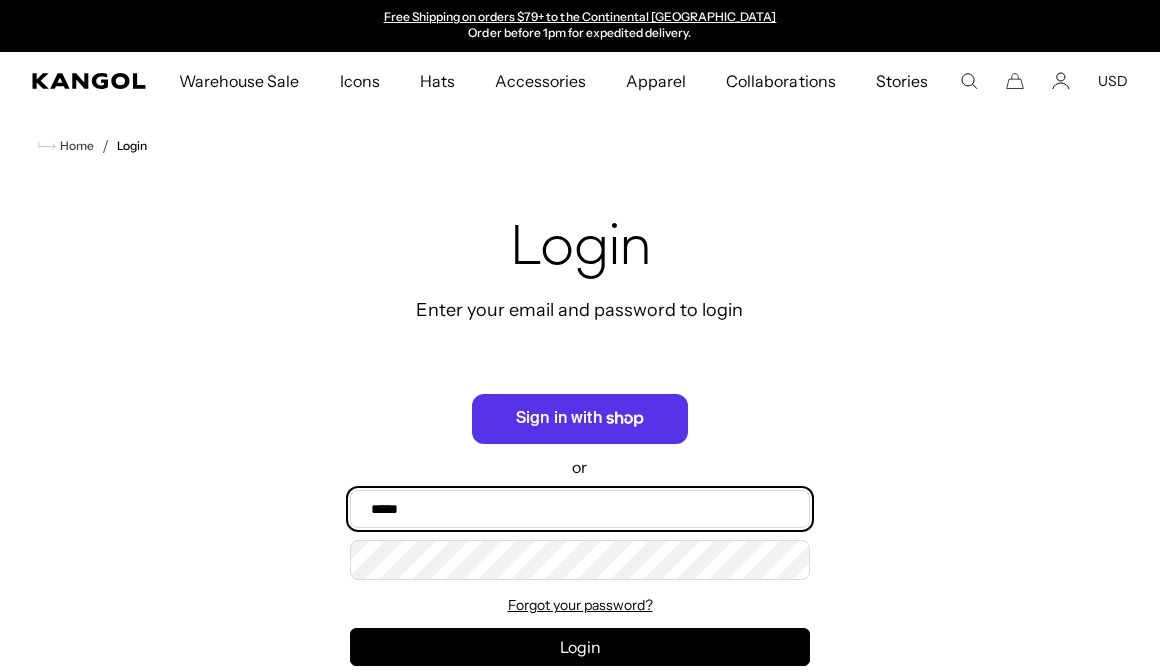 click on "Email" at bounding box center [580, 509] 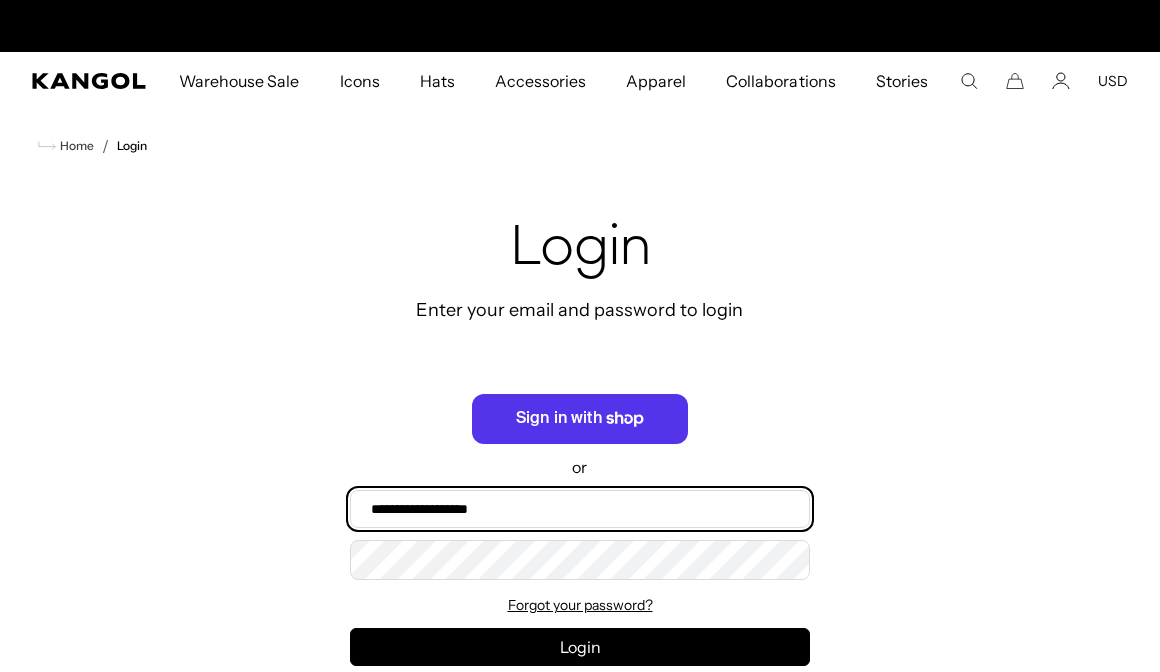 scroll, scrollTop: 0, scrollLeft: 0, axis: both 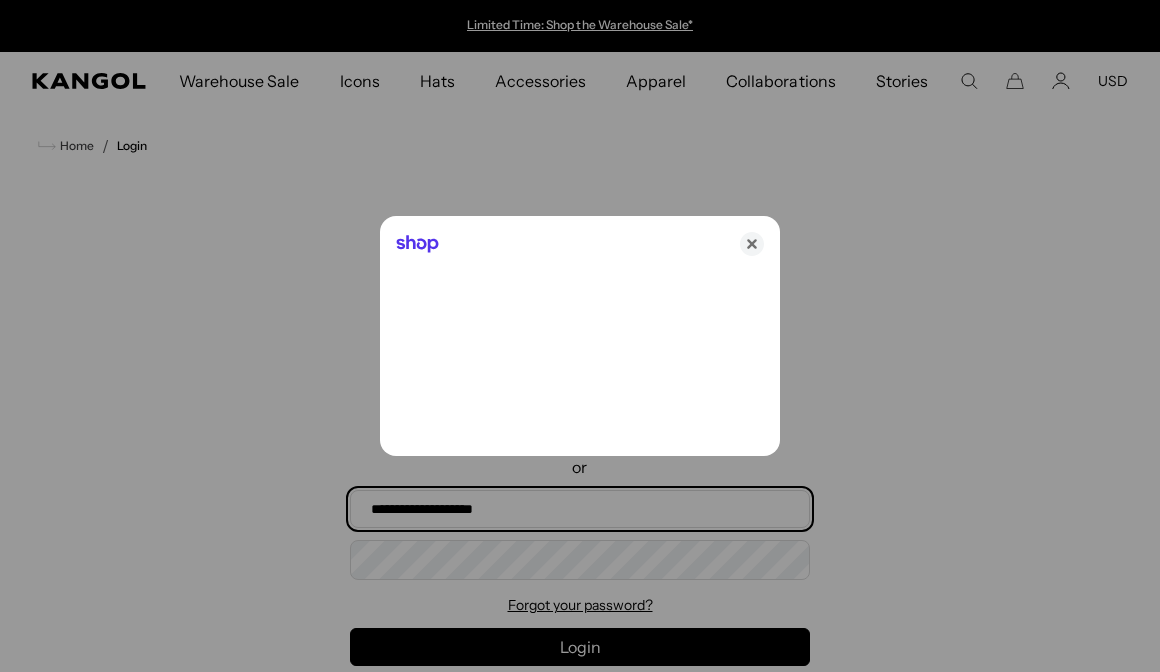 type on "**********" 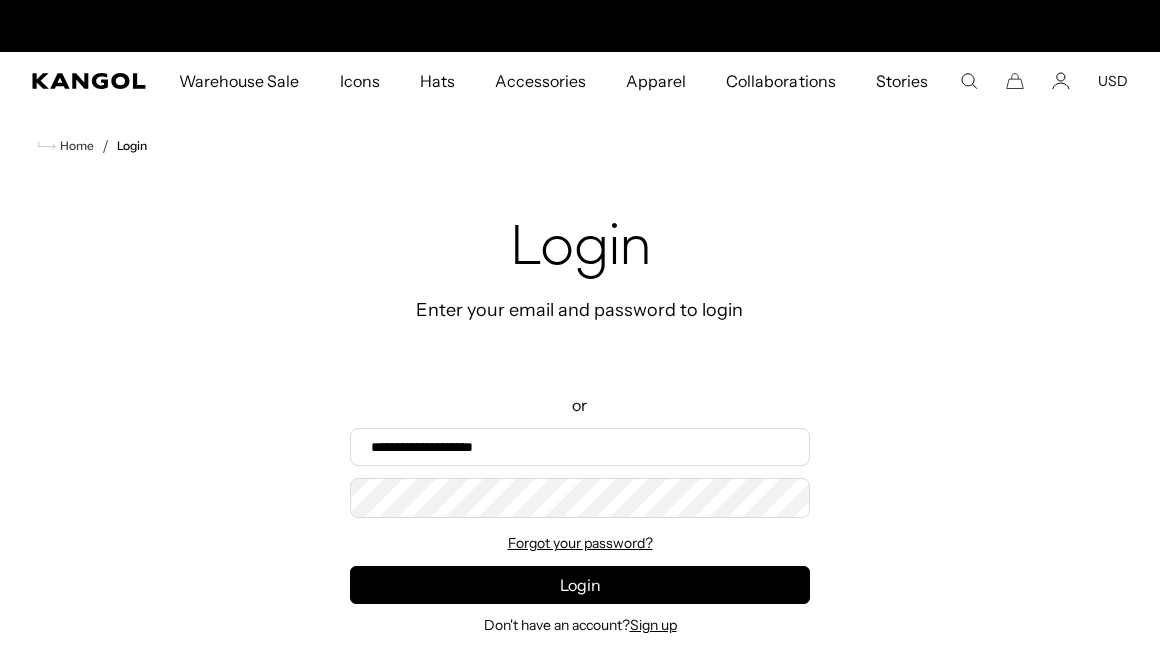 scroll, scrollTop: 0, scrollLeft: 412, axis: horizontal 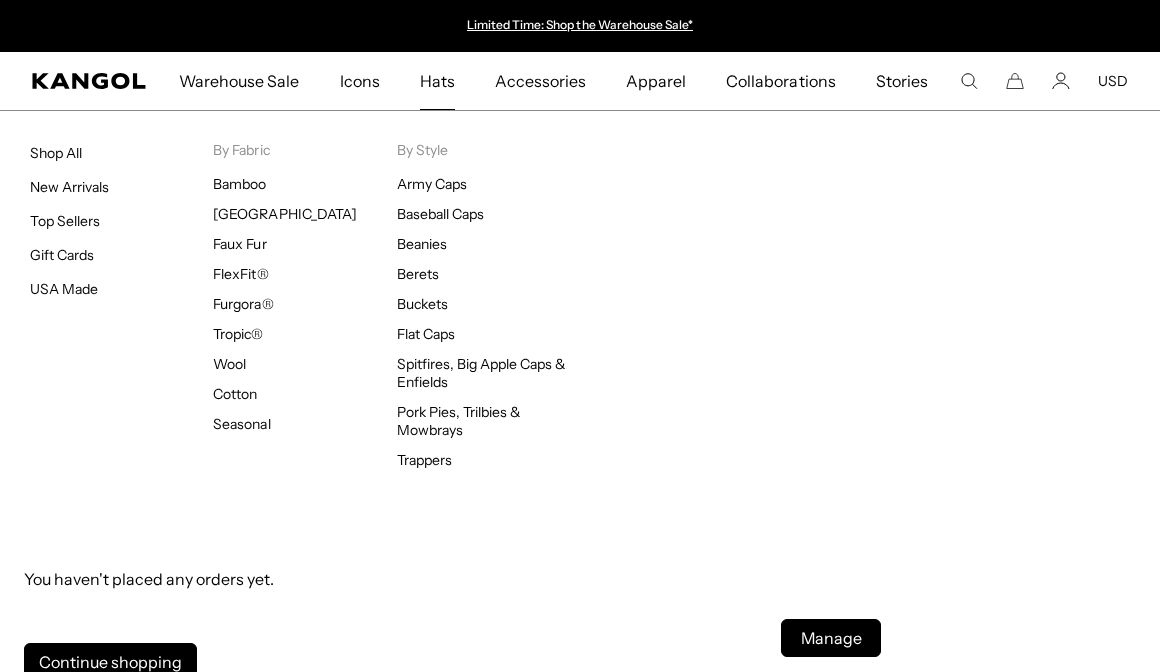 click on "Hats" at bounding box center (437, 81) 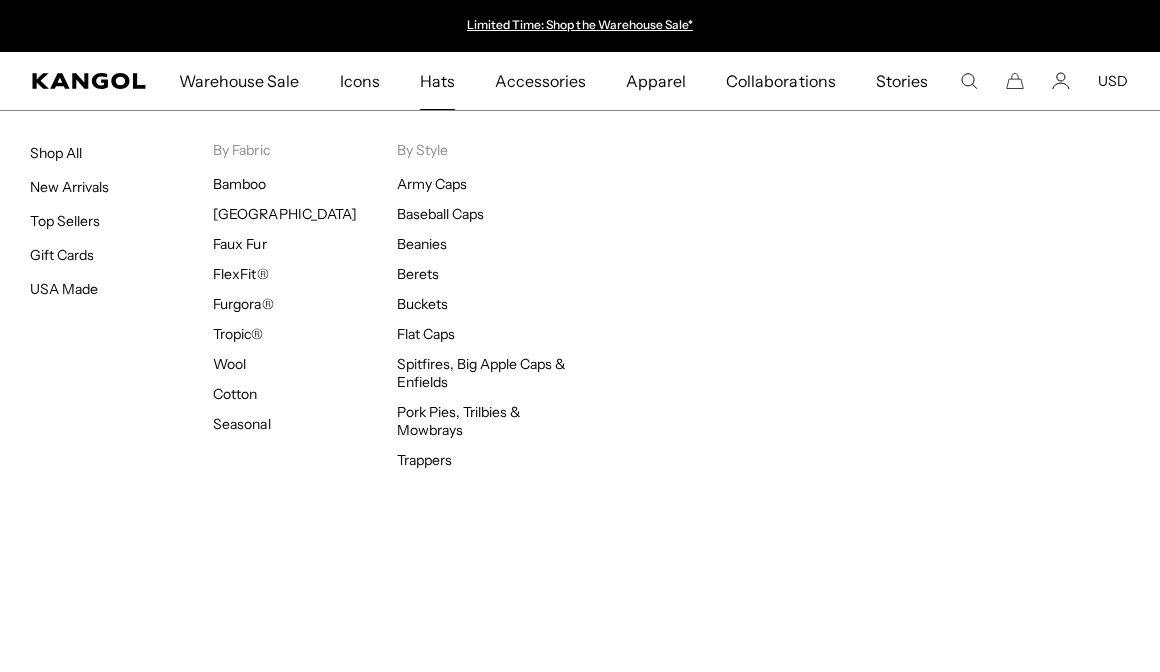 scroll, scrollTop: 0, scrollLeft: 0, axis: both 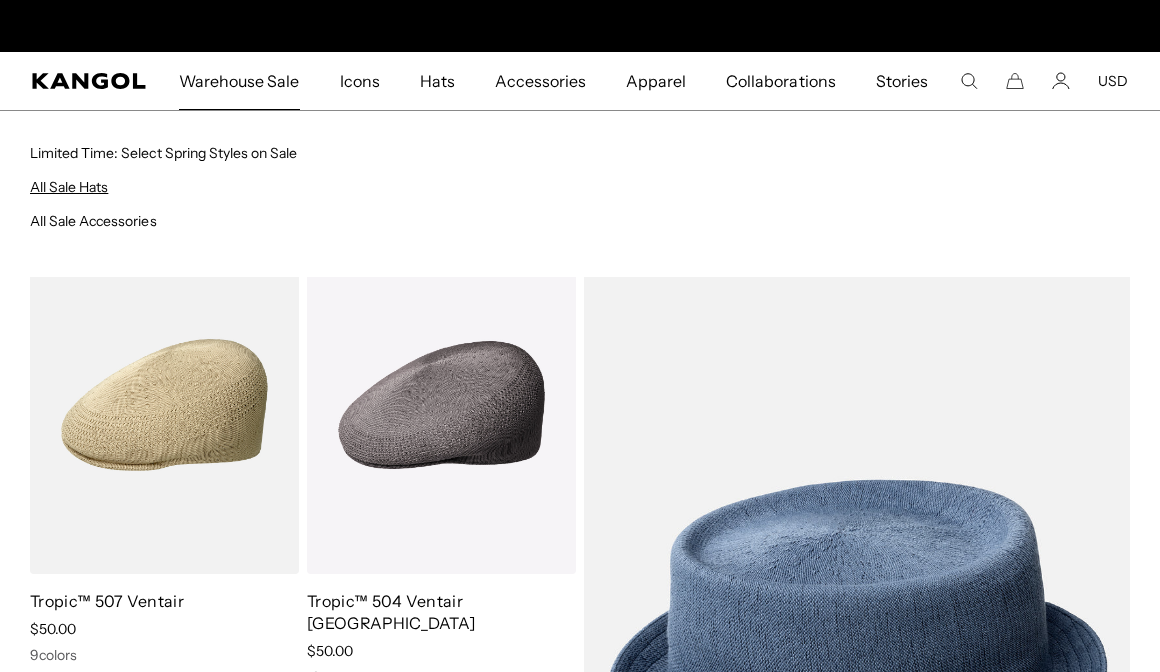 click on "All Sale Hats" at bounding box center (69, 187) 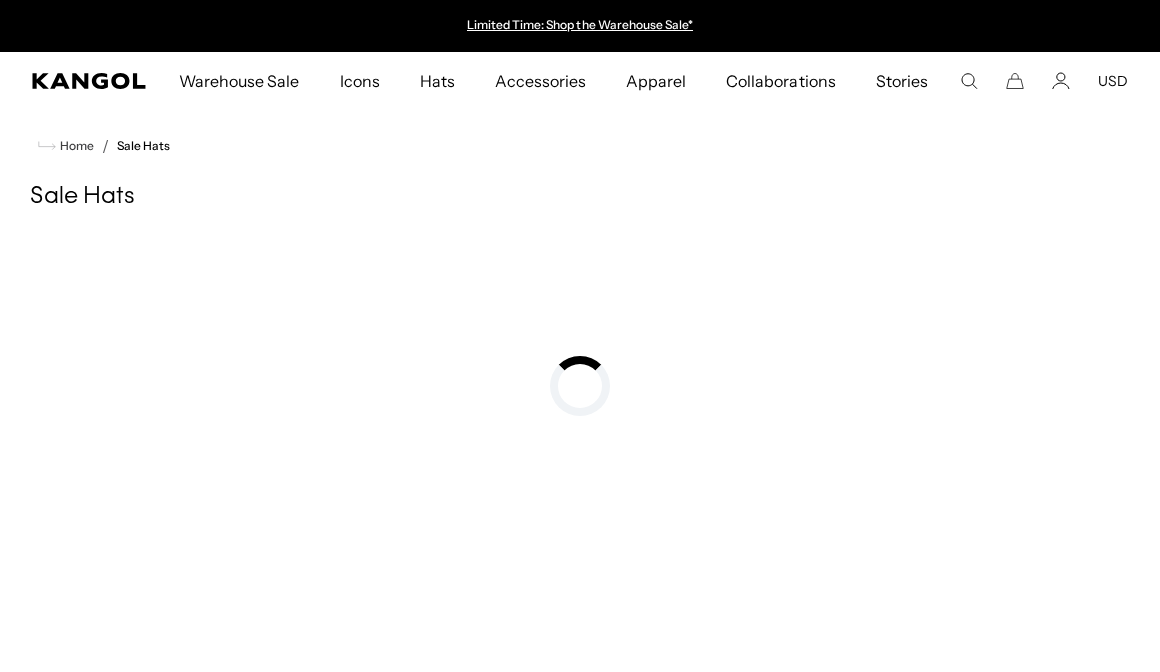 scroll, scrollTop: 0, scrollLeft: 0, axis: both 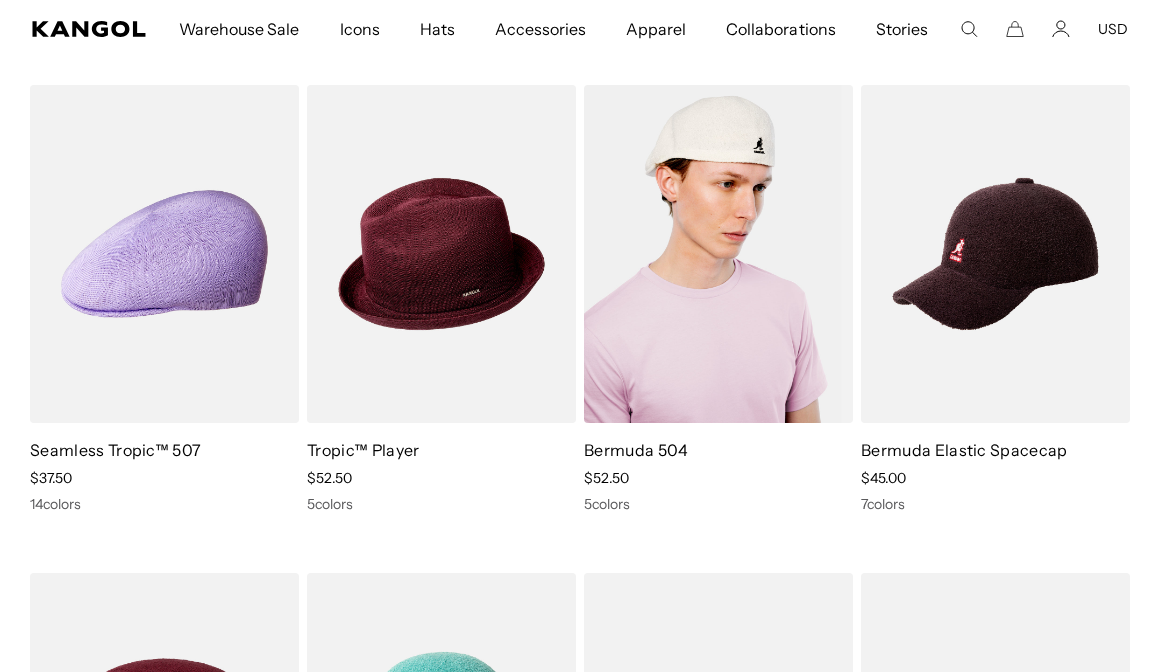 click at bounding box center (718, 254) 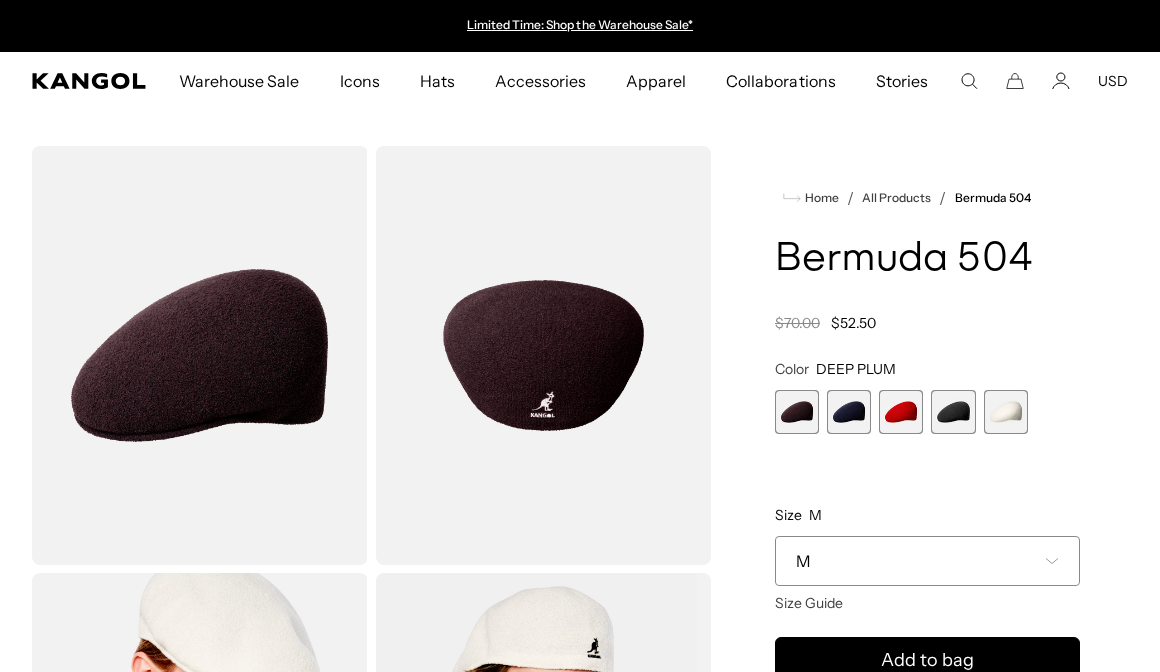 scroll, scrollTop: 0, scrollLeft: 0, axis: both 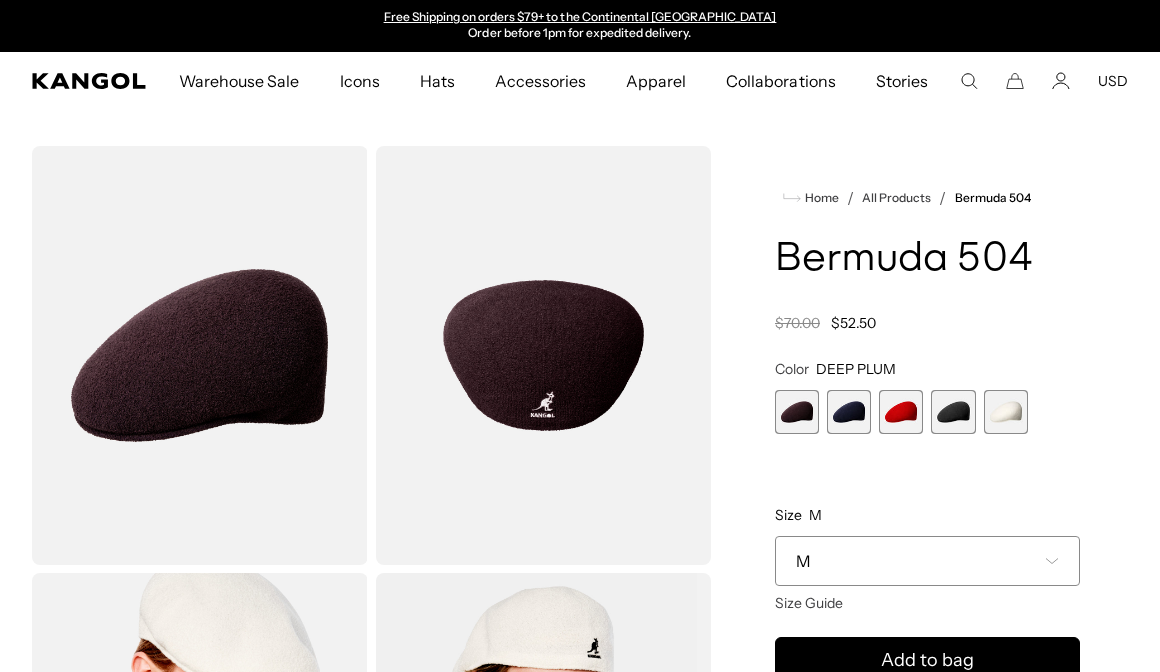 click at bounding box center (1006, 412) 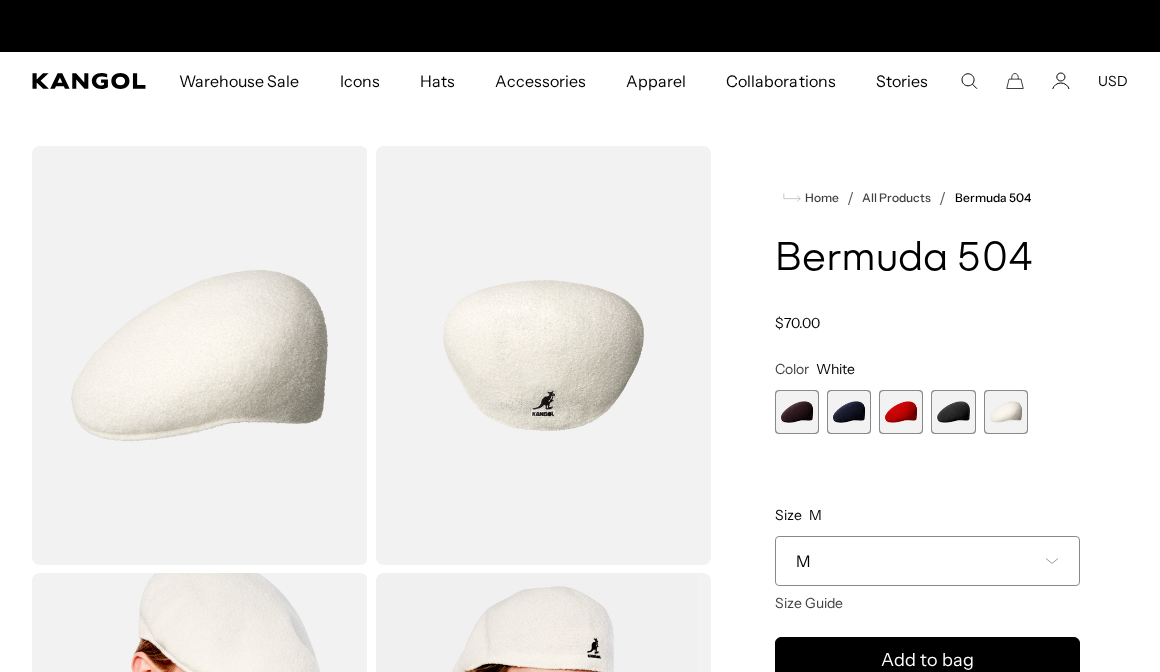 scroll, scrollTop: 0, scrollLeft: 0, axis: both 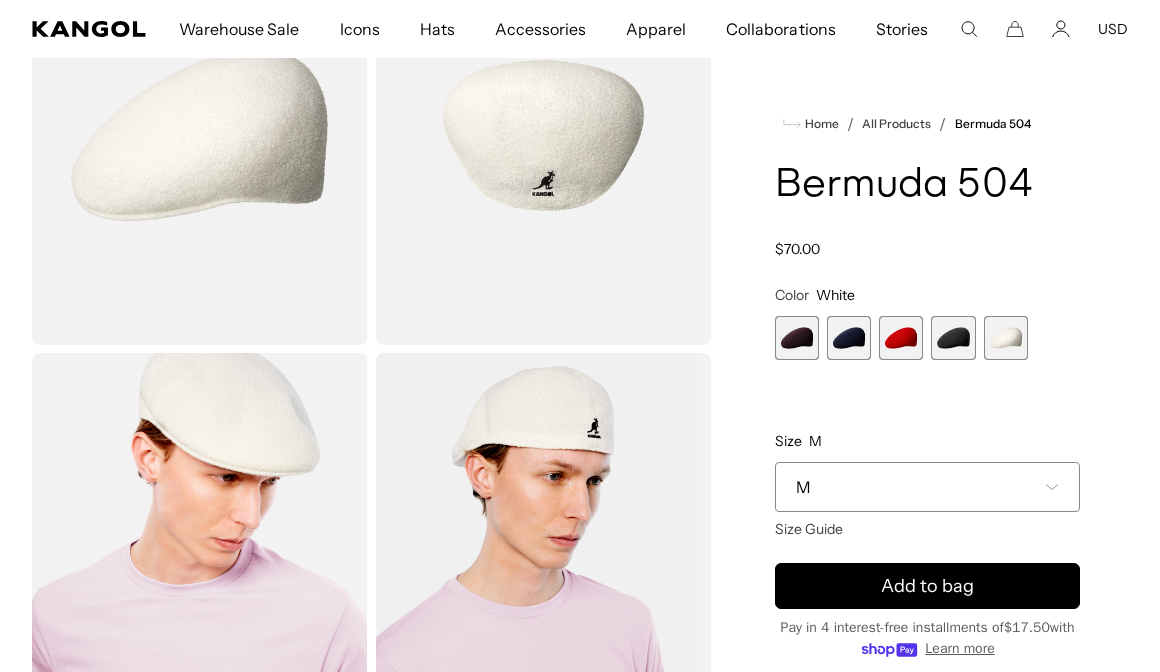 click at bounding box center [953, 338] 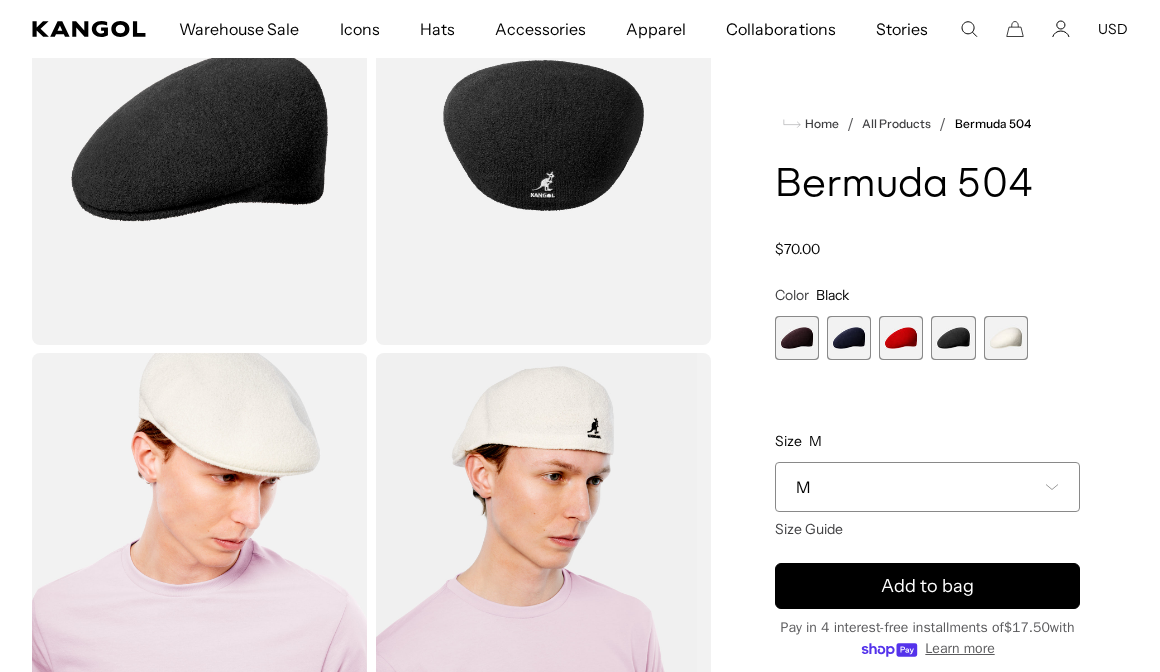 click at bounding box center (849, 338) 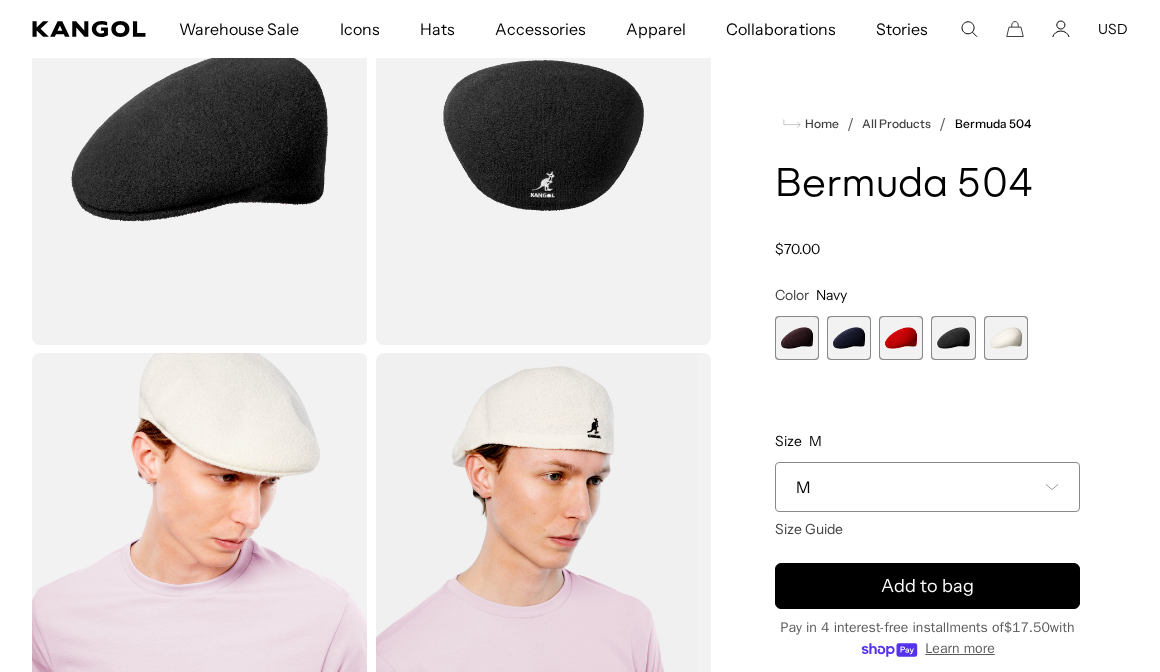 scroll, scrollTop: 0, scrollLeft: 0, axis: both 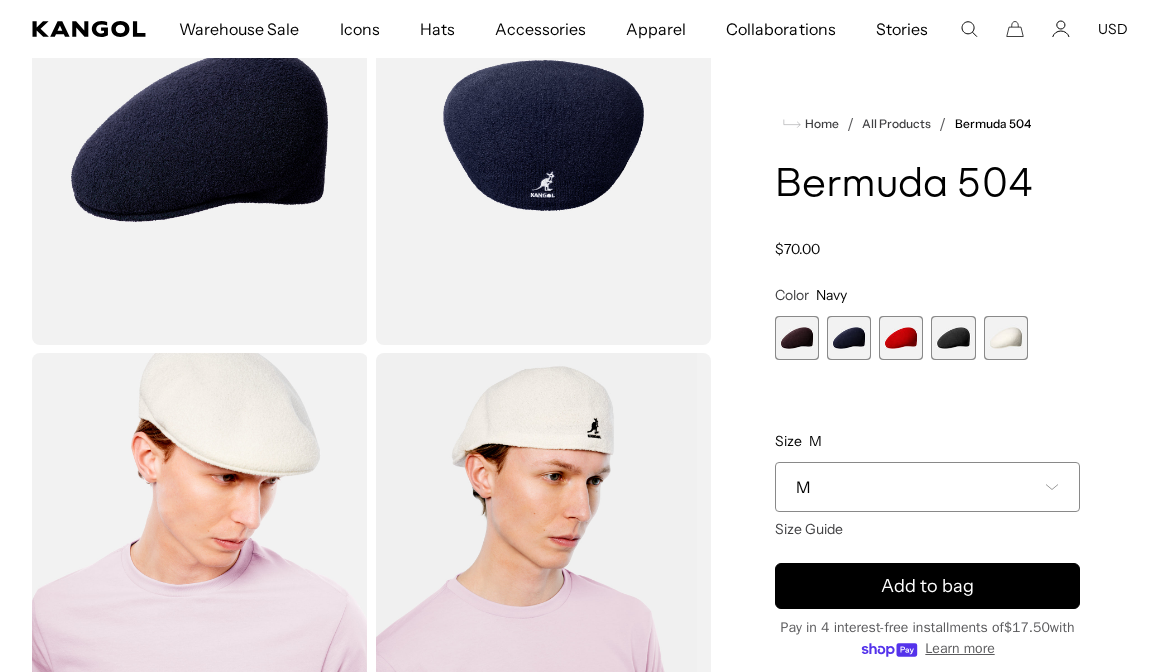 click at bounding box center [797, 338] 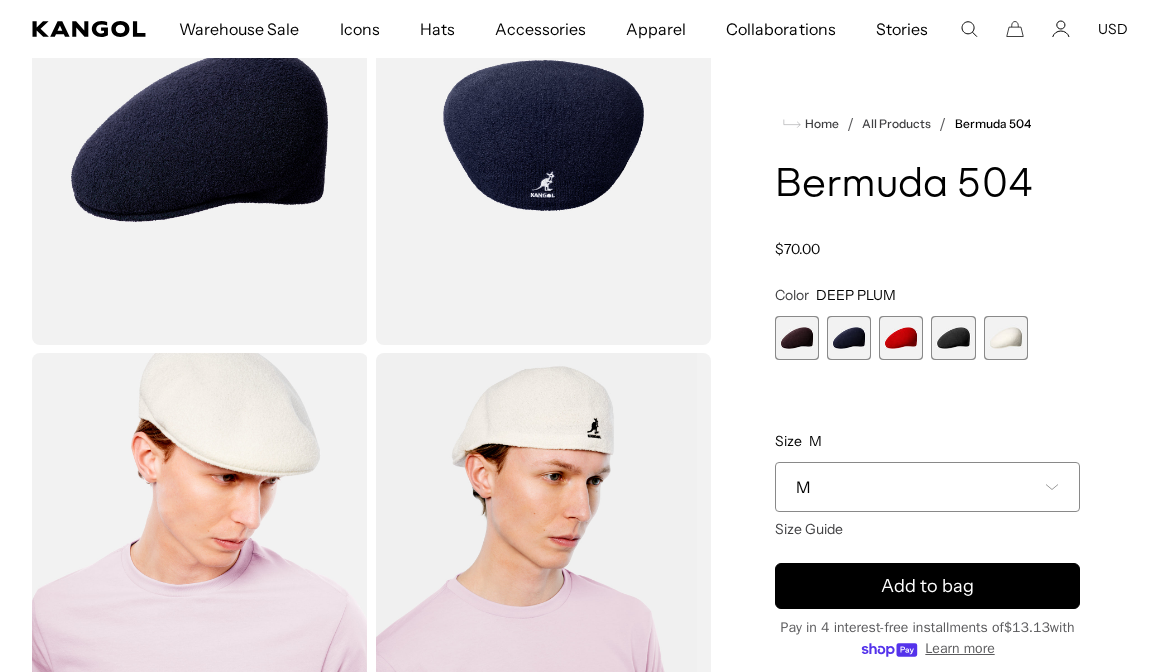 click at bounding box center (1006, 338) 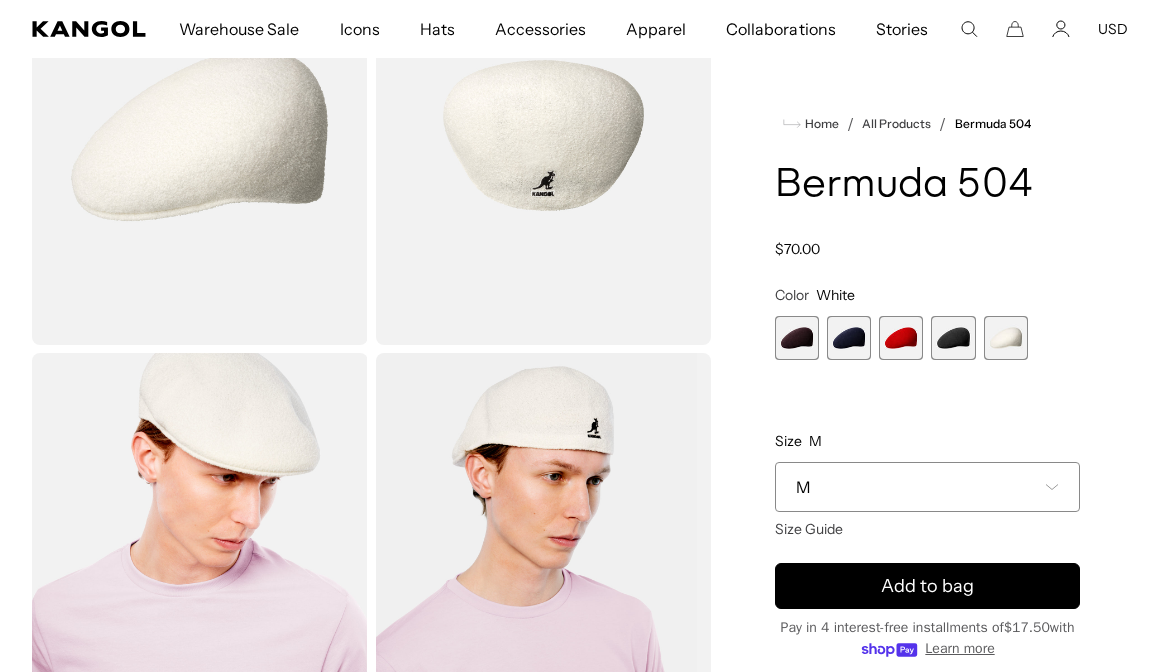 scroll, scrollTop: 0, scrollLeft: 0, axis: both 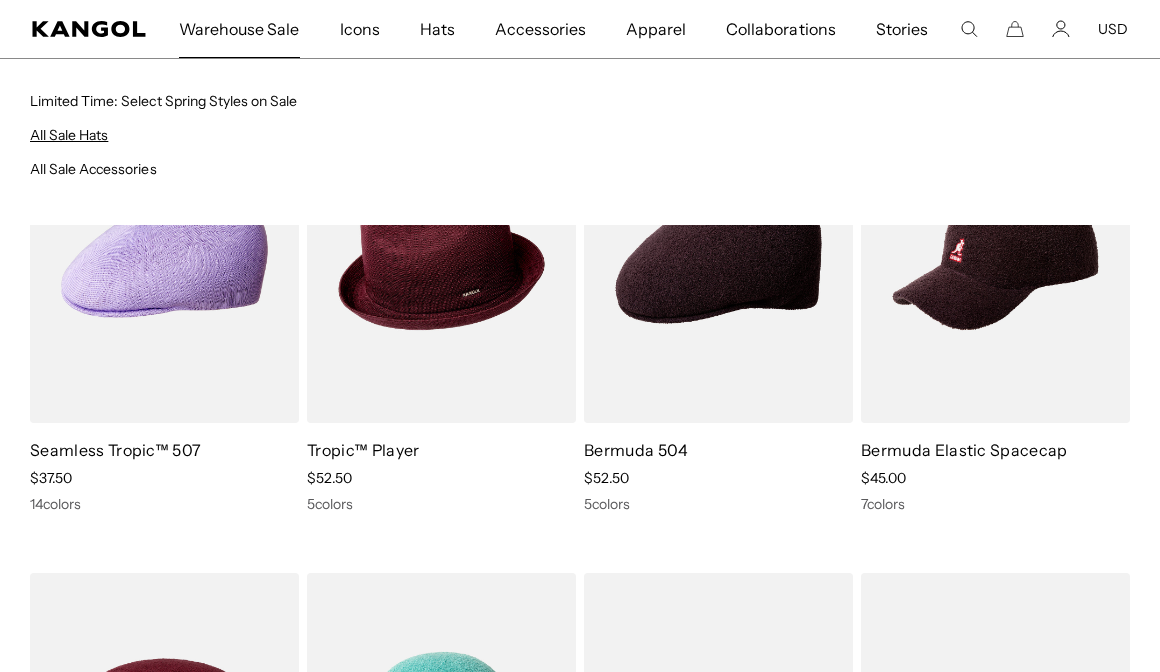 click on "All Sale Hats" at bounding box center (69, 135) 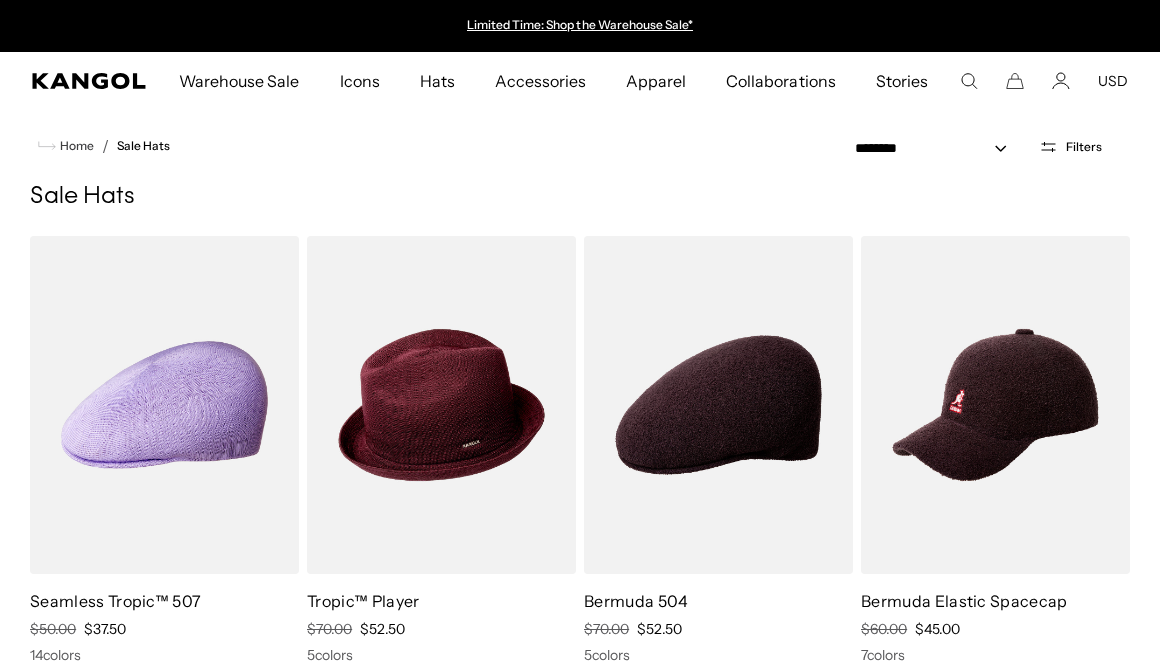 scroll, scrollTop: 0, scrollLeft: 0, axis: both 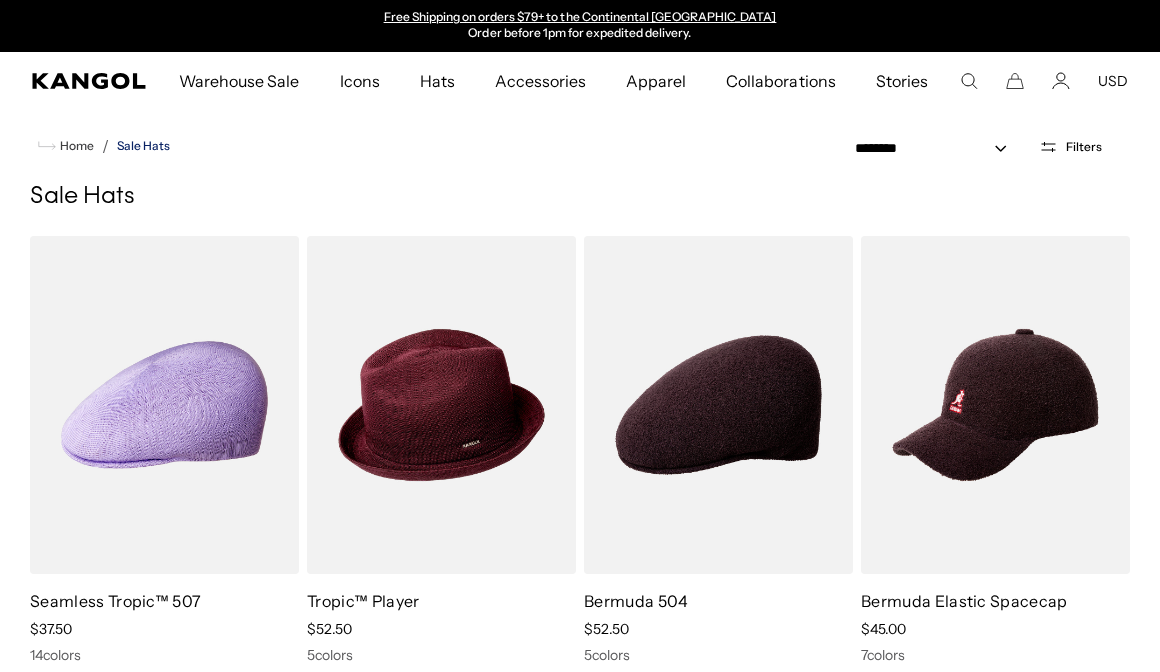 click on "Sale Hats" at bounding box center [143, 146] 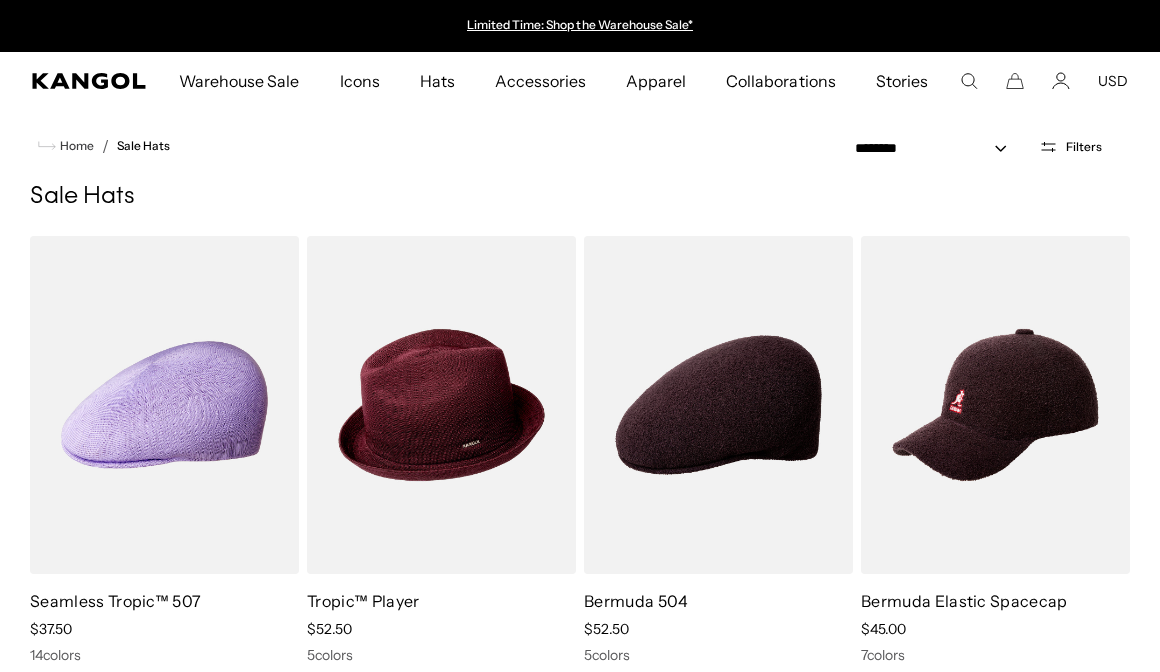 scroll, scrollTop: 0, scrollLeft: 0, axis: both 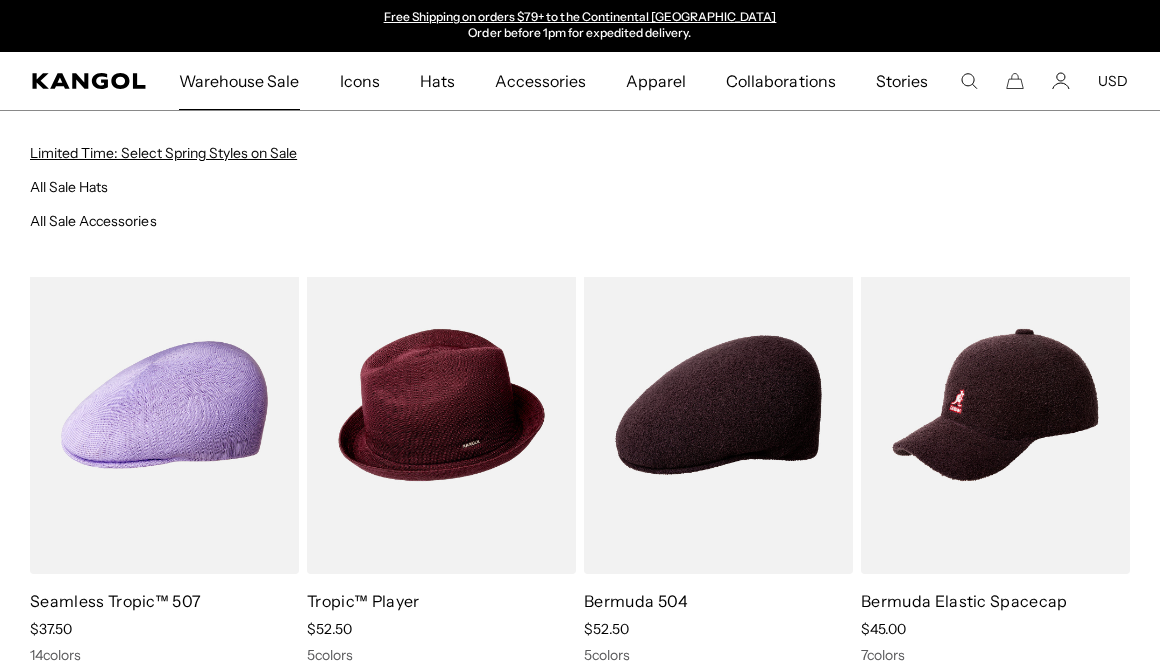 click on "Limited Time: Select Spring Styles on Sale" at bounding box center (163, 153) 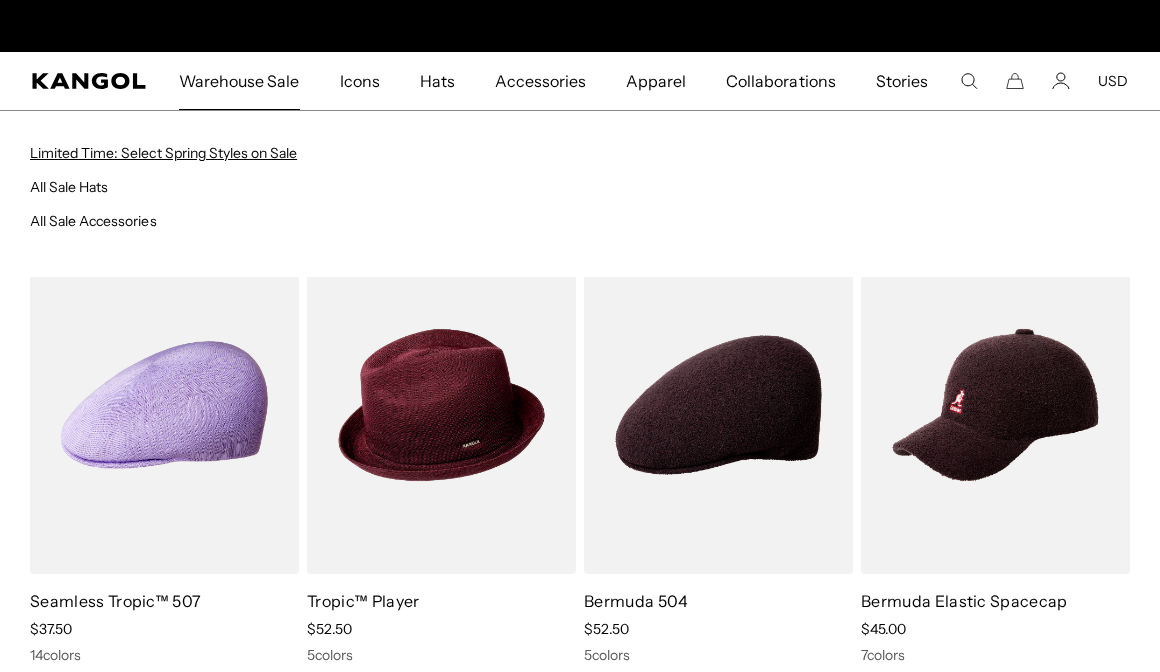 scroll, scrollTop: 0, scrollLeft: 0, axis: both 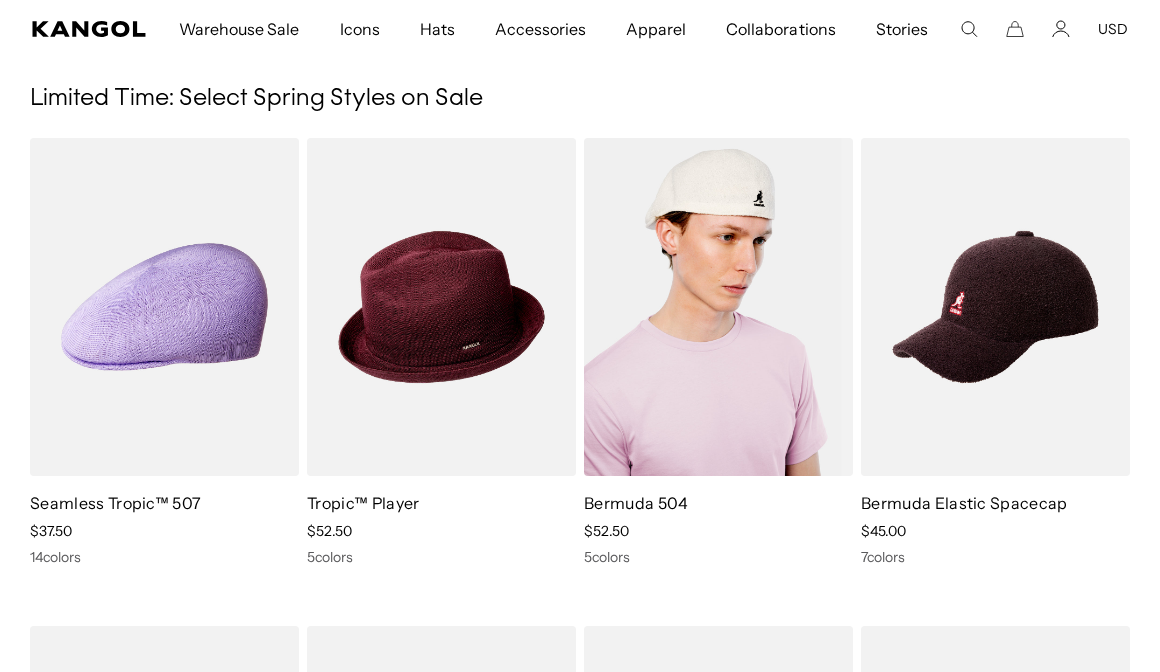 click at bounding box center (718, 307) 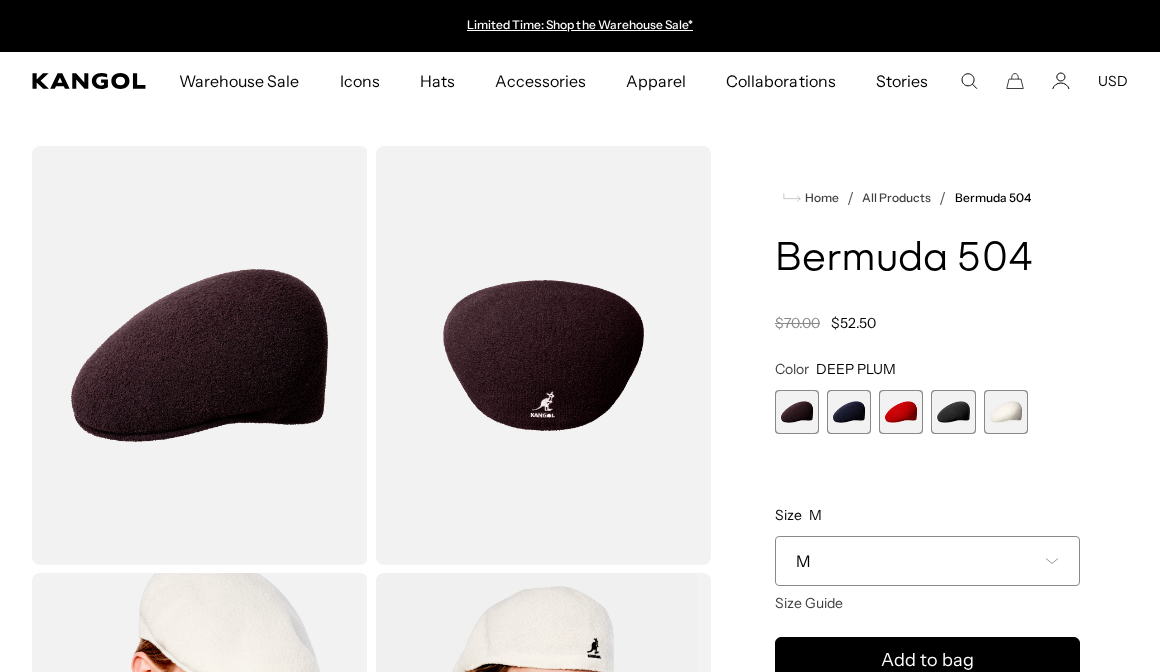 scroll, scrollTop: 0, scrollLeft: 0, axis: both 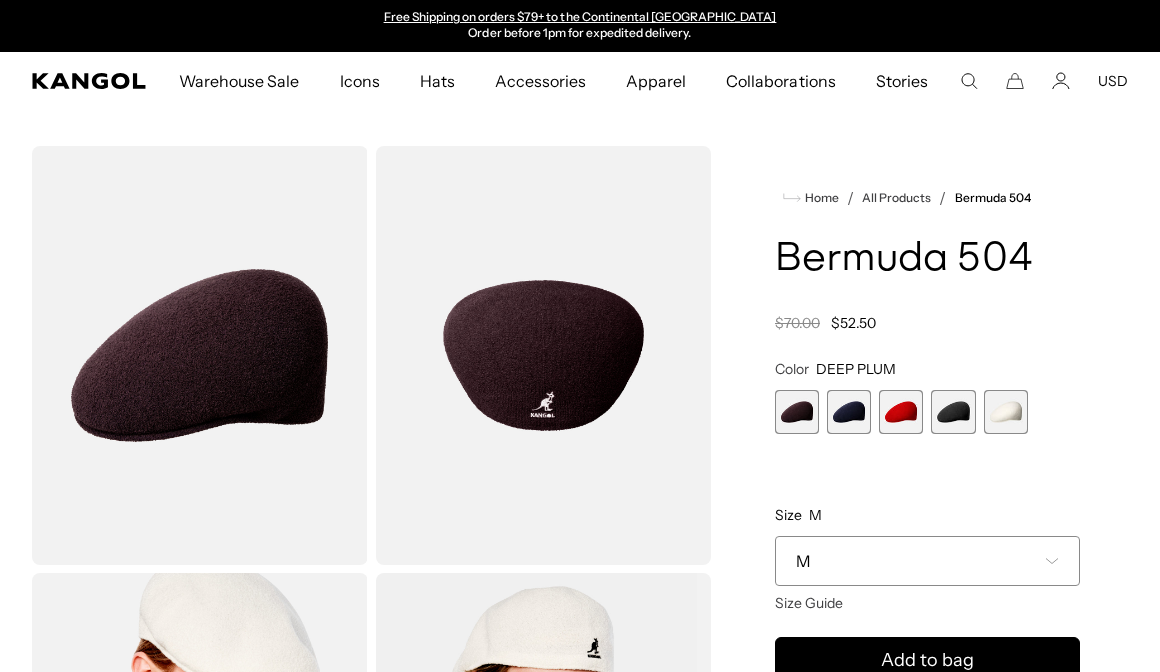 click at bounding box center (849, 412) 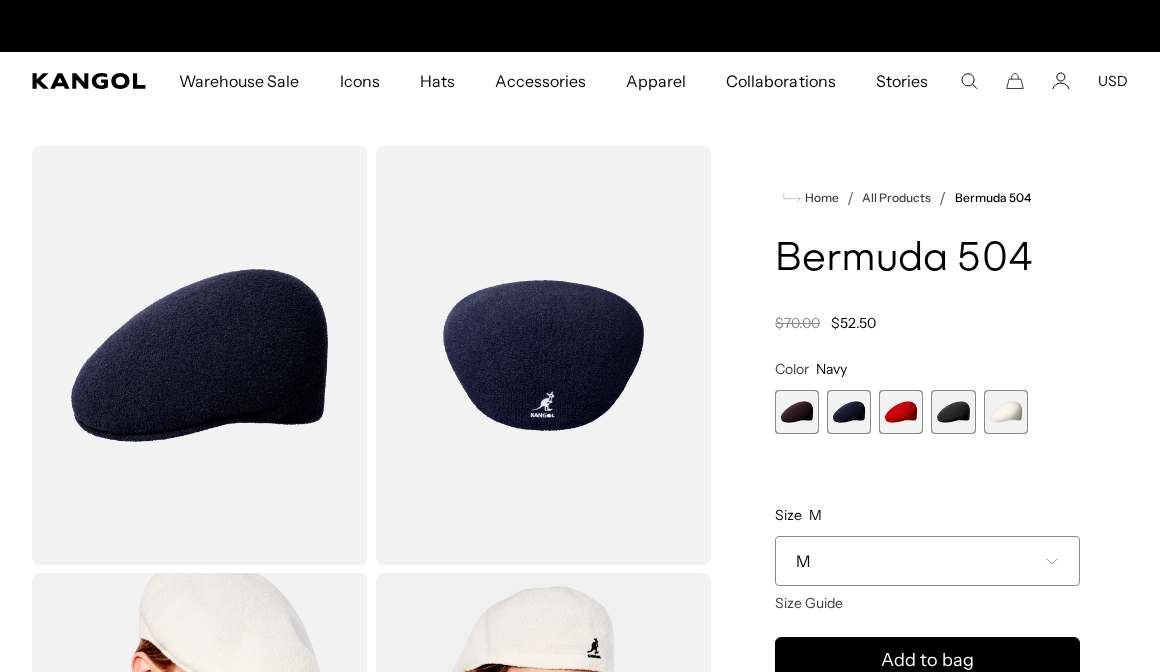 scroll, scrollTop: 0, scrollLeft: 0, axis: both 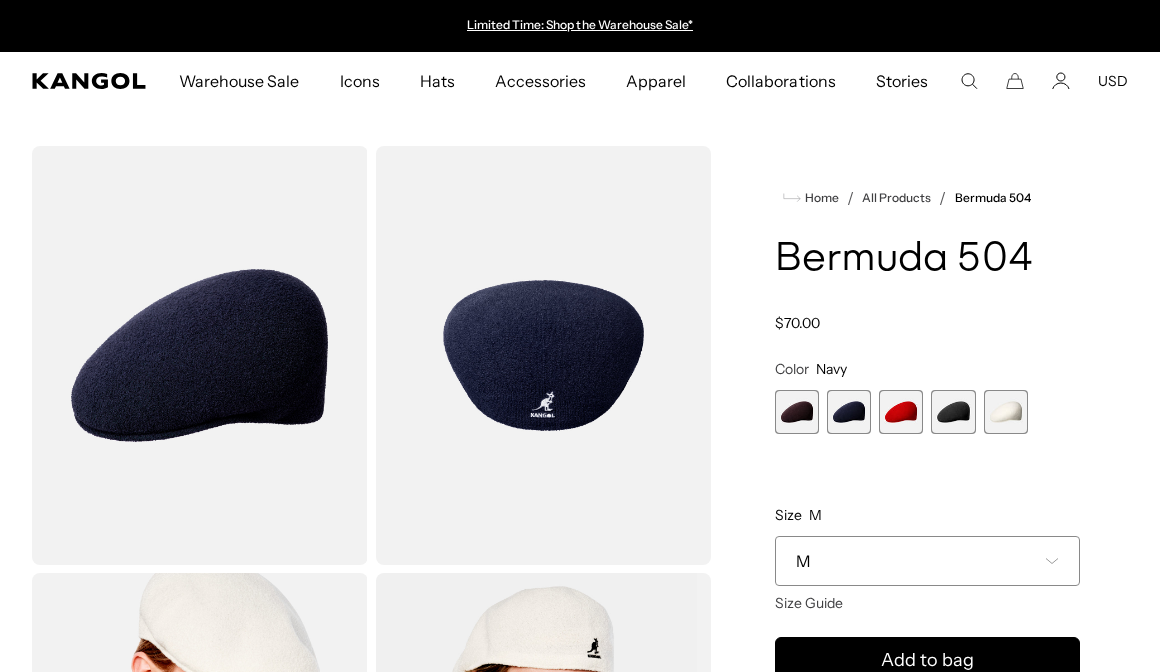 click on "M" at bounding box center (927, 561) 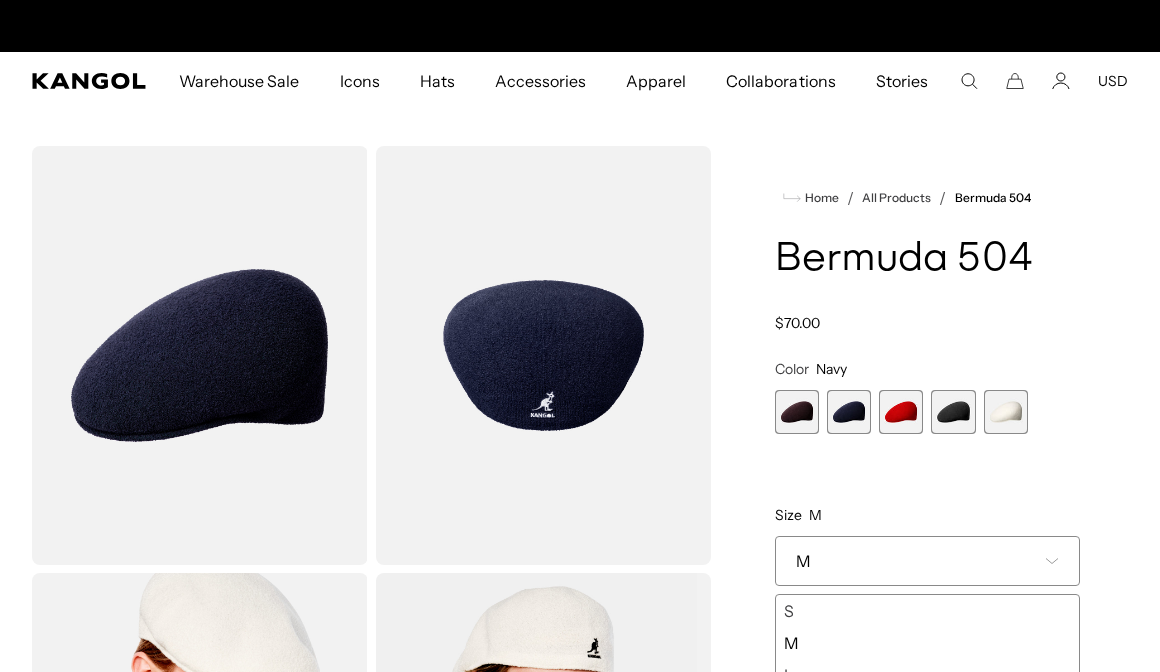 scroll, scrollTop: 73, scrollLeft: 0, axis: vertical 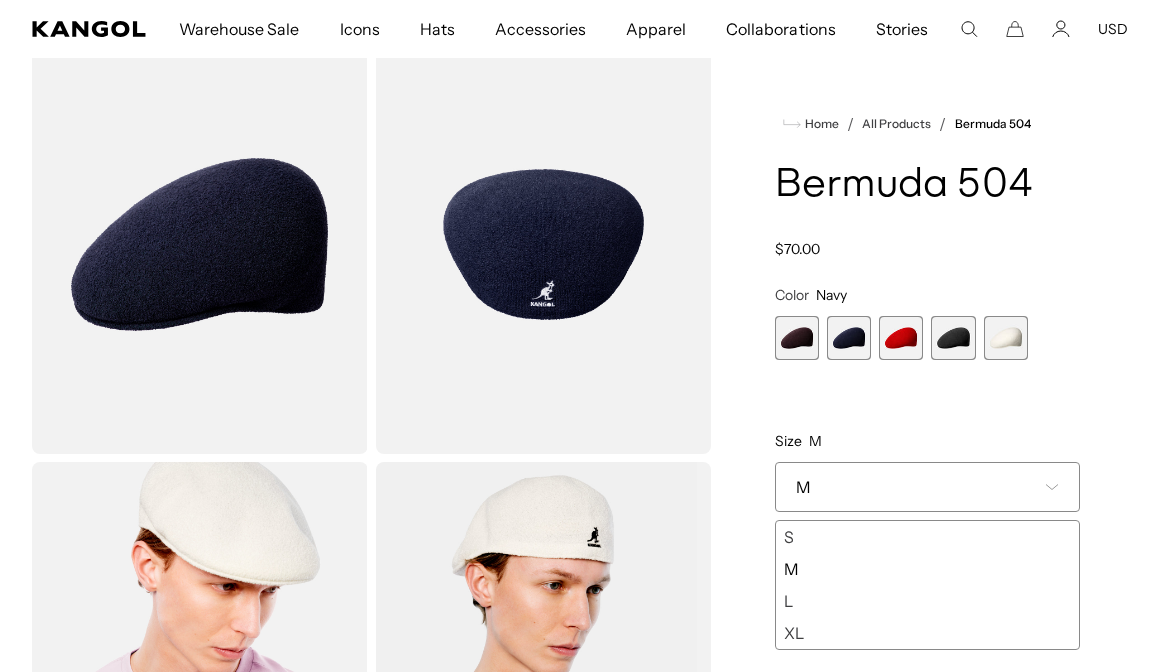 click on "**********" at bounding box center (927, 468) 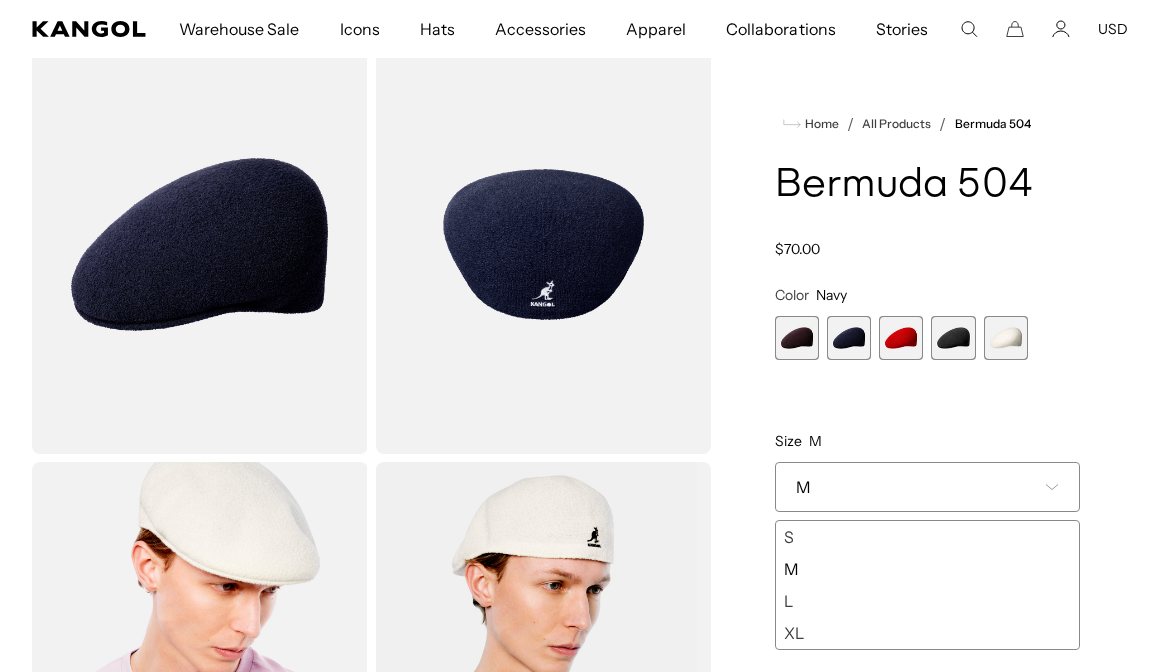 scroll, scrollTop: 0, scrollLeft: 412, axis: horizontal 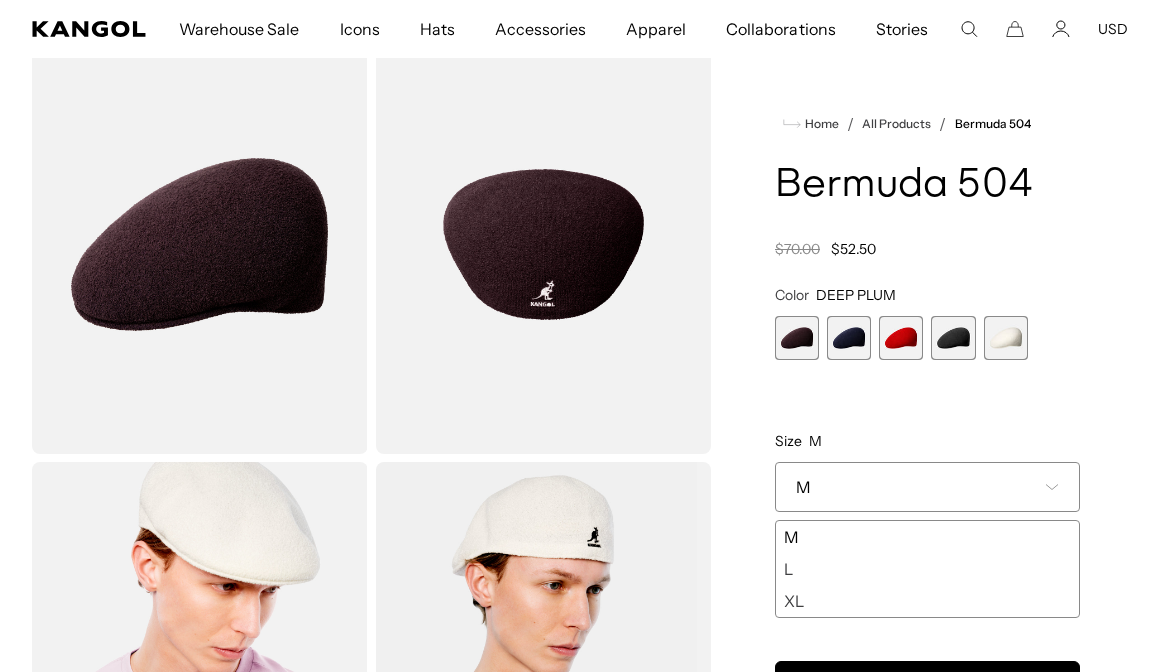 click at bounding box center [849, 338] 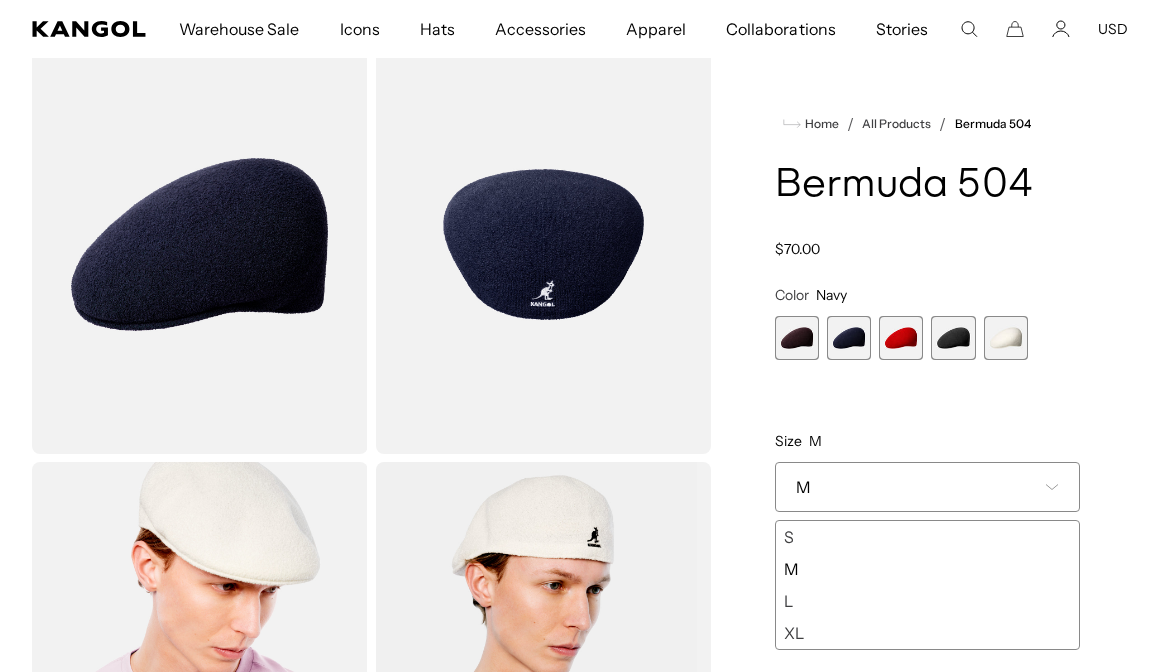 scroll, scrollTop: 0, scrollLeft: 0, axis: both 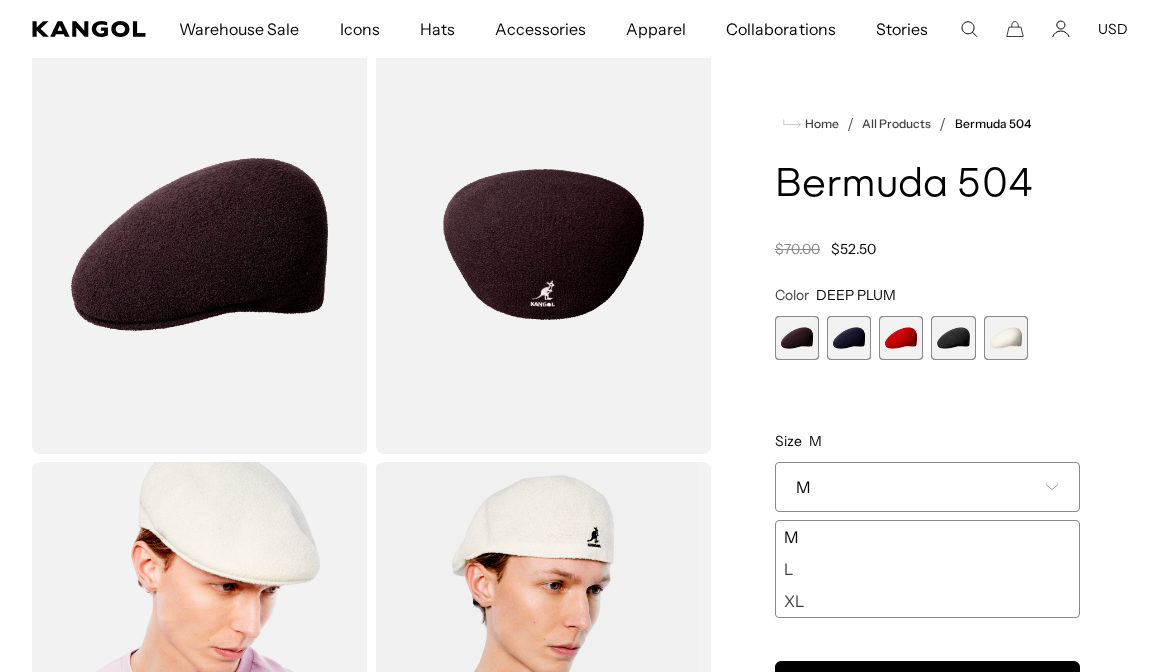 click at bounding box center [901, 338] 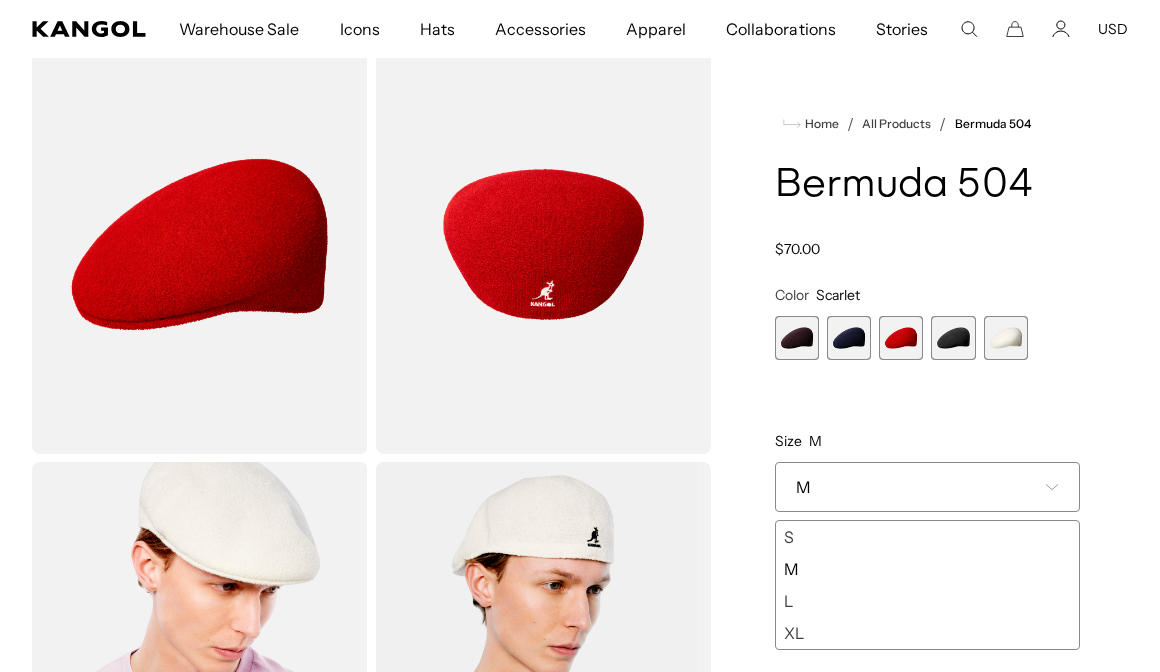 scroll, scrollTop: 0, scrollLeft: 0, axis: both 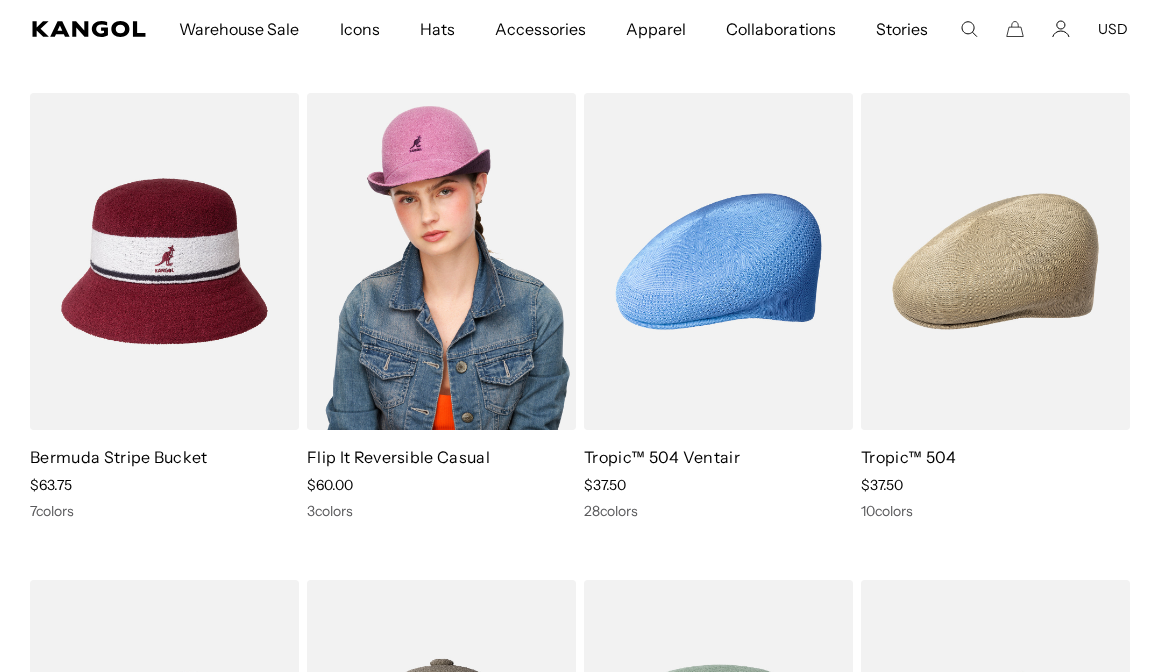 click at bounding box center [441, 262] 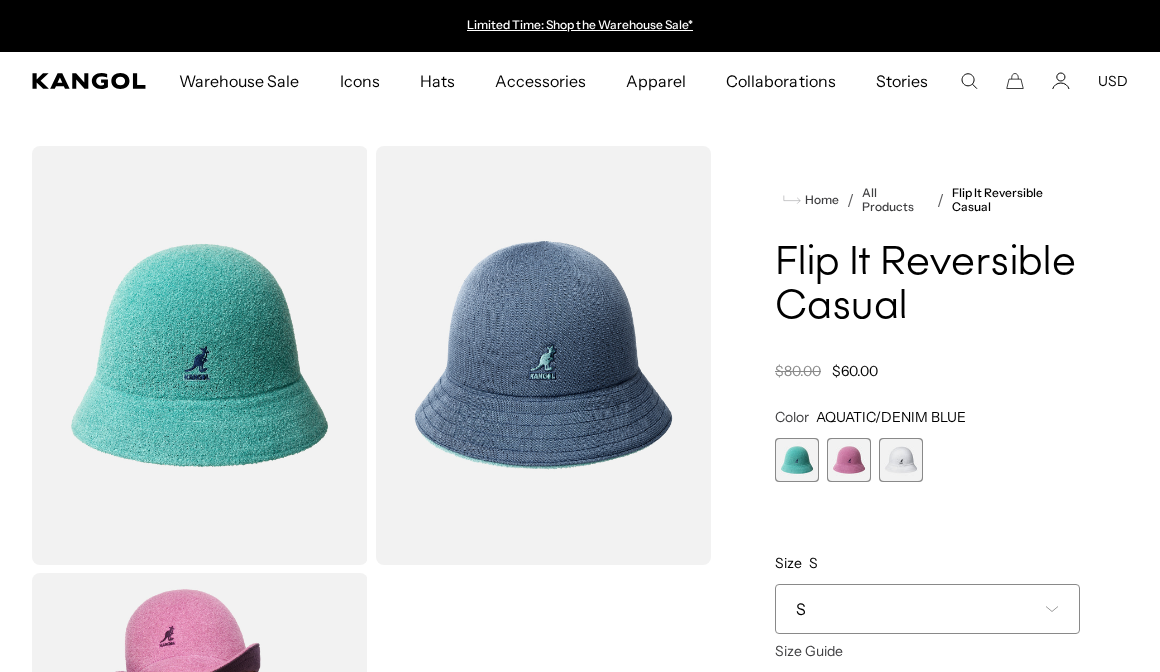scroll, scrollTop: 0, scrollLeft: 0, axis: both 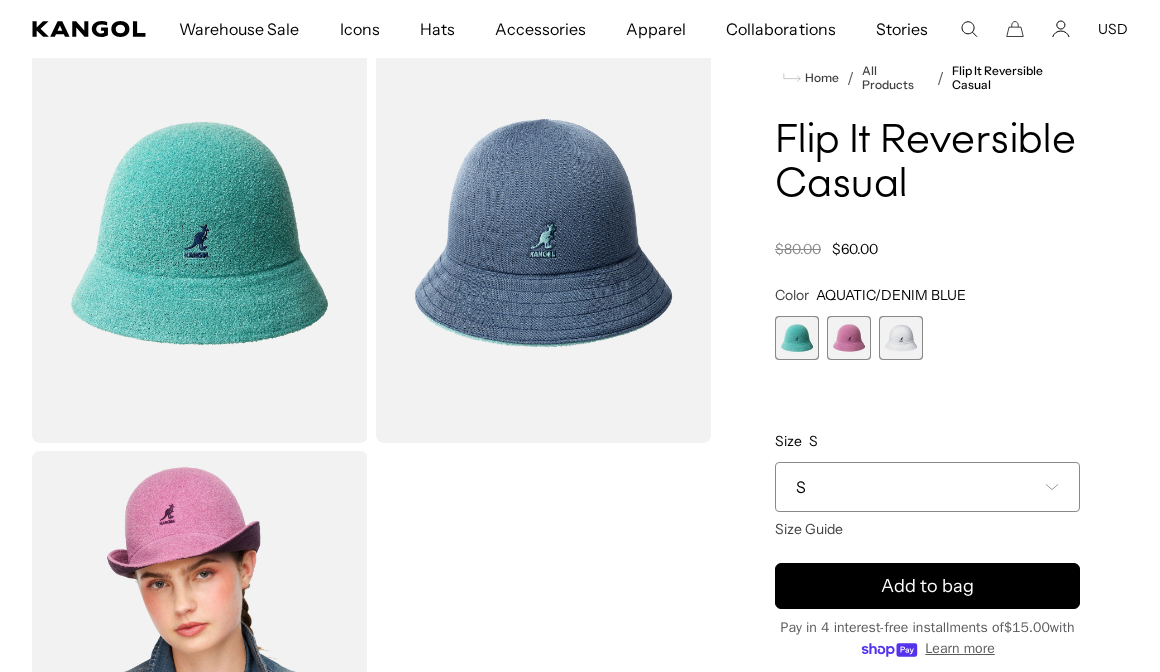 click at bounding box center [200, 233] 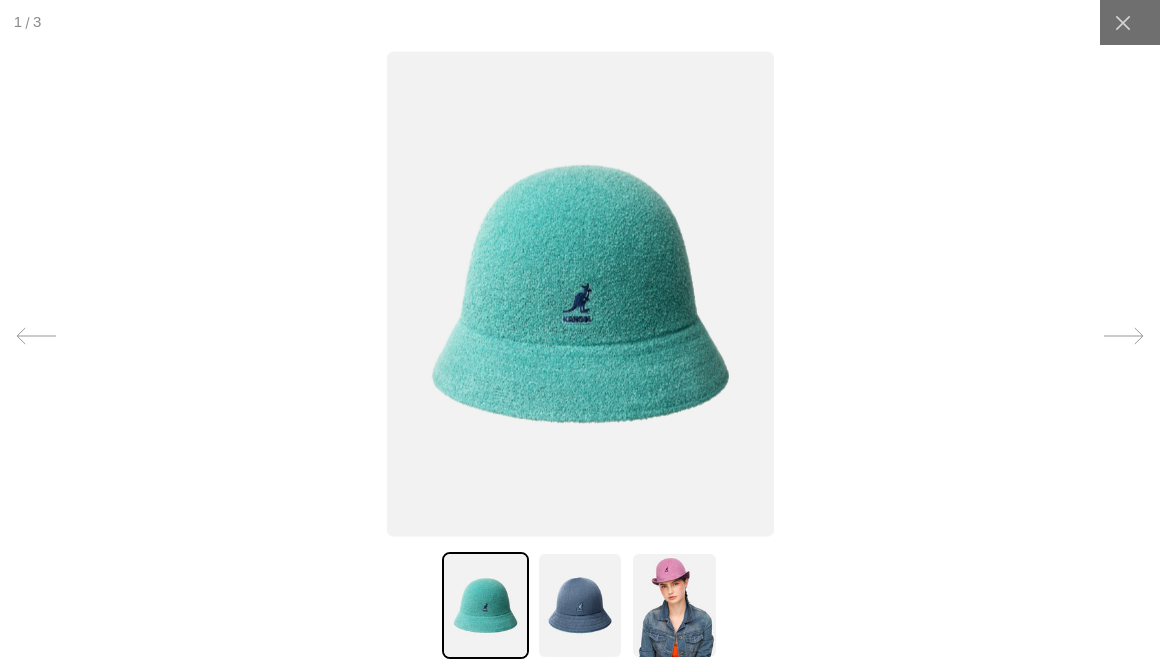 scroll, scrollTop: 0, scrollLeft: 0, axis: both 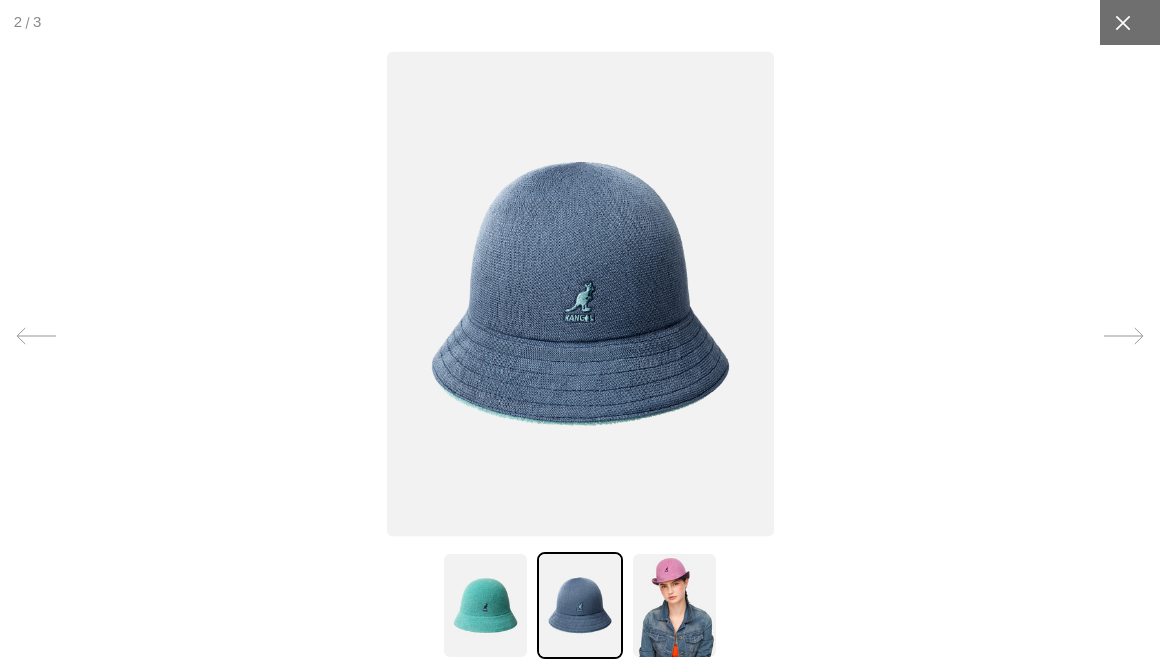 click 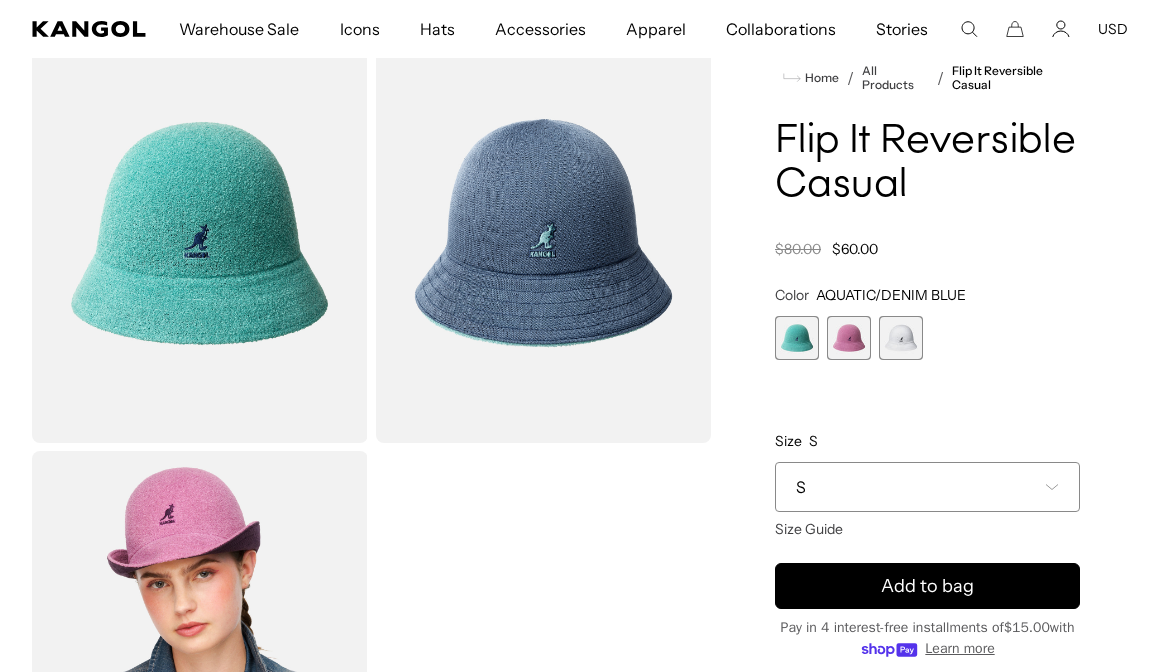 scroll, scrollTop: 0, scrollLeft: 412, axis: horizontal 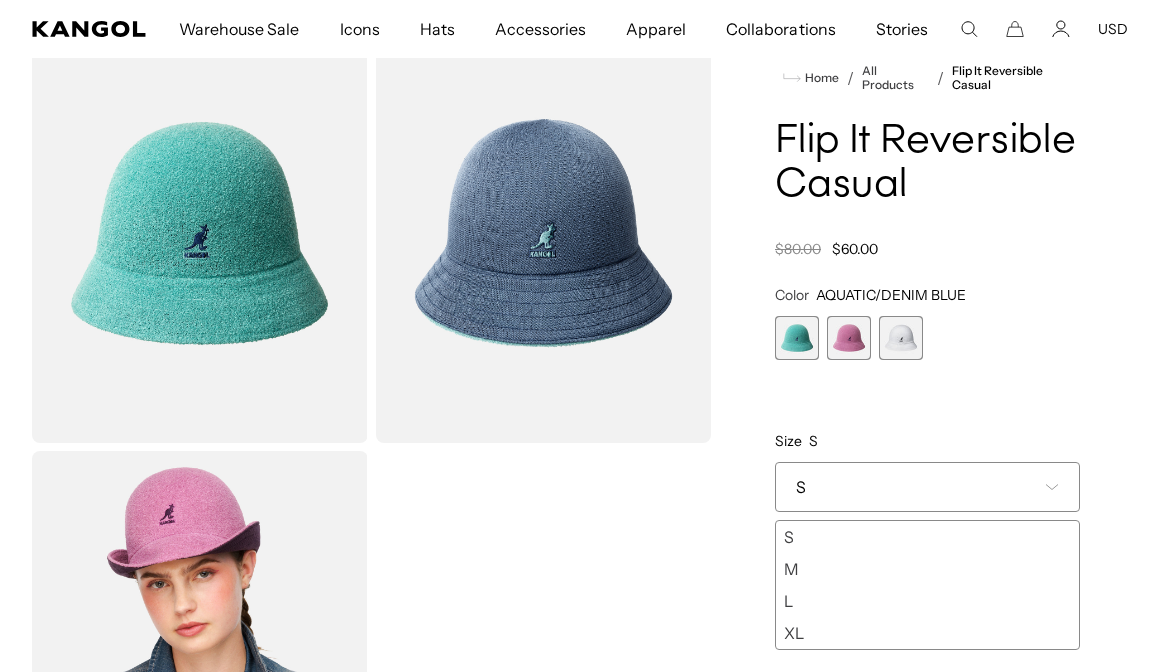 click at bounding box center [849, 338] 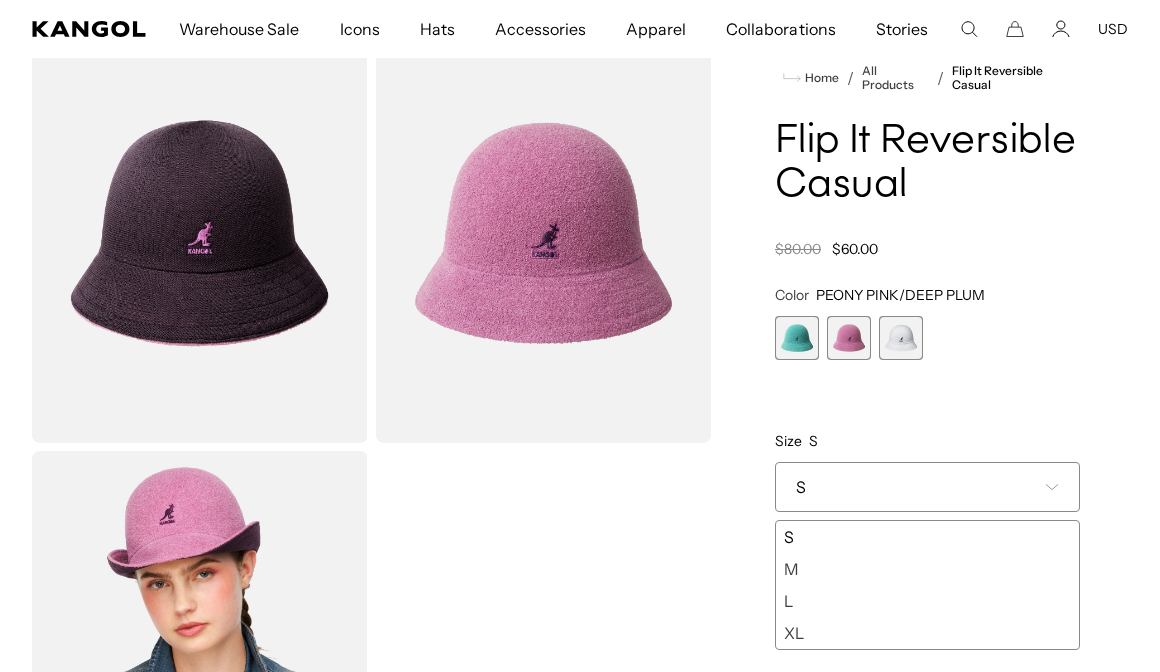 scroll, scrollTop: 0, scrollLeft: 412, axis: horizontal 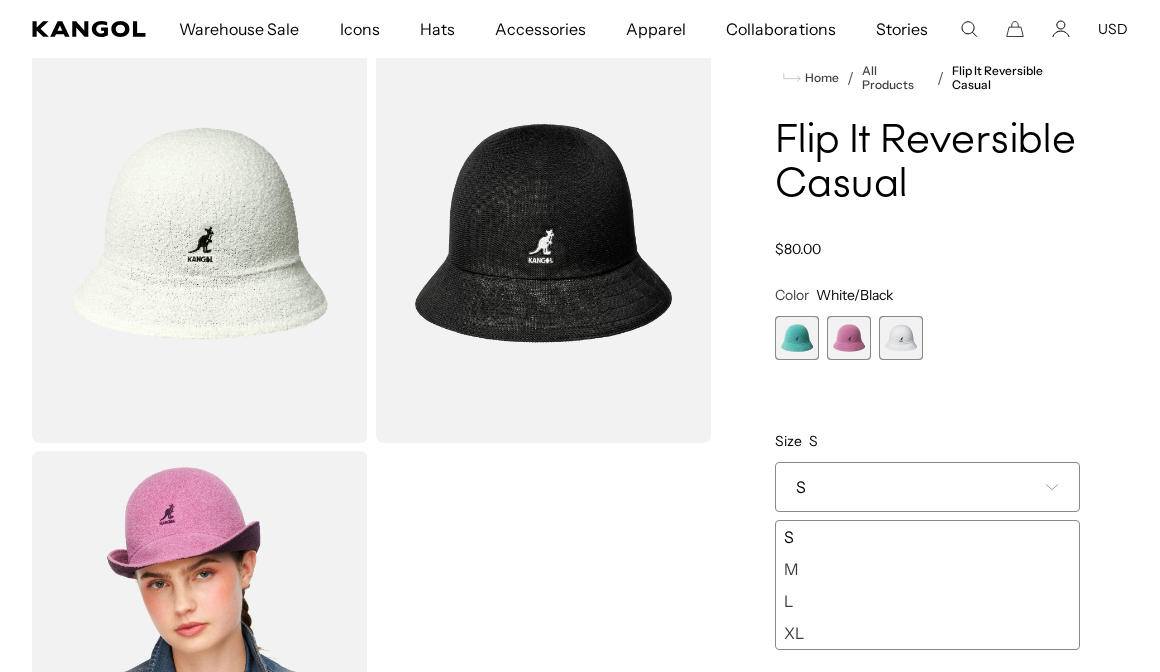 click at bounding box center (849, 338) 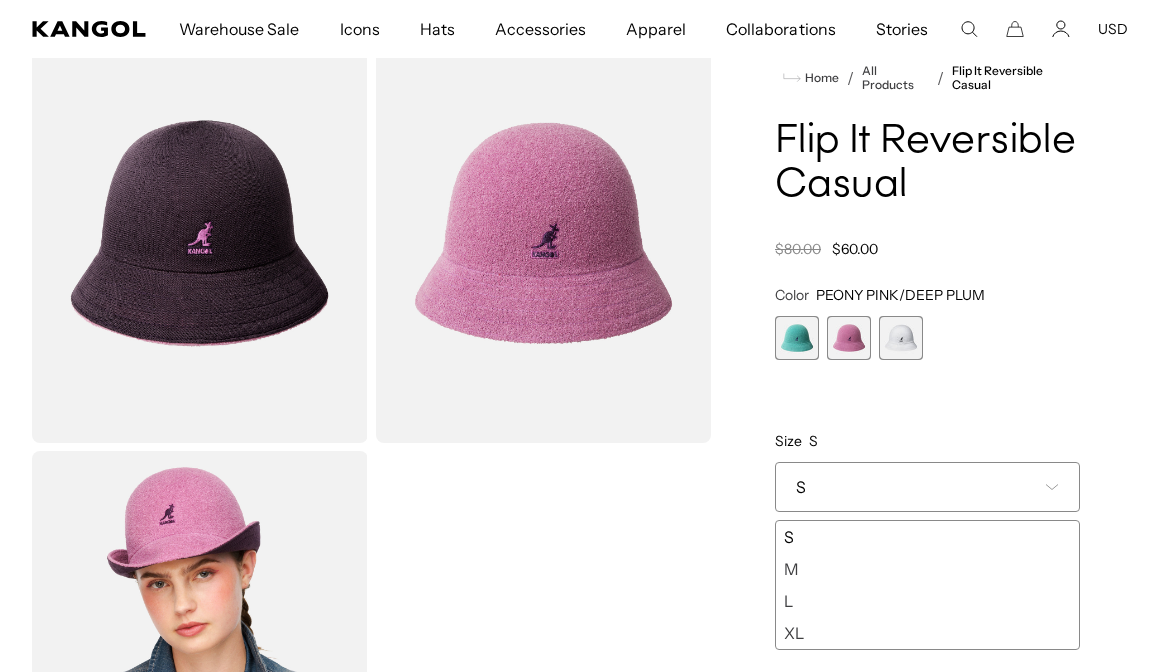 scroll, scrollTop: 0, scrollLeft: 0, axis: both 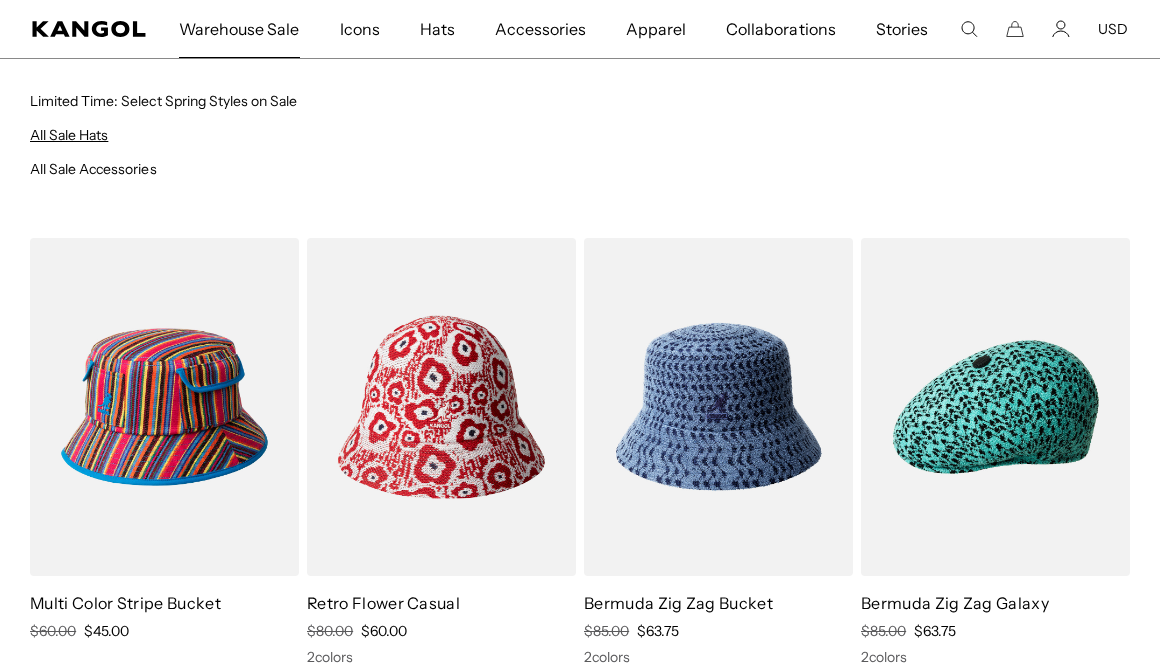 click on "All Sale Hats" at bounding box center (69, 135) 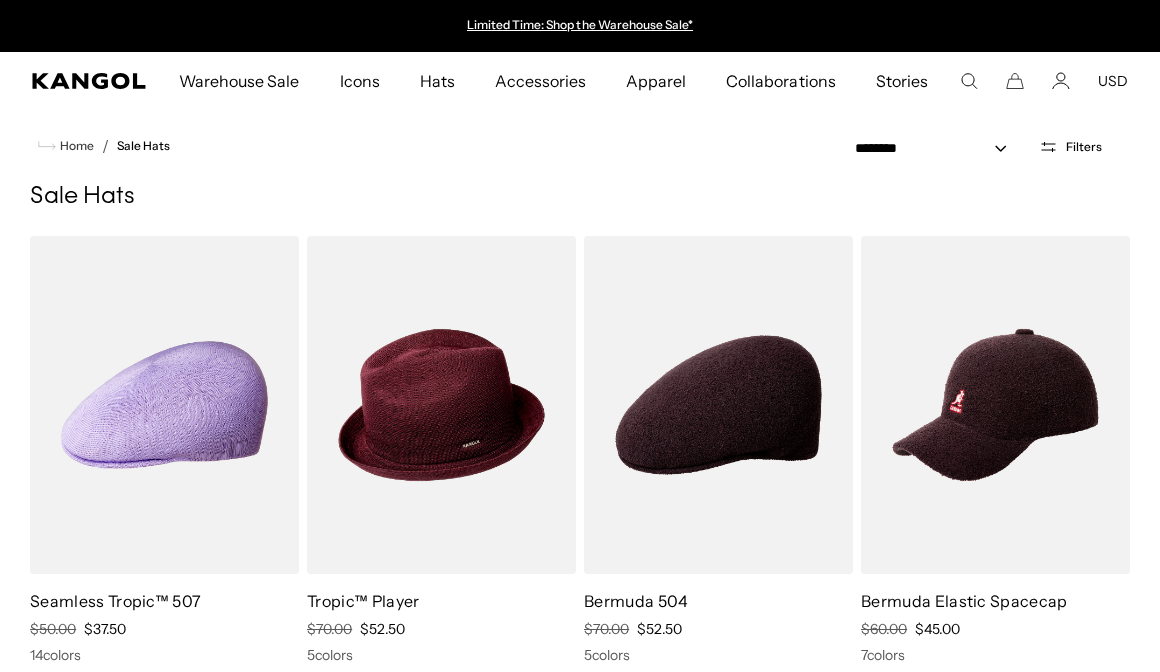 scroll, scrollTop: 0, scrollLeft: 0, axis: both 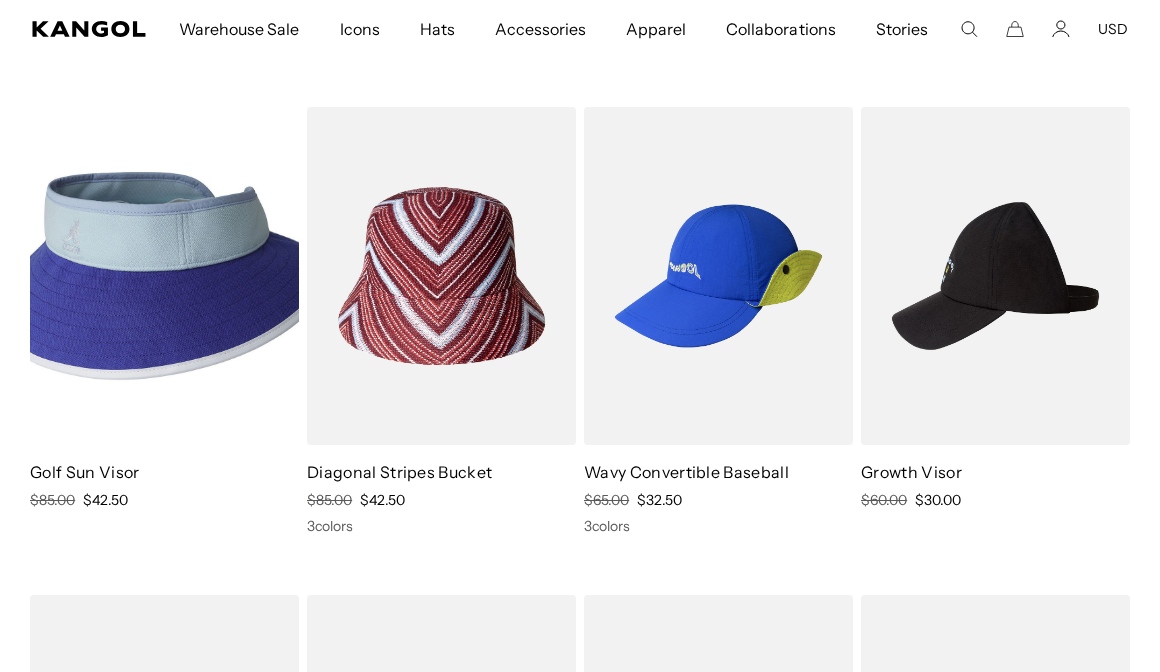 click at bounding box center (164, 276) 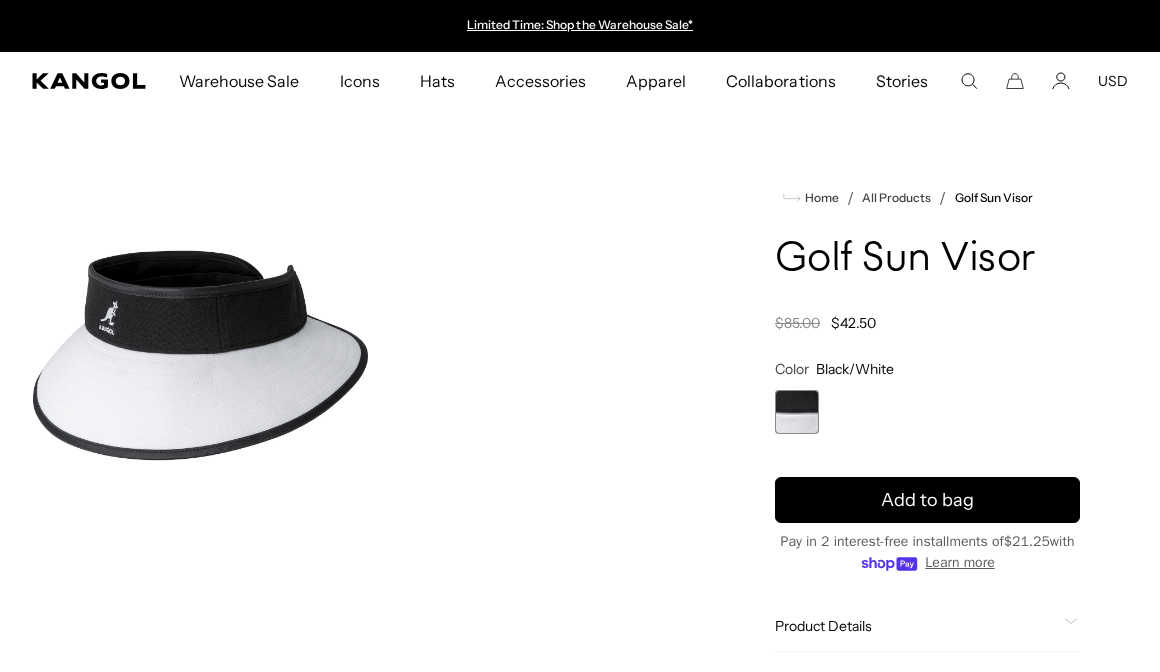 scroll, scrollTop: 0, scrollLeft: 0, axis: both 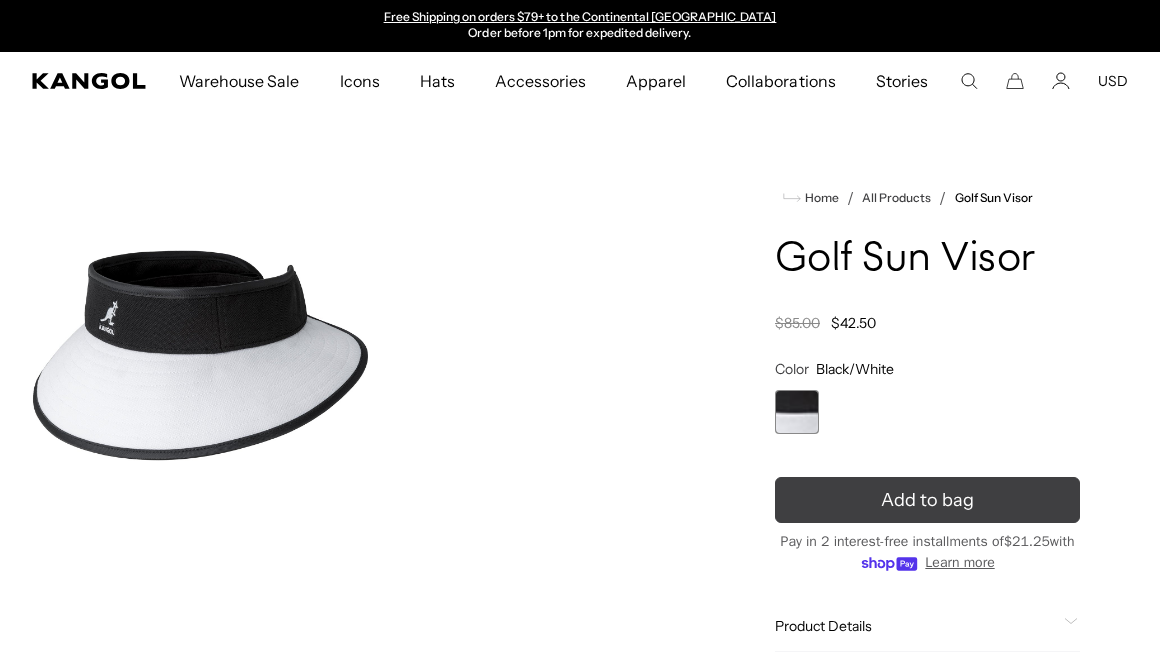 click on "Add to bag" at bounding box center (927, 500) 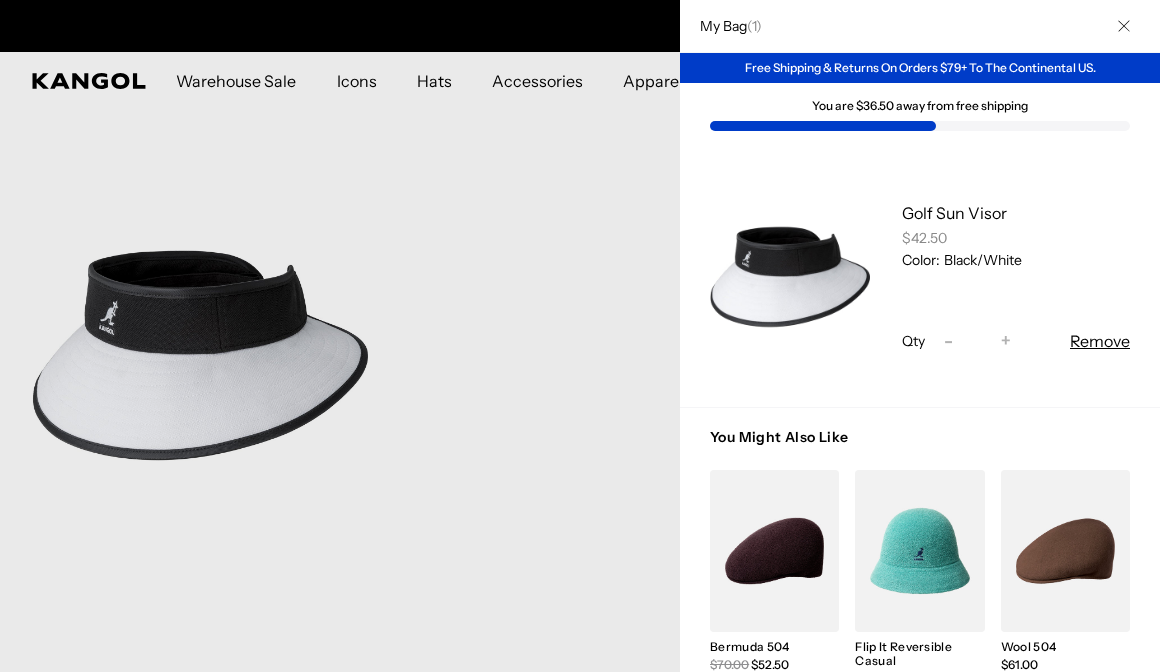 scroll, scrollTop: 0, scrollLeft: 412, axis: horizontal 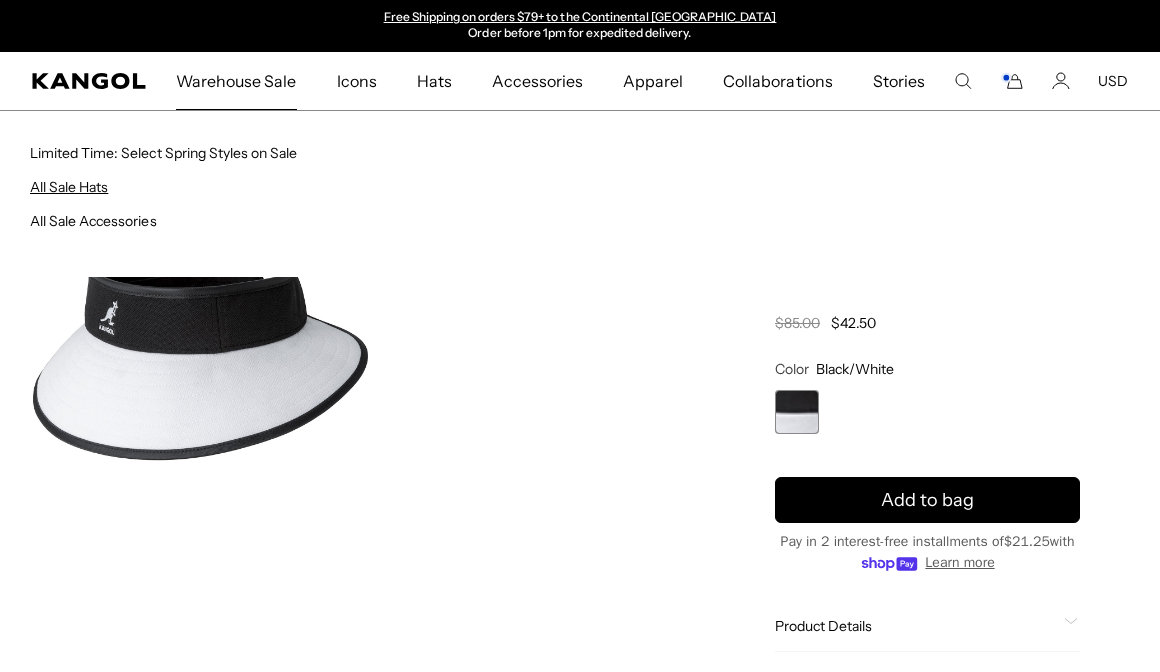 click on "All Sale Hats" at bounding box center [69, 187] 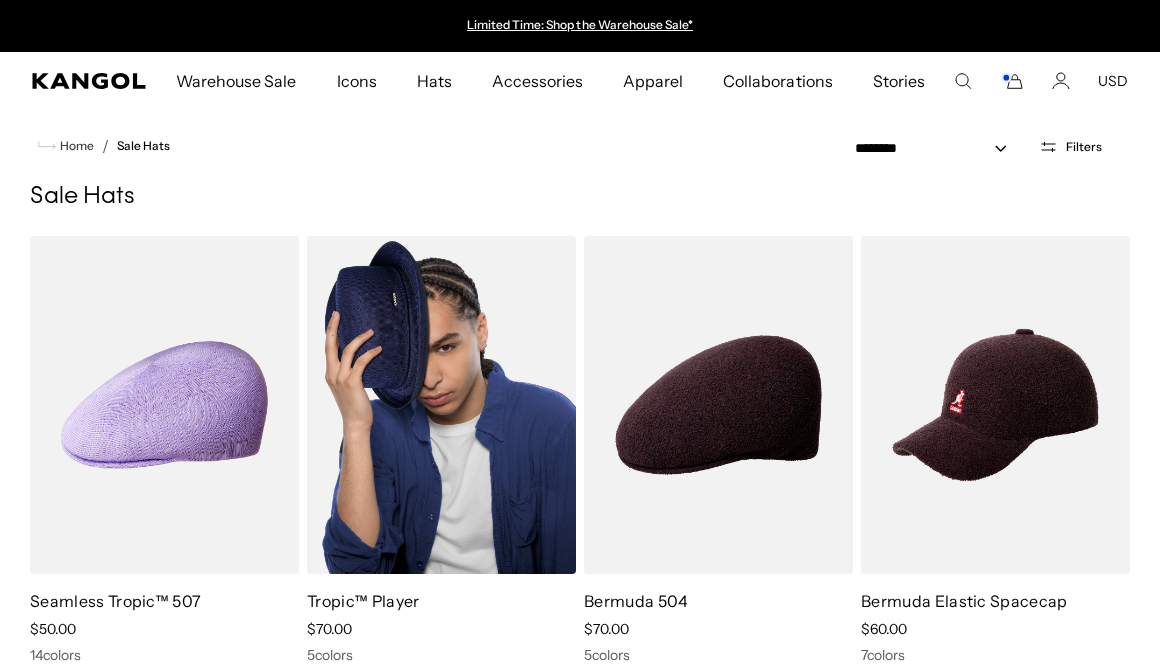 scroll, scrollTop: 0, scrollLeft: 0, axis: both 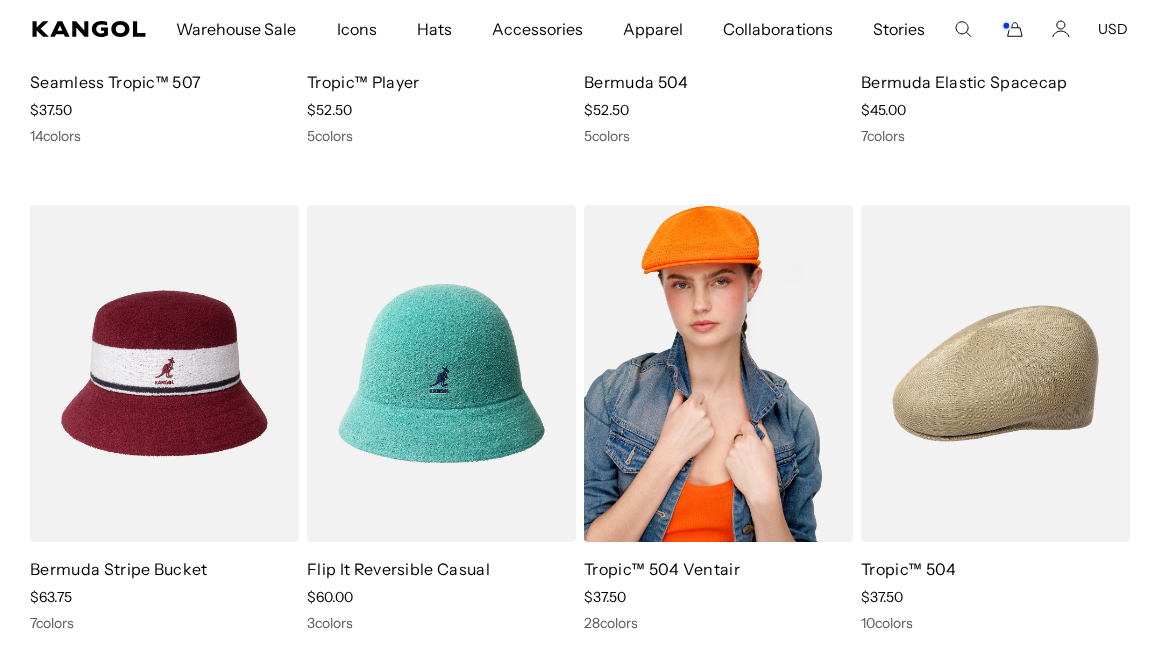 click at bounding box center [718, 374] 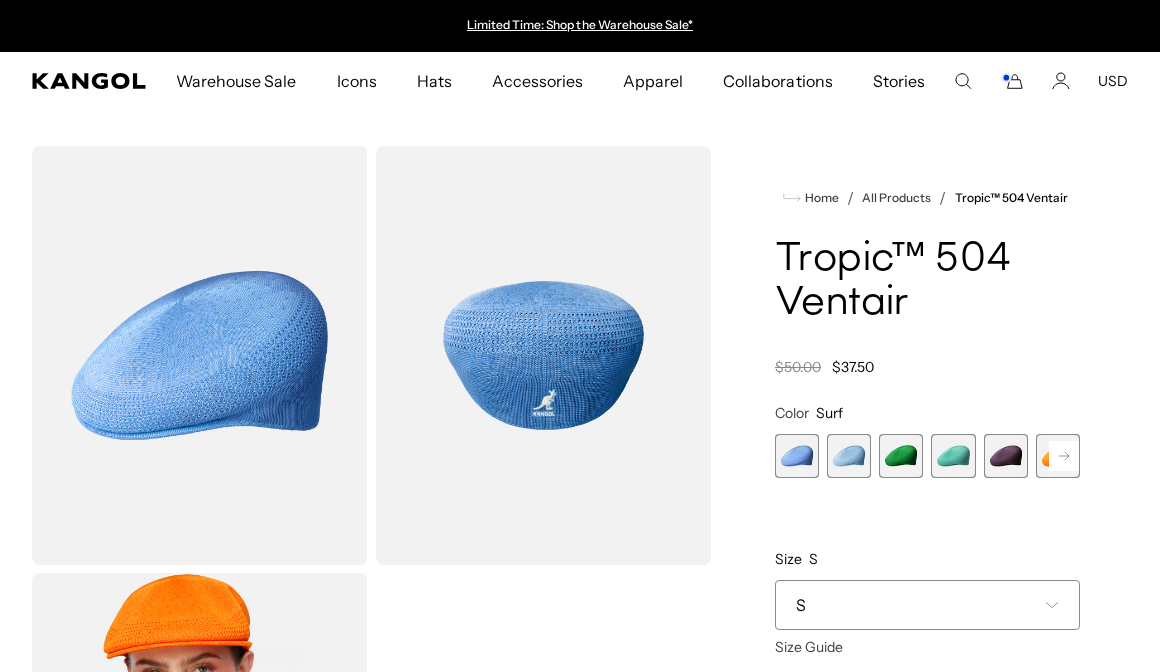 scroll, scrollTop: 0, scrollLeft: 0, axis: both 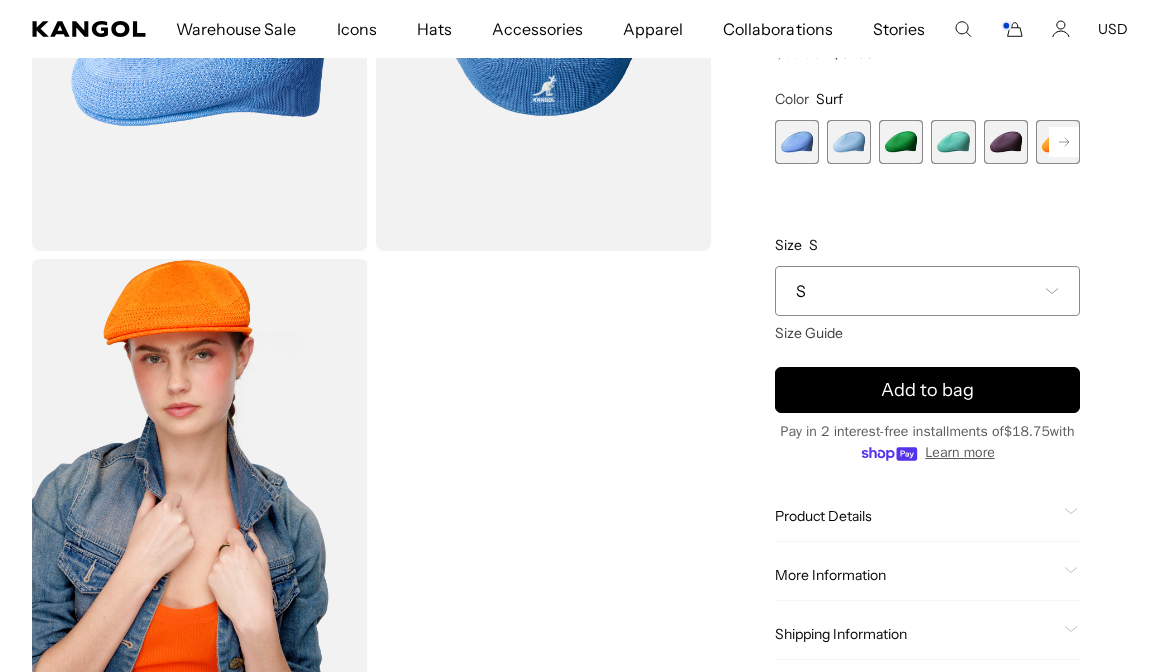 click 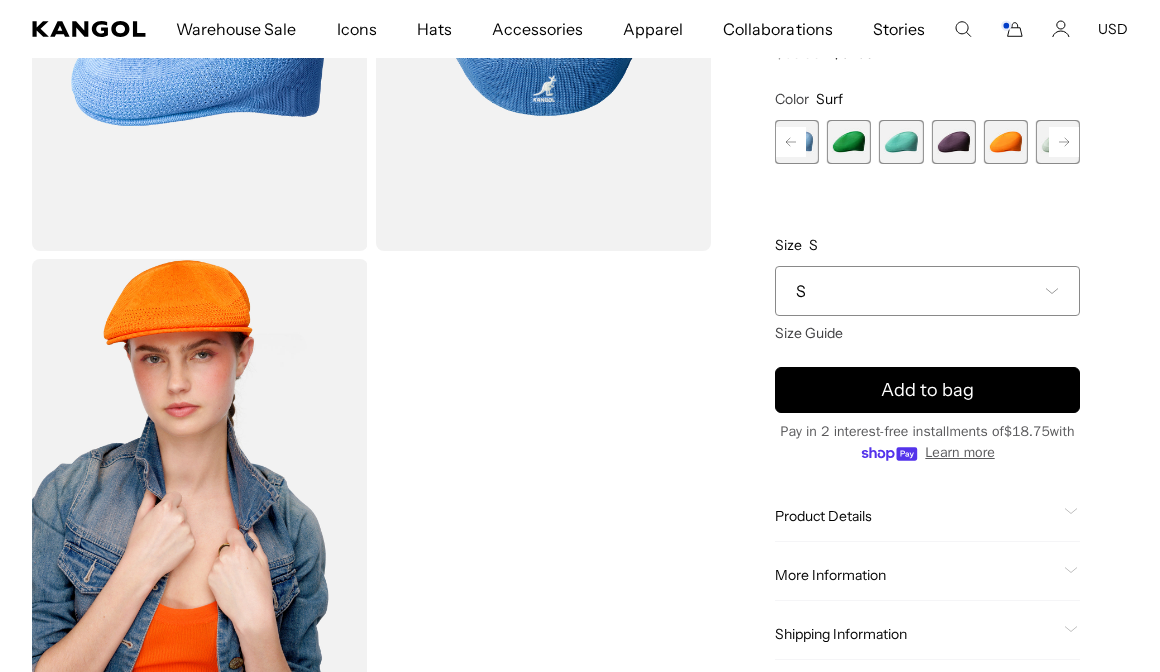 click at bounding box center [1006, 142] 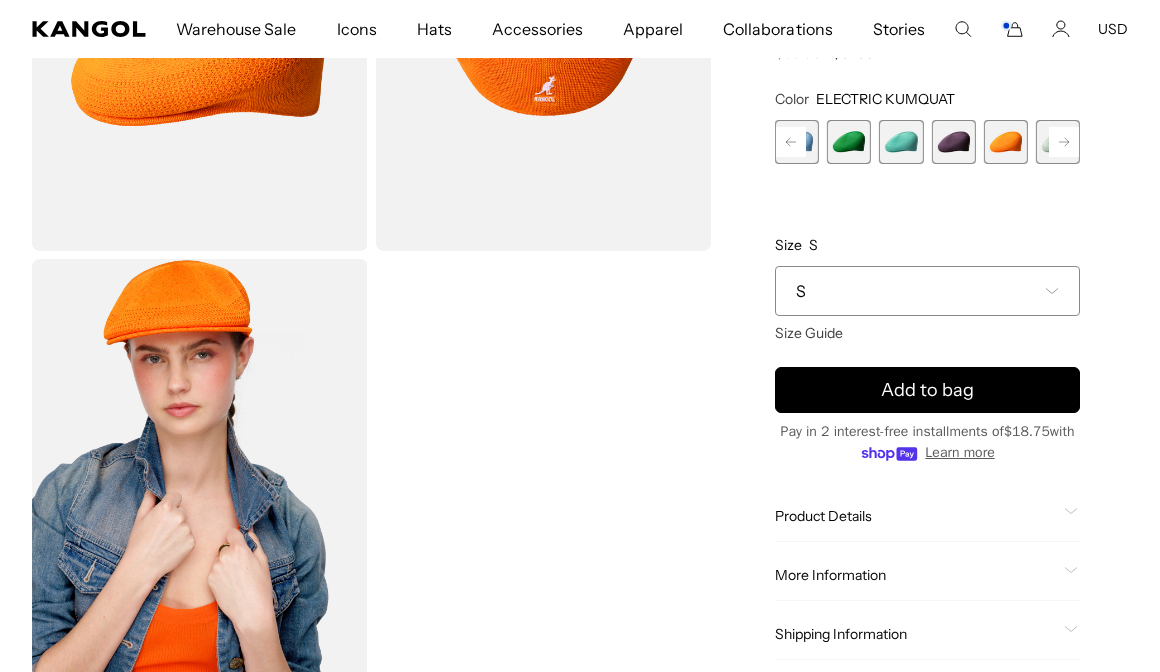 scroll, scrollTop: 0, scrollLeft: 412, axis: horizontal 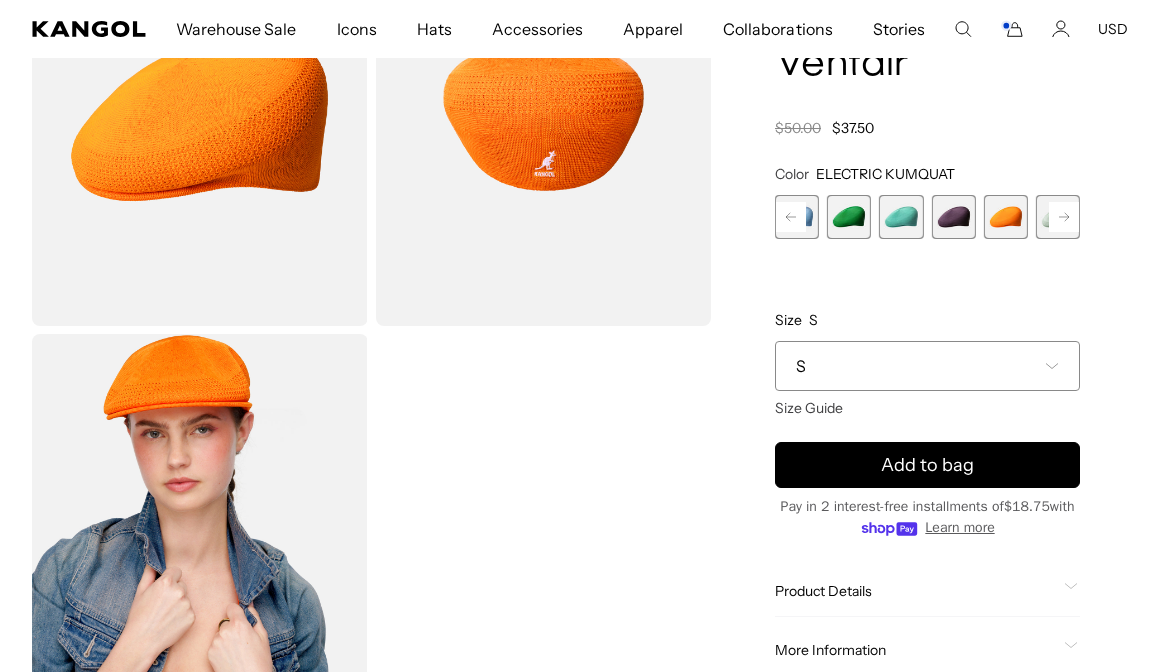 click 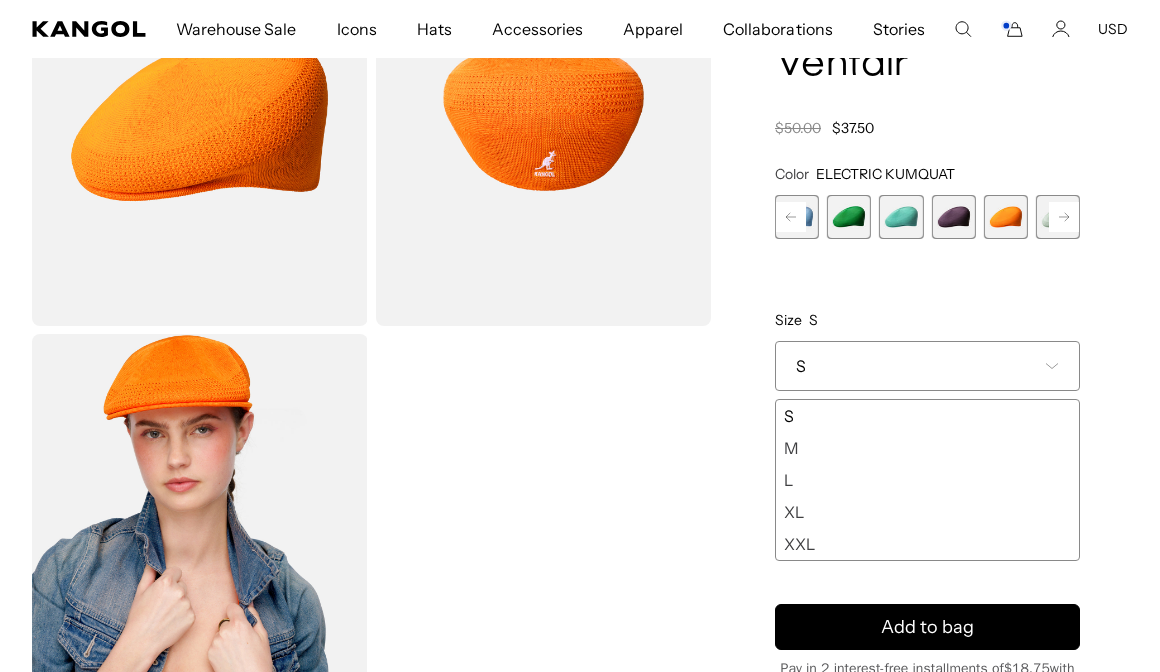 scroll, scrollTop: 0, scrollLeft: 412, axis: horizontal 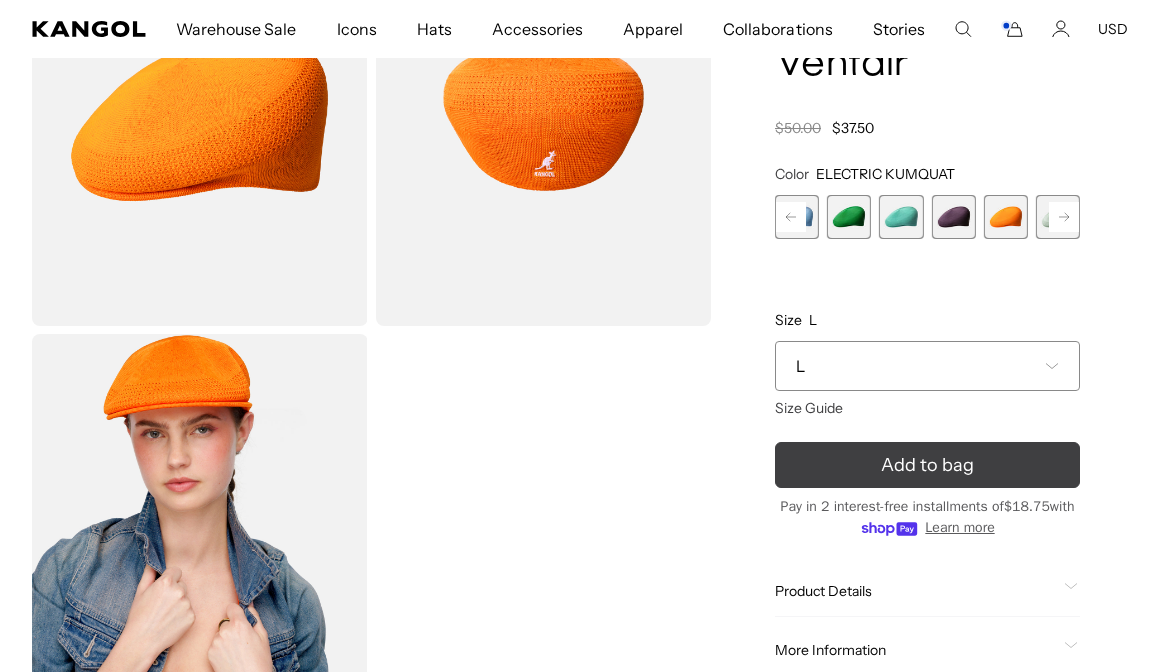click on "Add to bag" at bounding box center [927, 465] 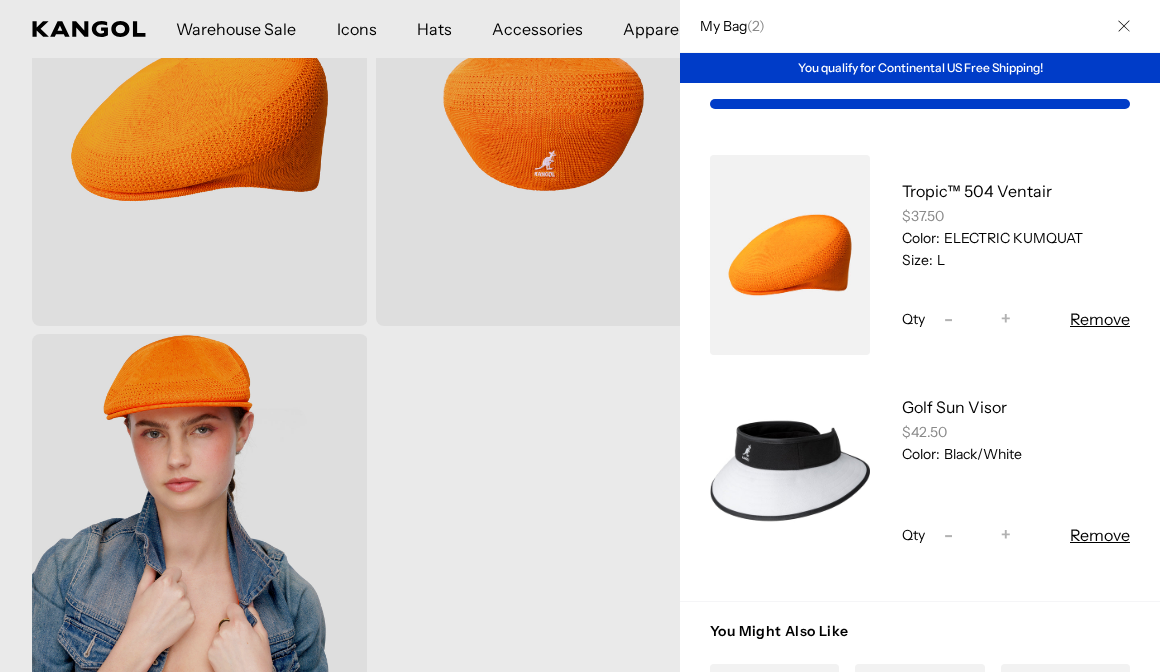scroll, scrollTop: 0, scrollLeft: 412, axis: horizontal 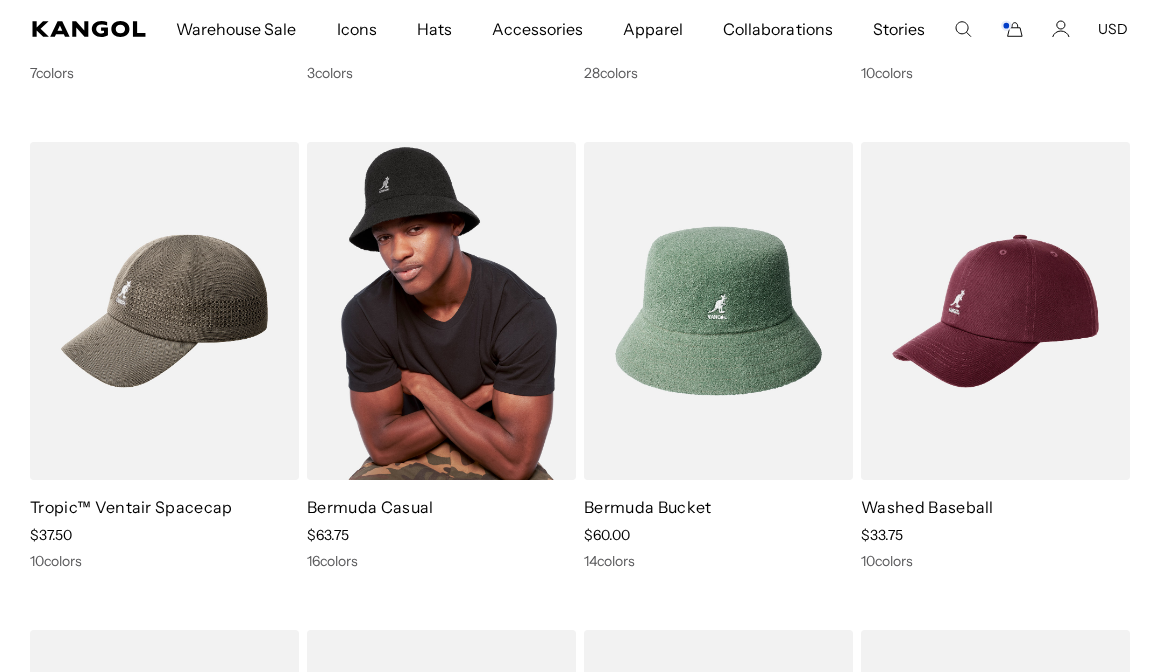 click at bounding box center (441, 311) 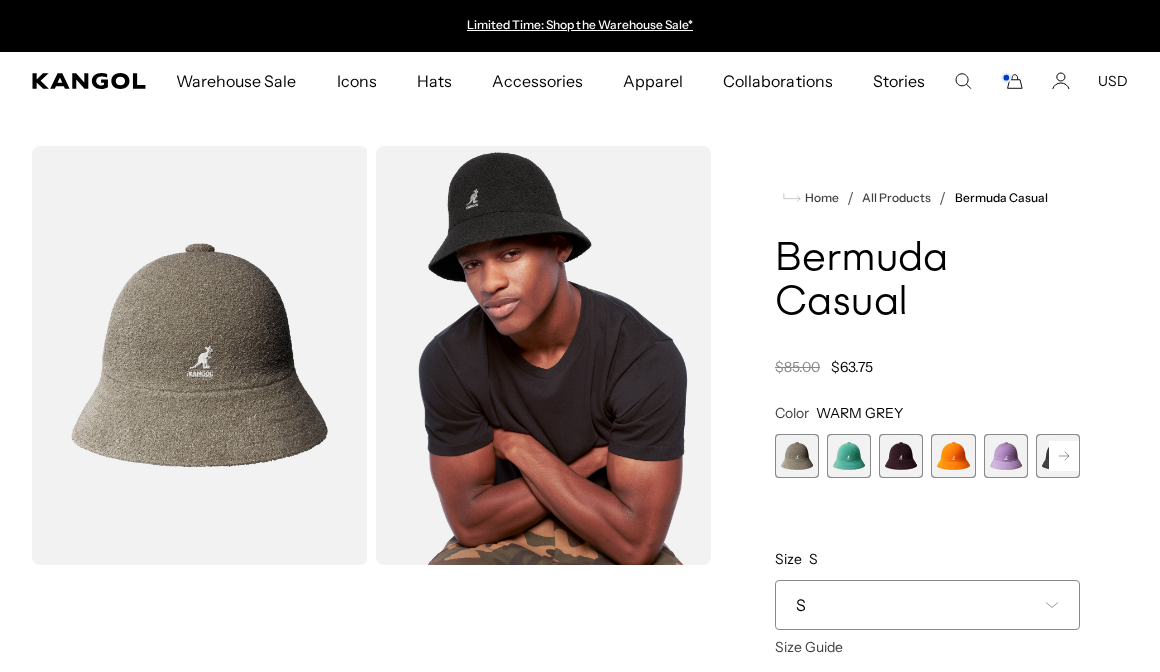 scroll, scrollTop: 0, scrollLeft: 0, axis: both 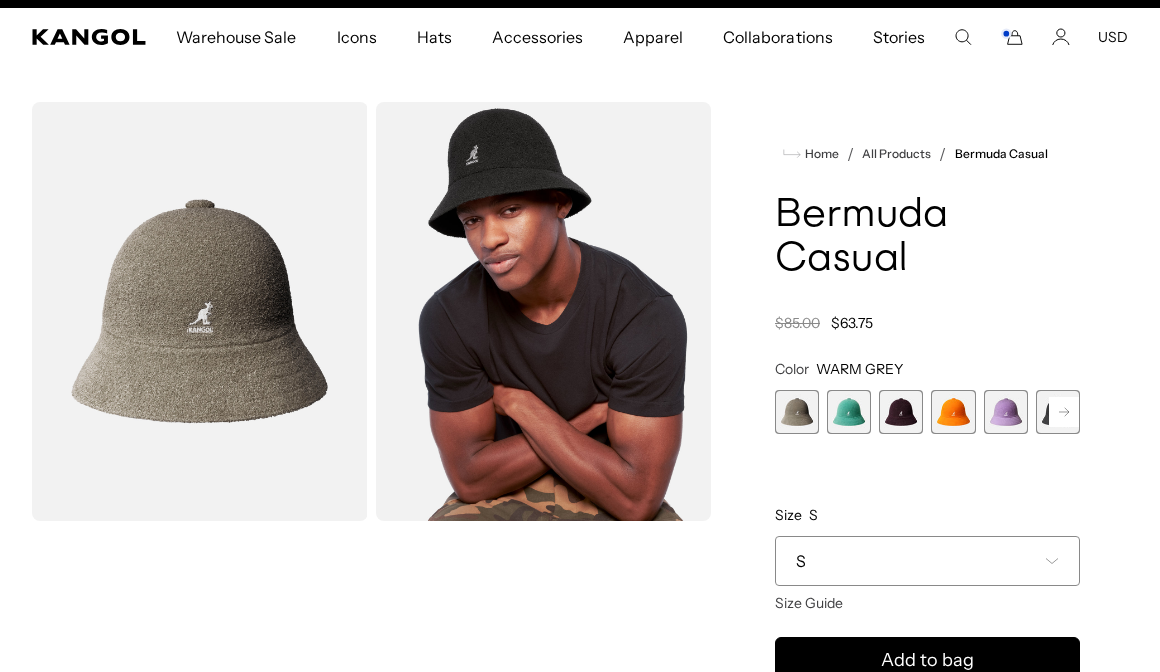 click at bounding box center [953, 412] 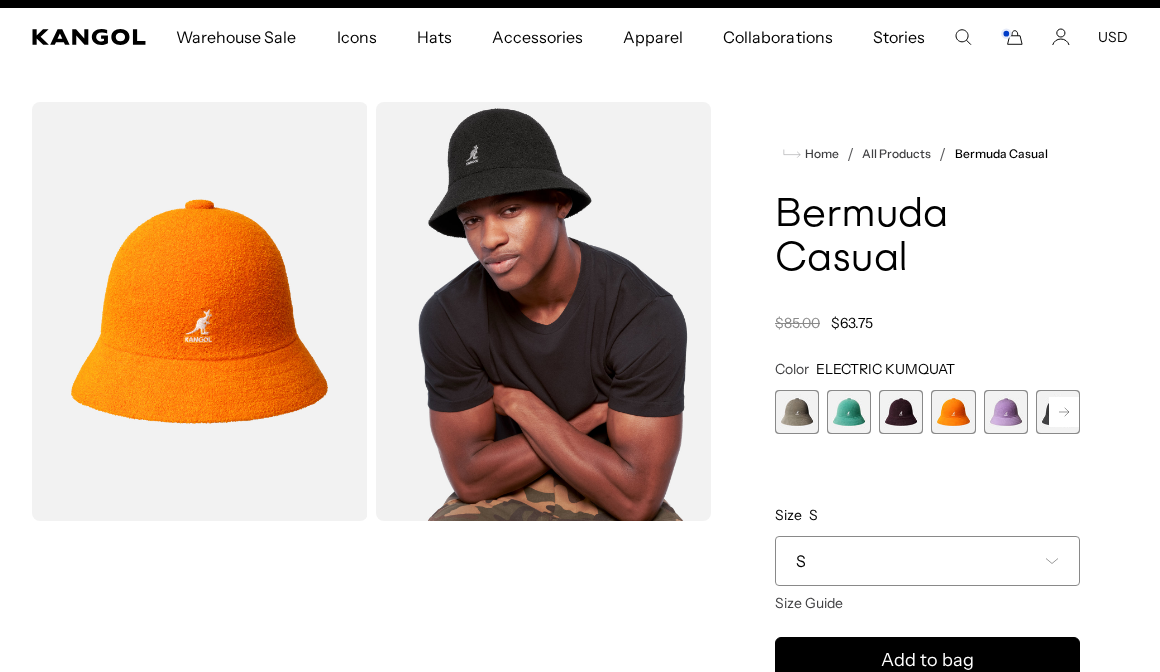 scroll, scrollTop: 0, scrollLeft: 412, axis: horizontal 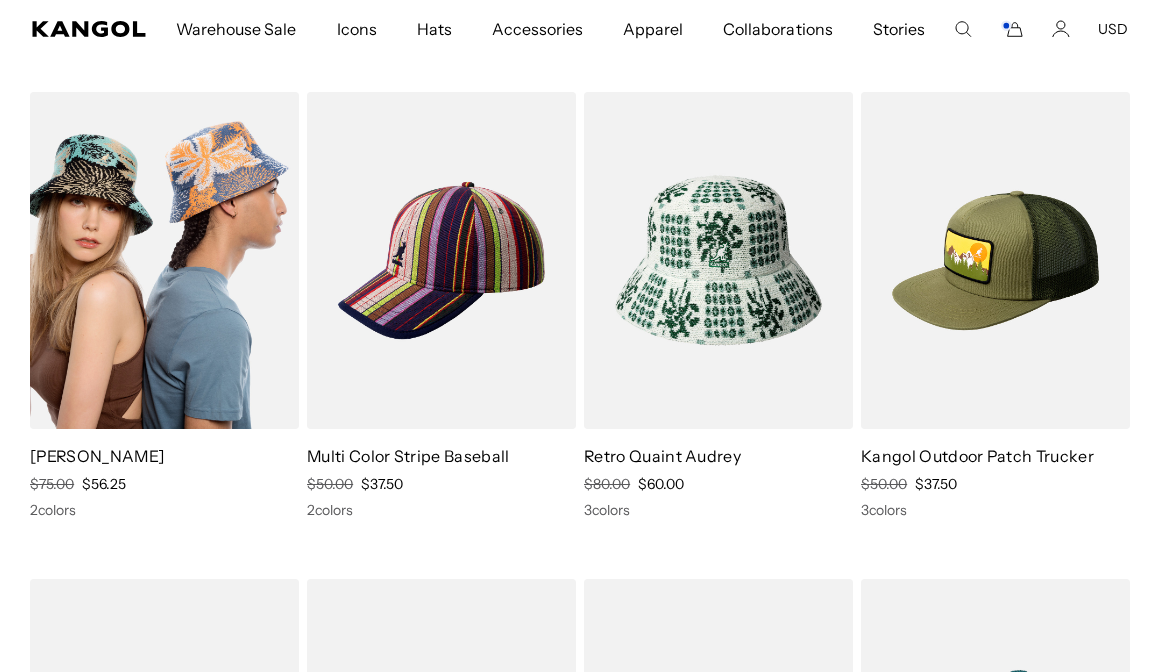click at bounding box center [164, 261] 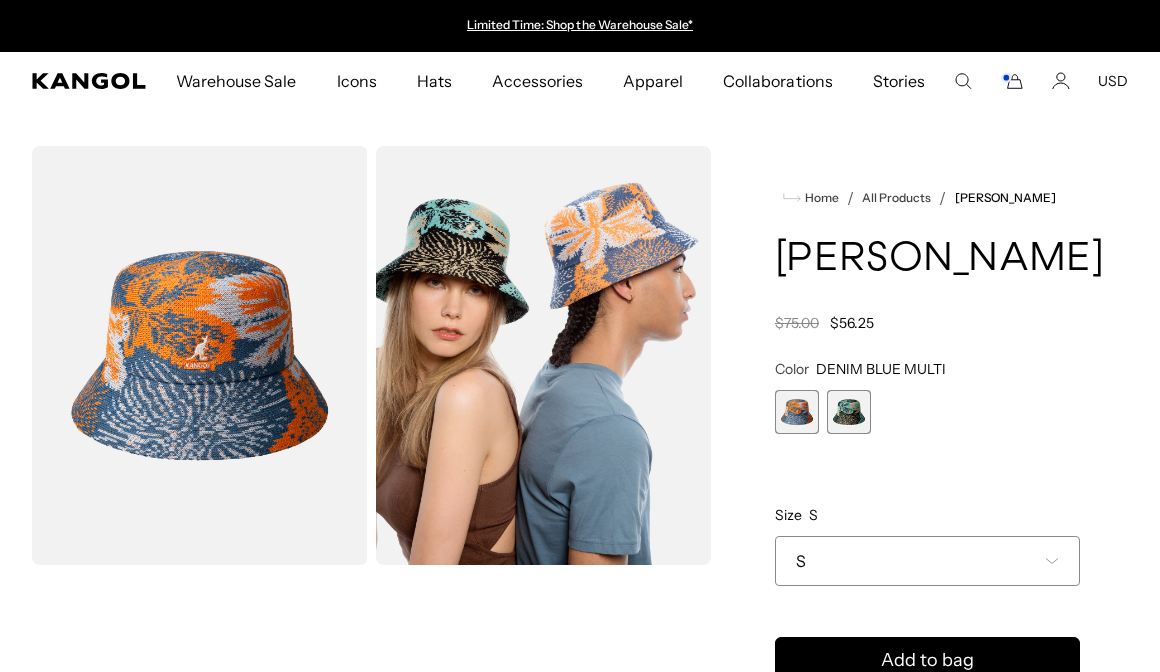 scroll, scrollTop: 0, scrollLeft: 0, axis: both 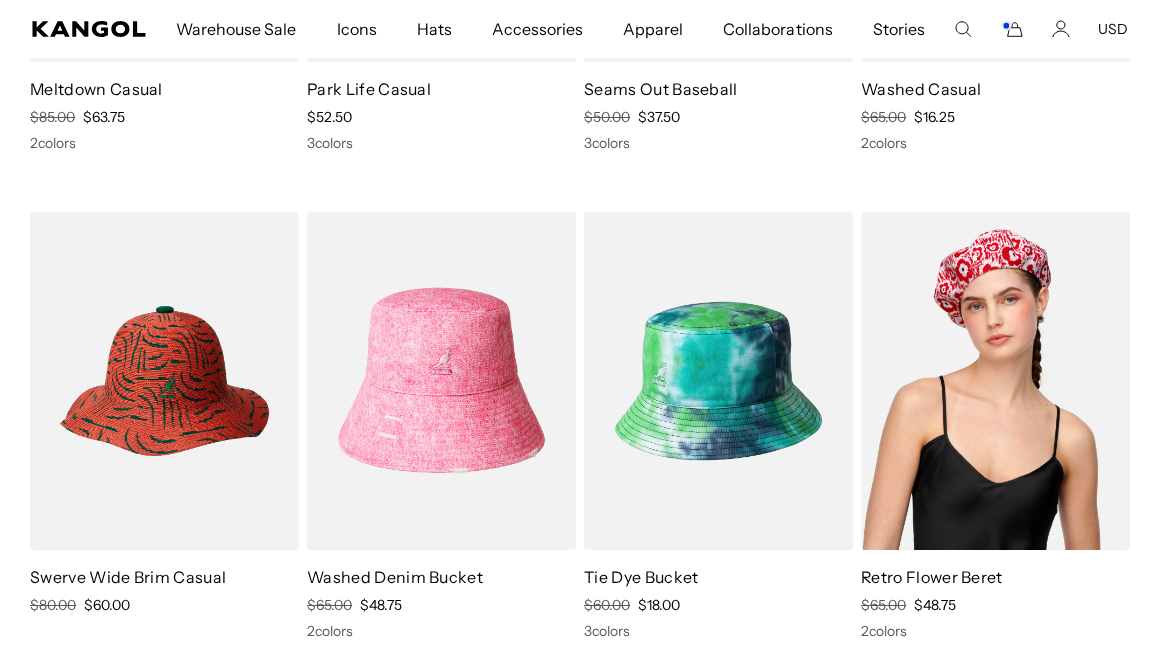 click at bounding box center [995, 381] 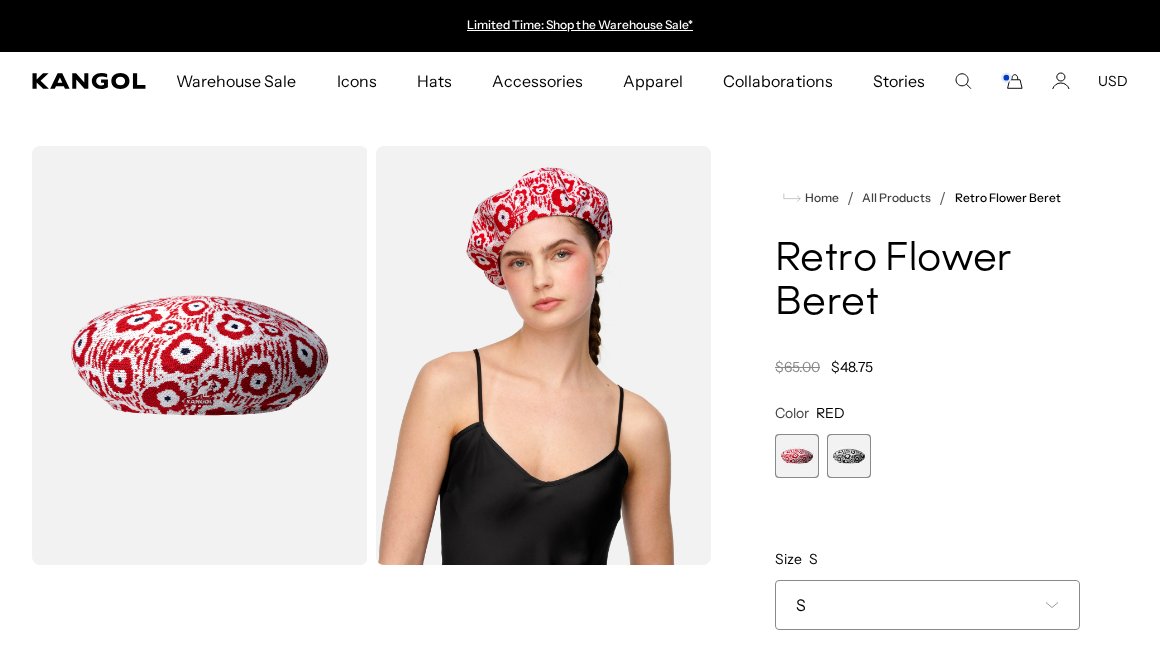 scroll, scrollTop: 0, scrollLeft: 0, axis: both 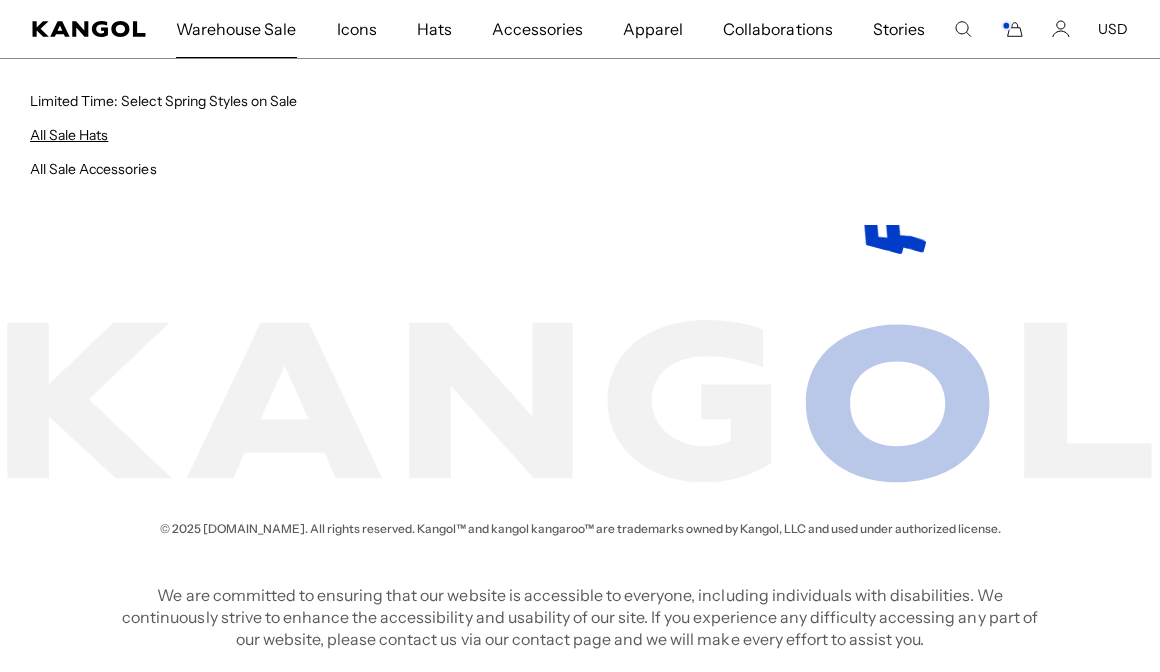 click on "All Sale Hats" at bounding box center [69, 135] 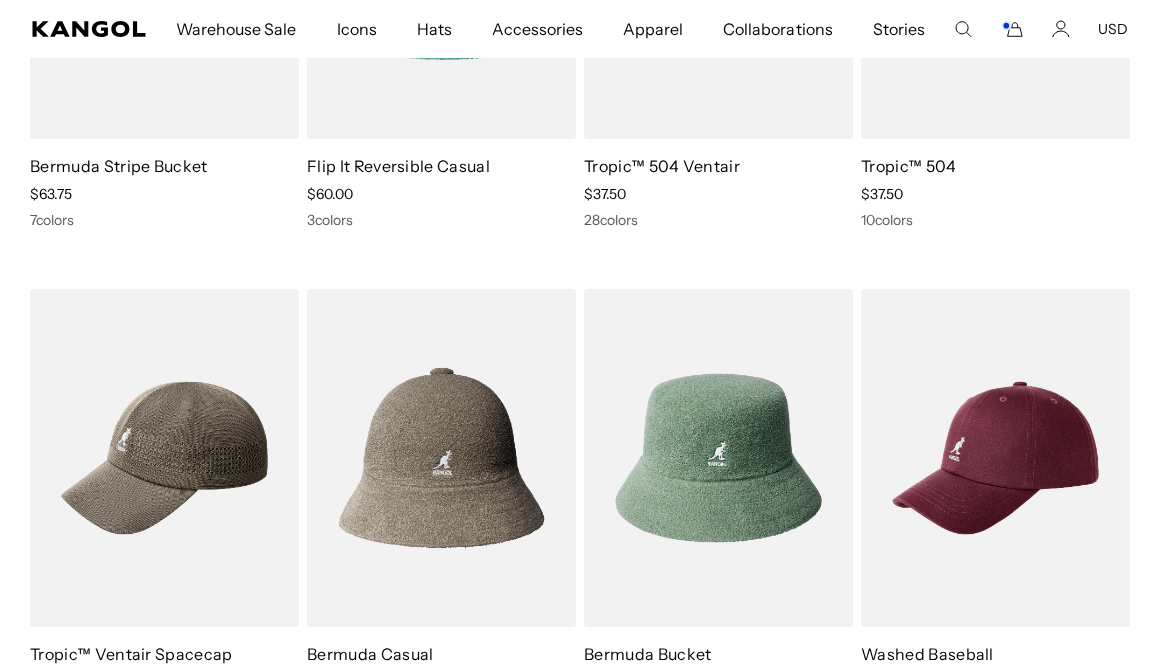 scroll, scrollTop: 1080, scrollLeft: 0, axis: vertical 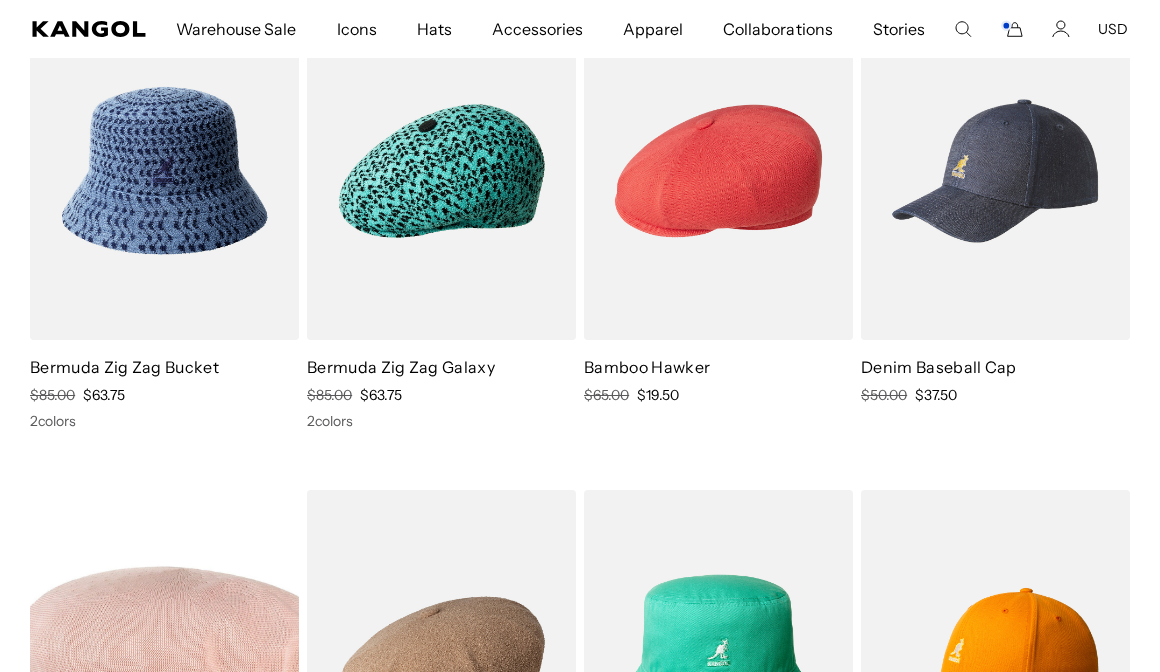 click at bounding box center [718, 171] 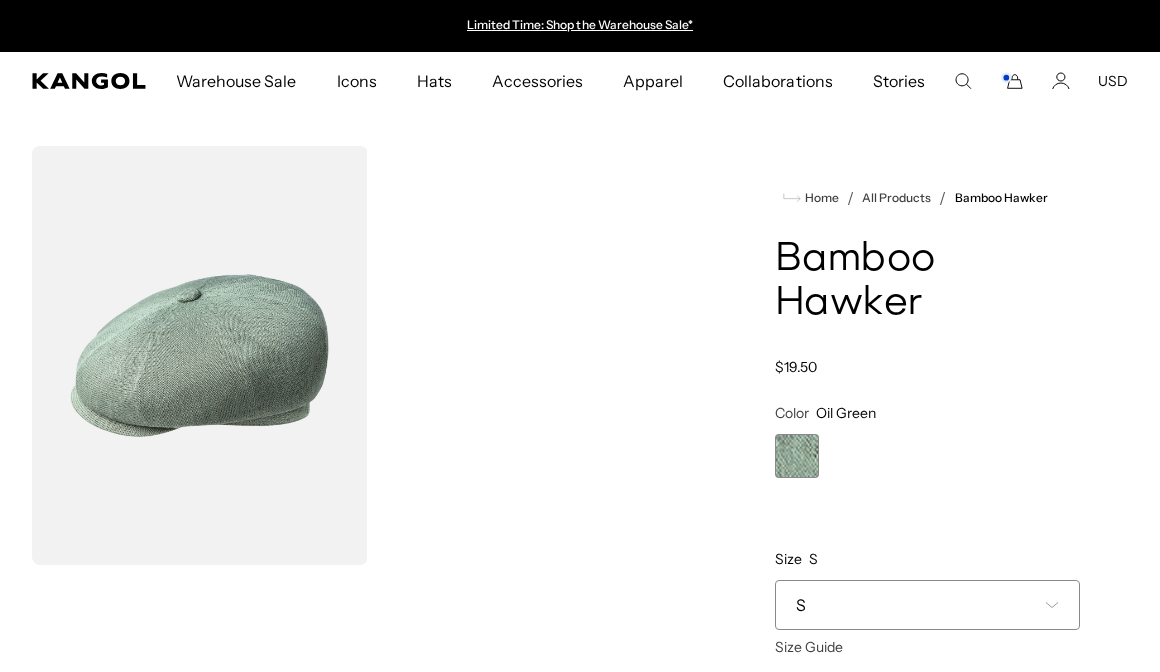 scroll, scrollTop: 0, scrollLeft: 0, axis: both 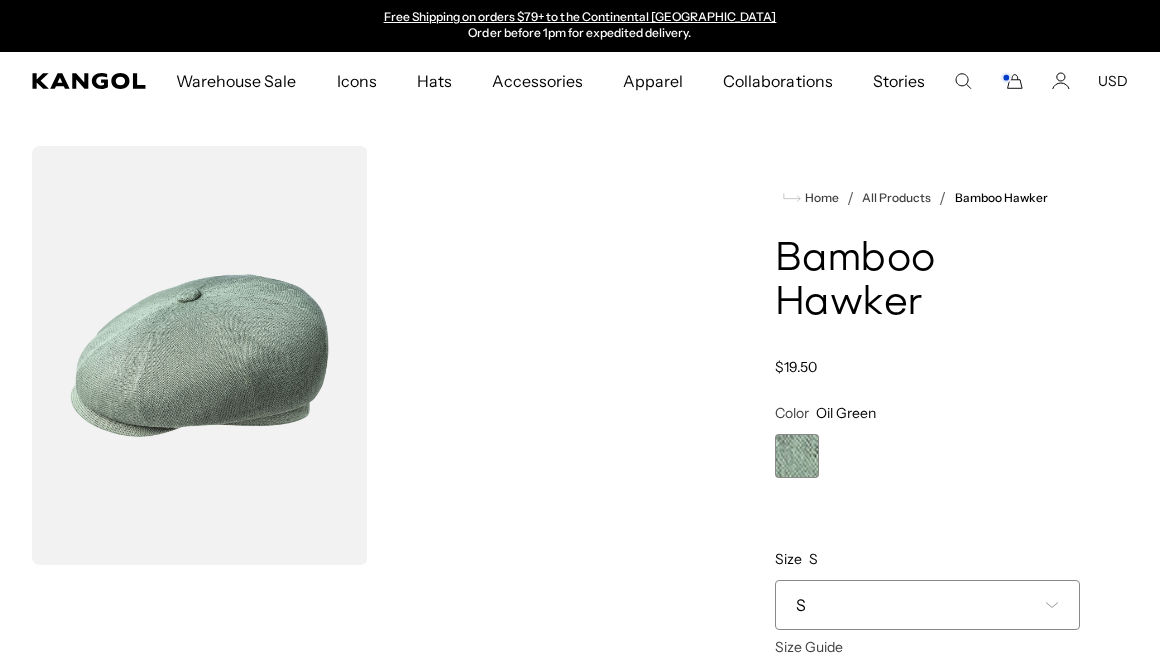 click on "S" at bounding box center (927, 605) 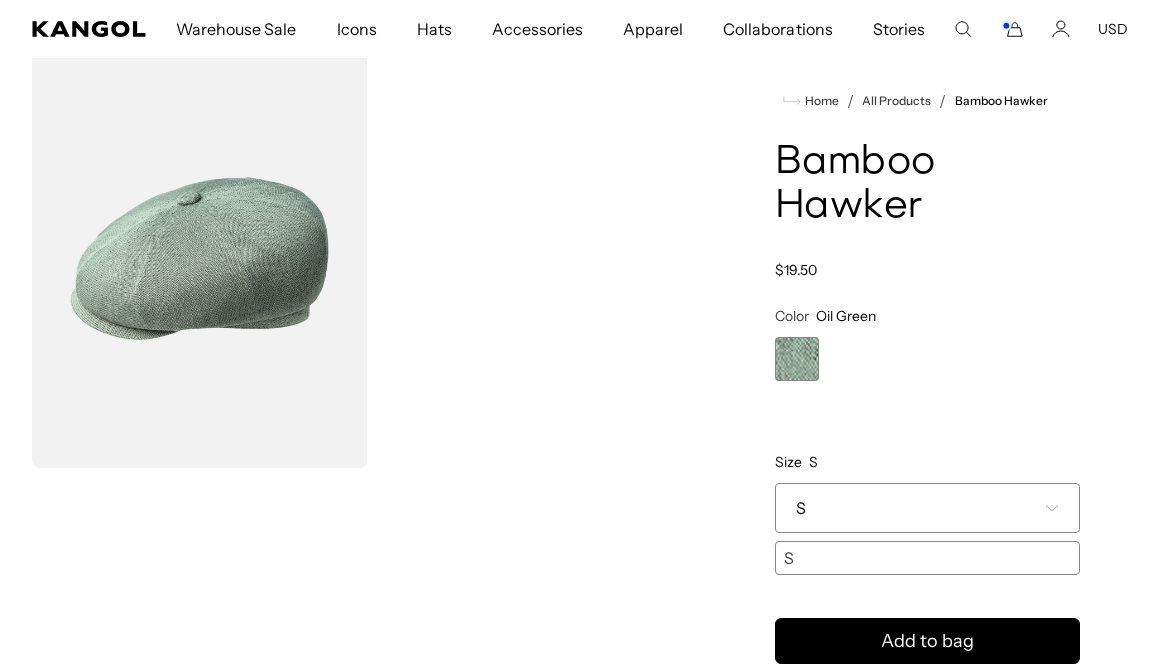 scroll, scrollTop: 151, scrollLeft: 0, axis: vertical 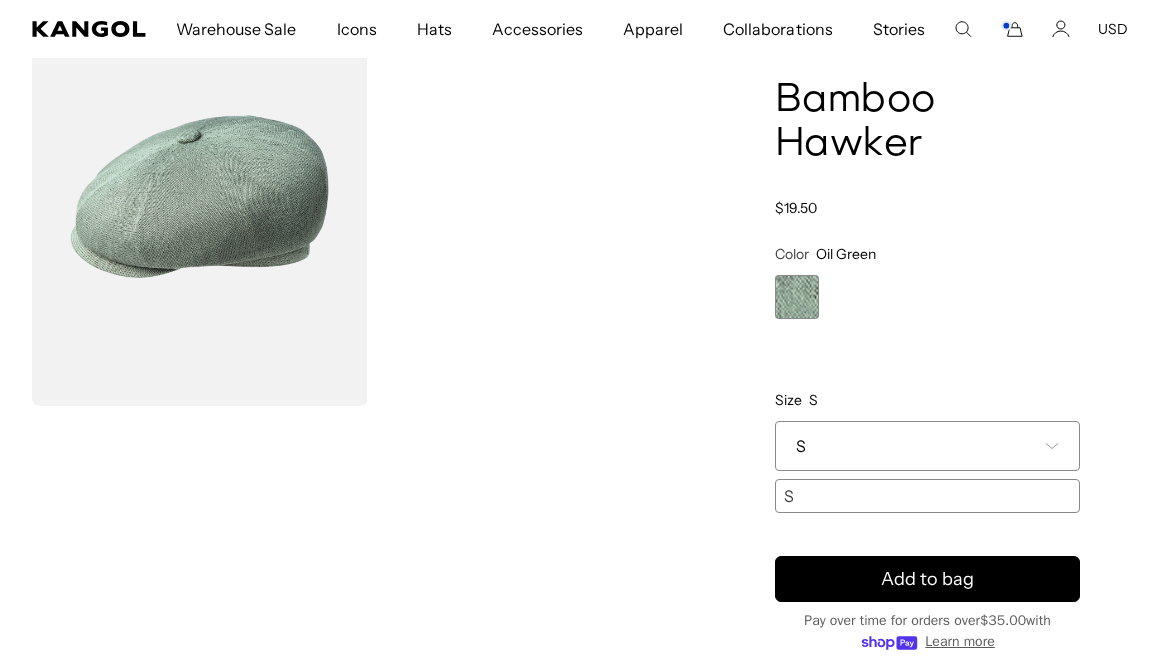 click at bounding box center [371, 196] 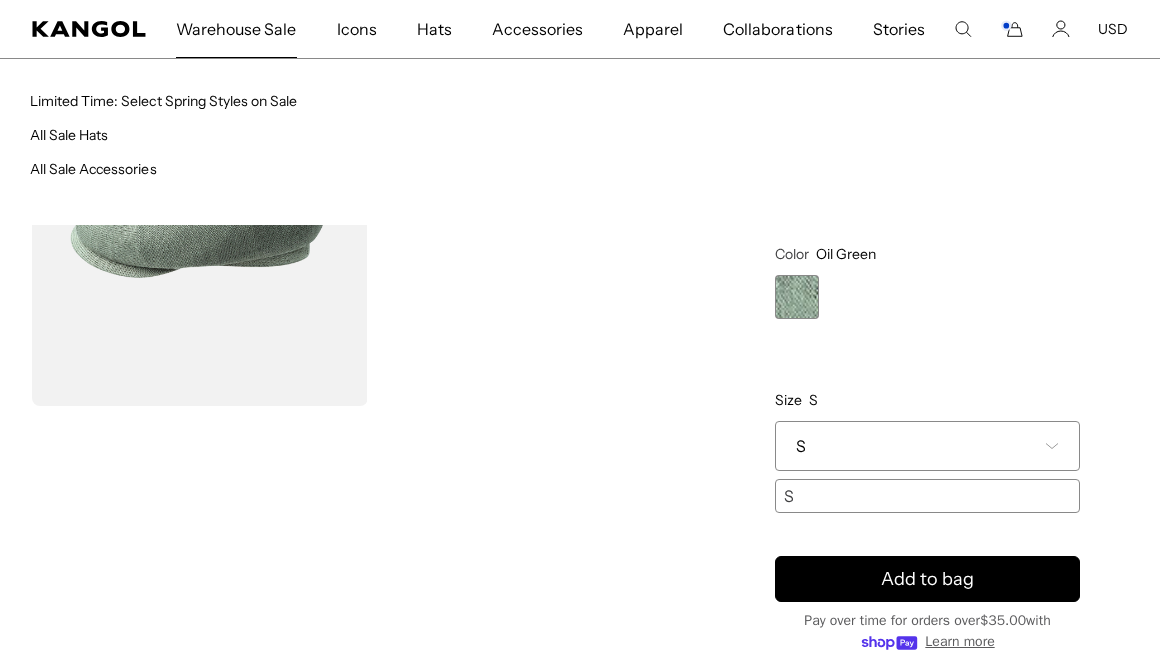 scroll, scrollTop: 0, scrollLeft: 412, axis: horizontal 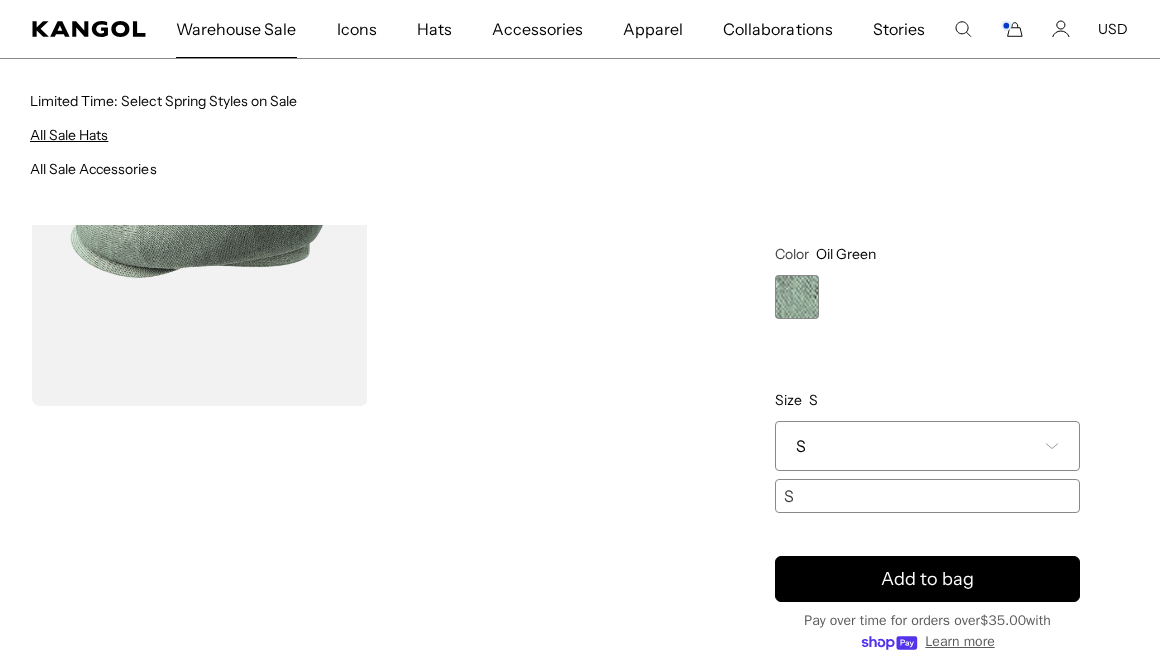 click on "All Sale Hats" at bounding box center (69, 135) 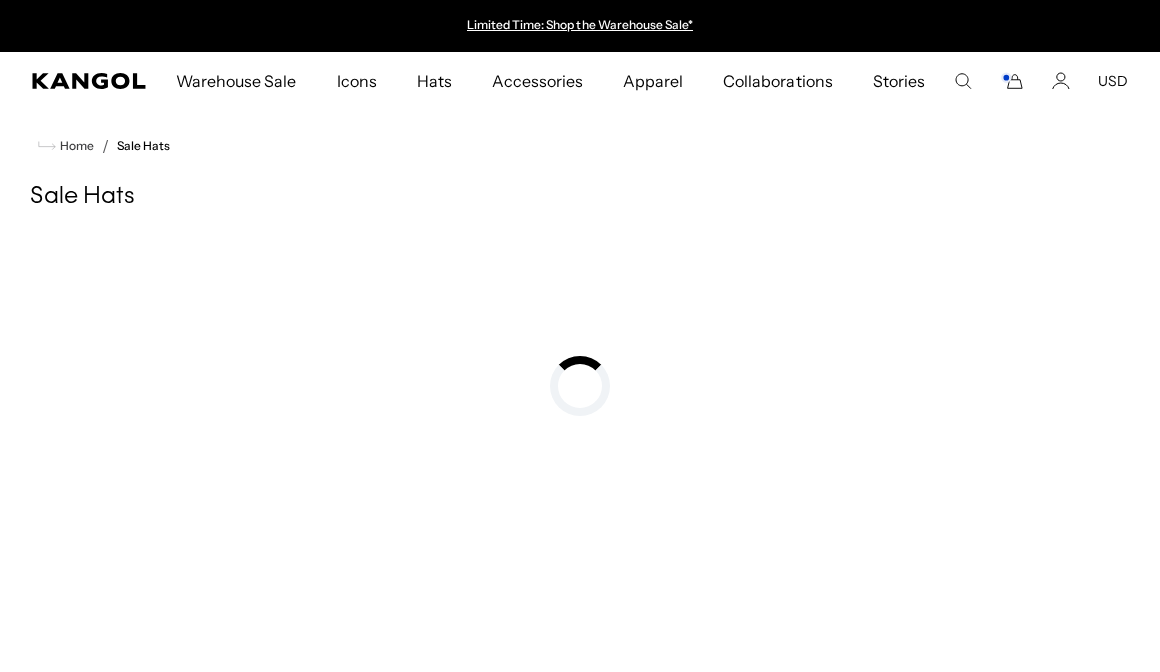 scroll, scrollTop: 0, scrollLeft: 0, axis: both 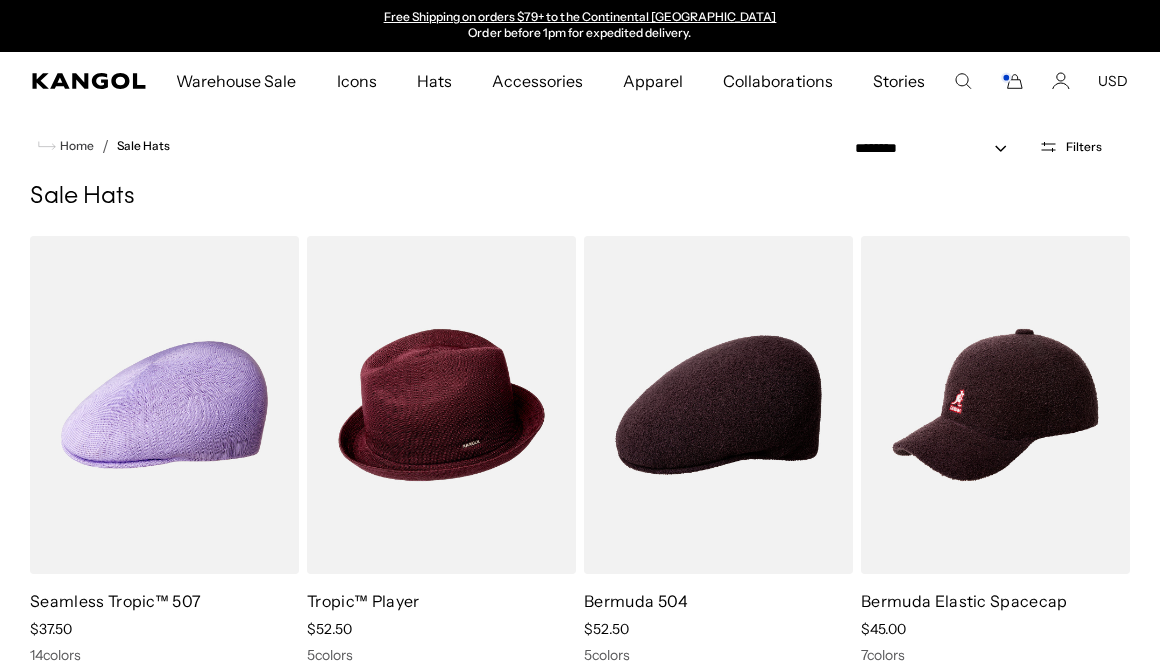 click 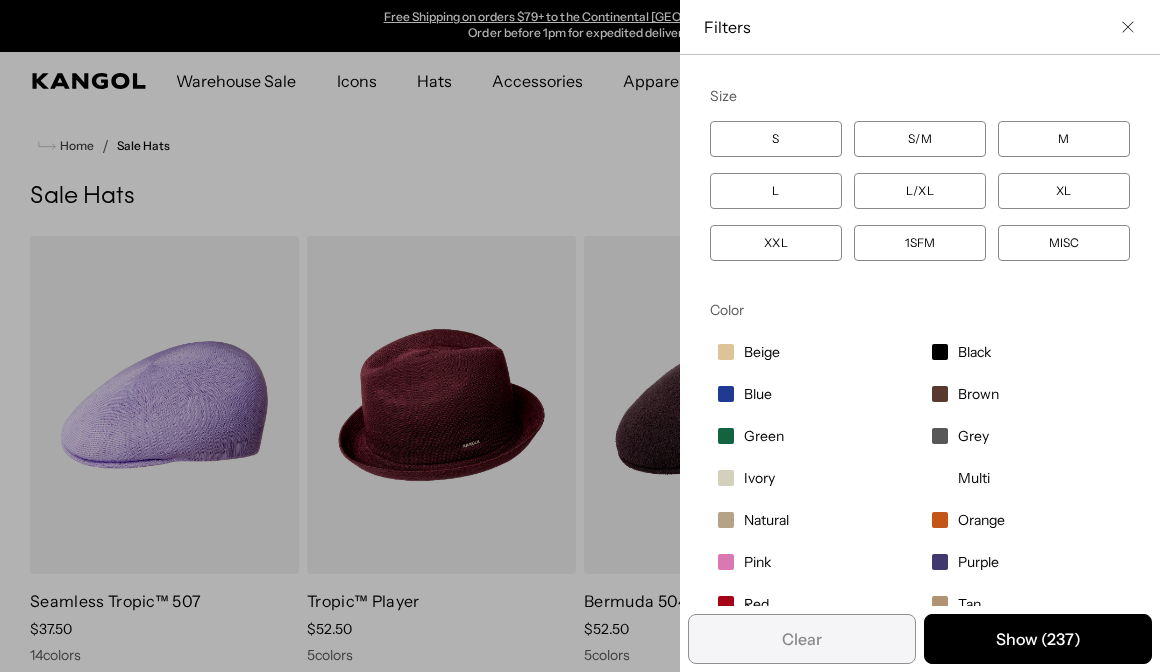 click on "L" at bounding box center [776, 191] 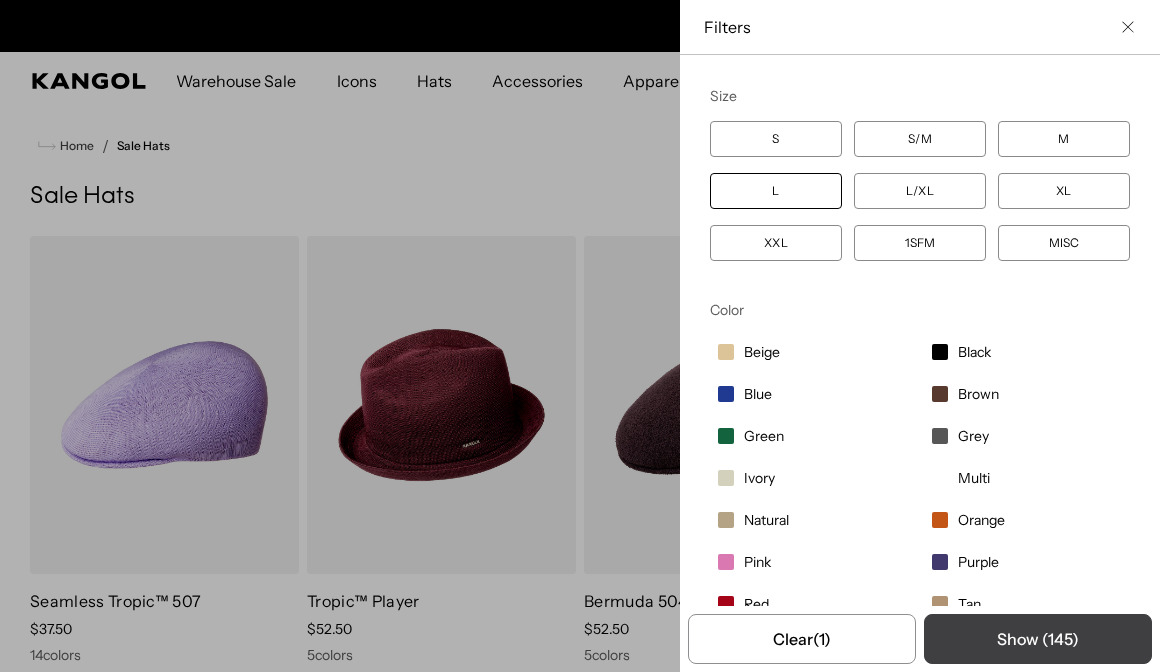 scroll, scrollTop: 0, scrollLeft: 412, axis: horizontal 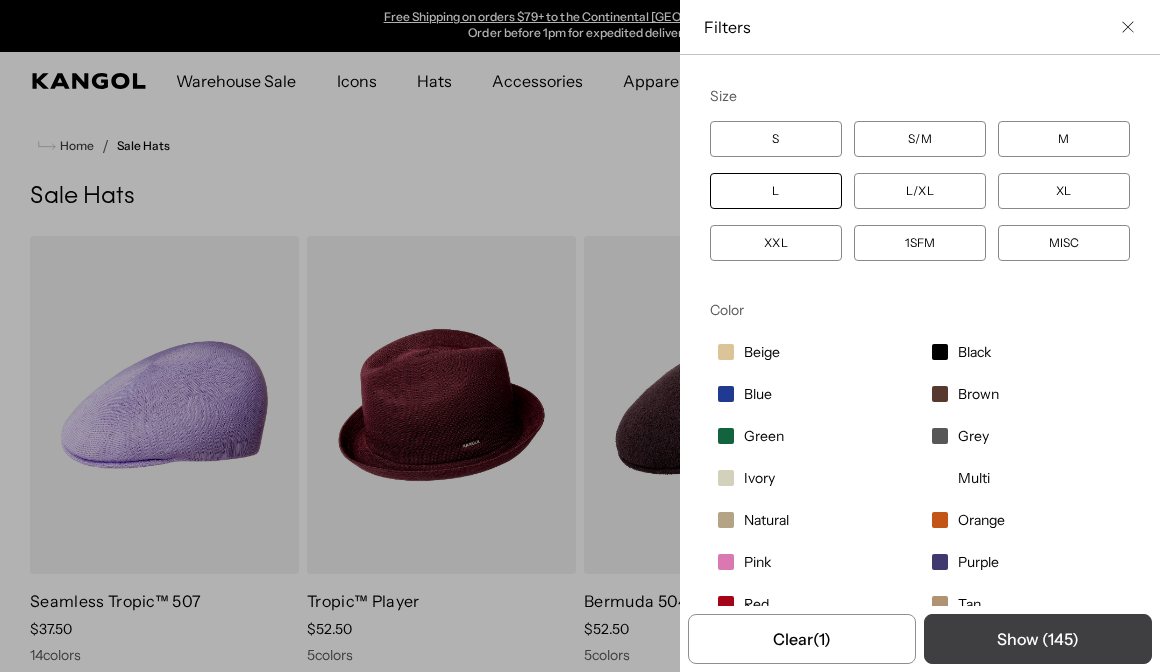 click on "Show ( 145 )" at bounding box center (1038, 639) 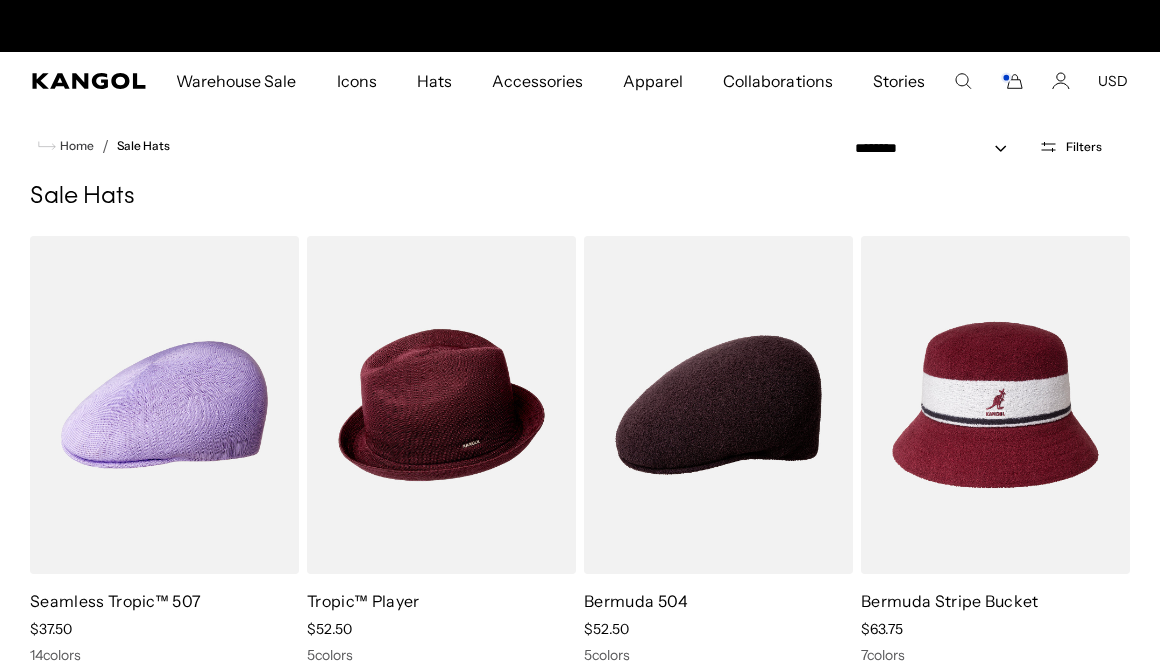 scroll, scrollTop: 0, scrollLeft: 0, axis: both 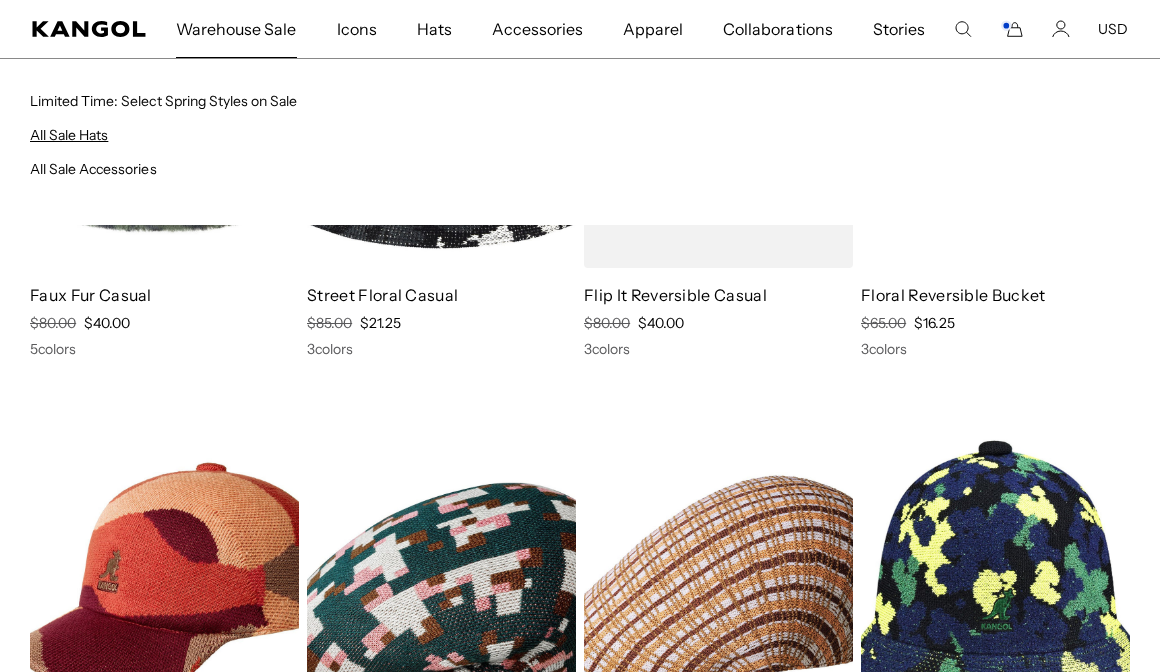click on "All Sale Hats" at bounding box center (69, 135) 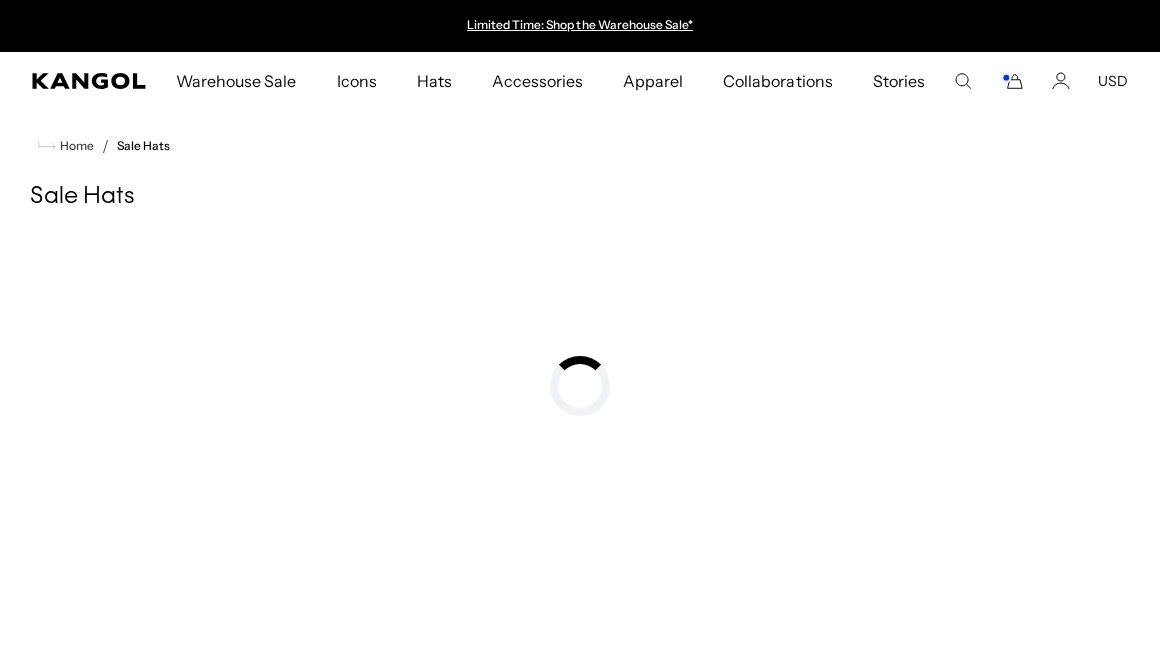 scroll, scrollTop: 0, scrollLeft: 0, axis: both 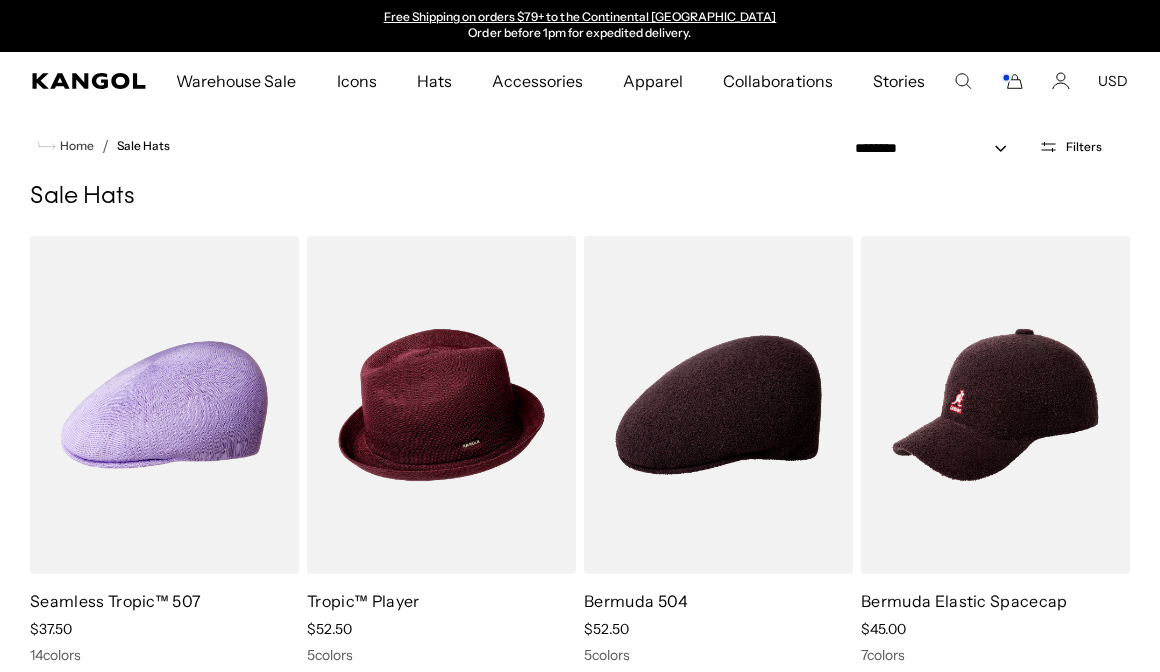 click on "Filters" at bounding box center (1070, 147) 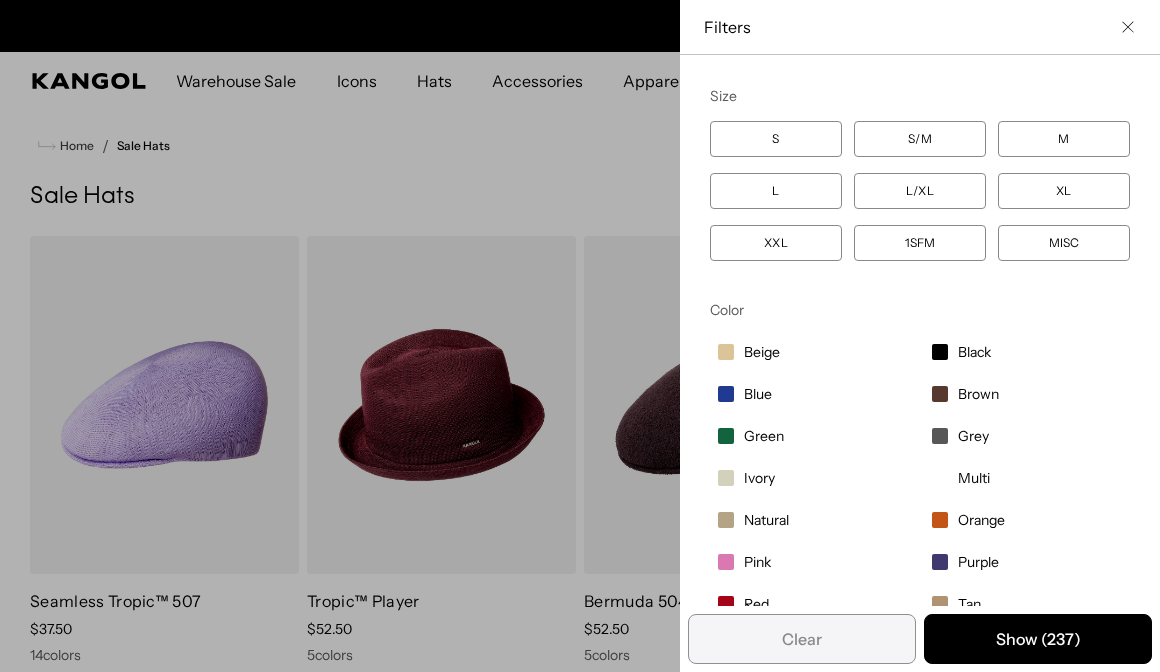 scroll, scrollTop: 0, scrollLeft: 0, axis: both 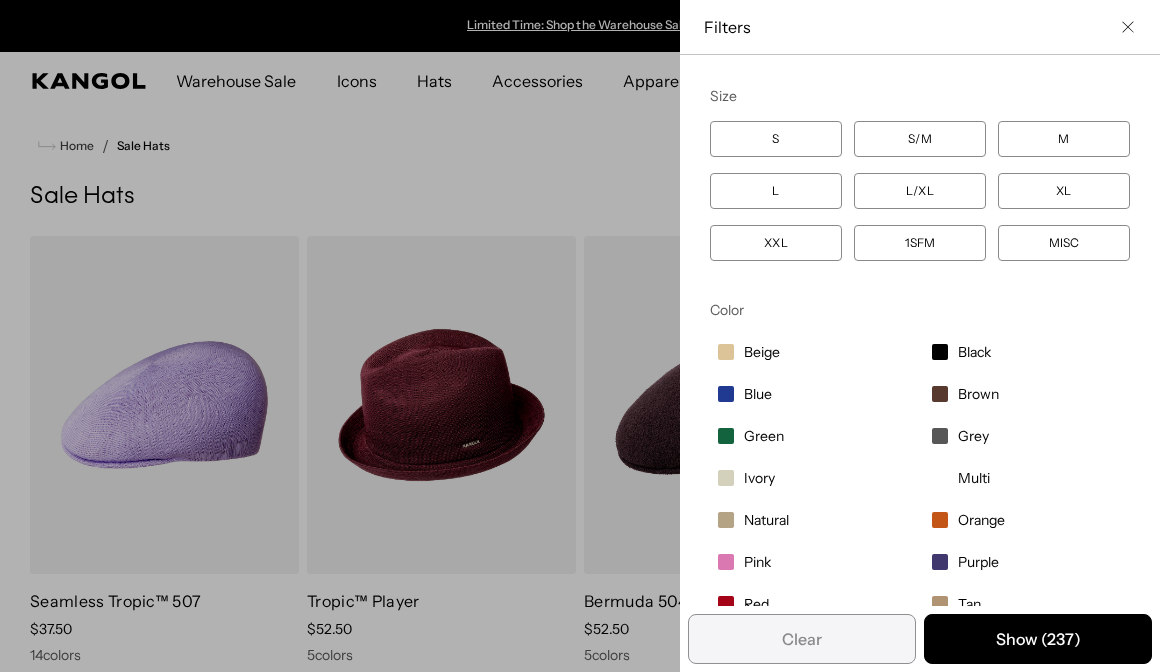 click on "L/XL" at bounding box center [920, 191] 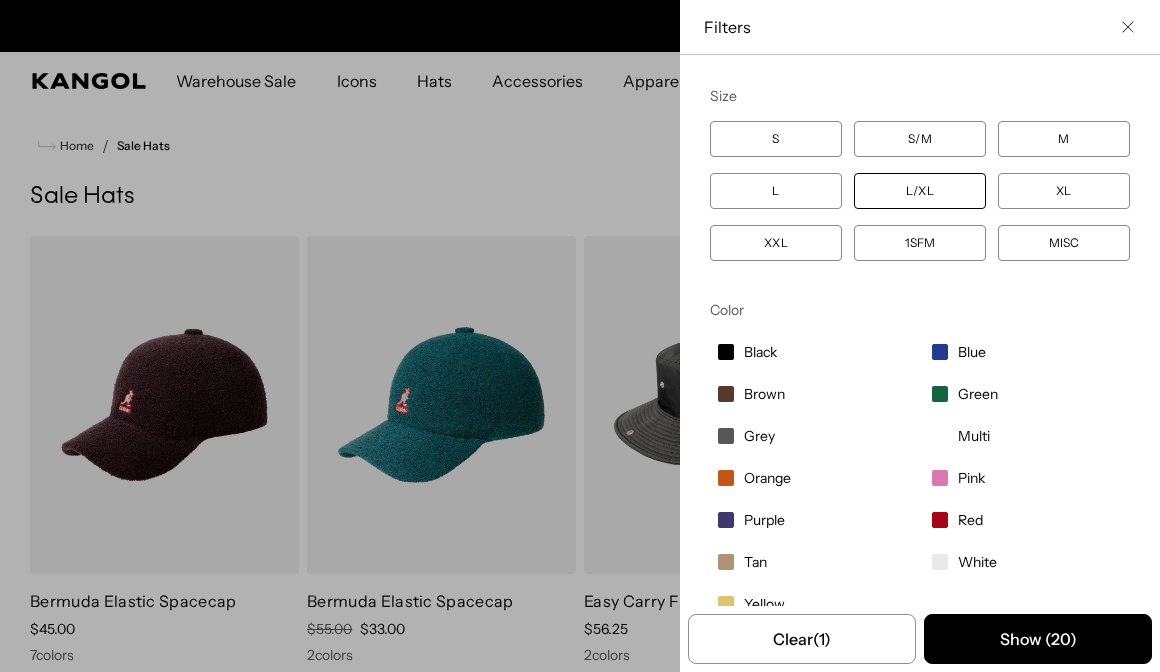 scroll, scrollTop: 0, scrollLeft: 412, axis: horizontal 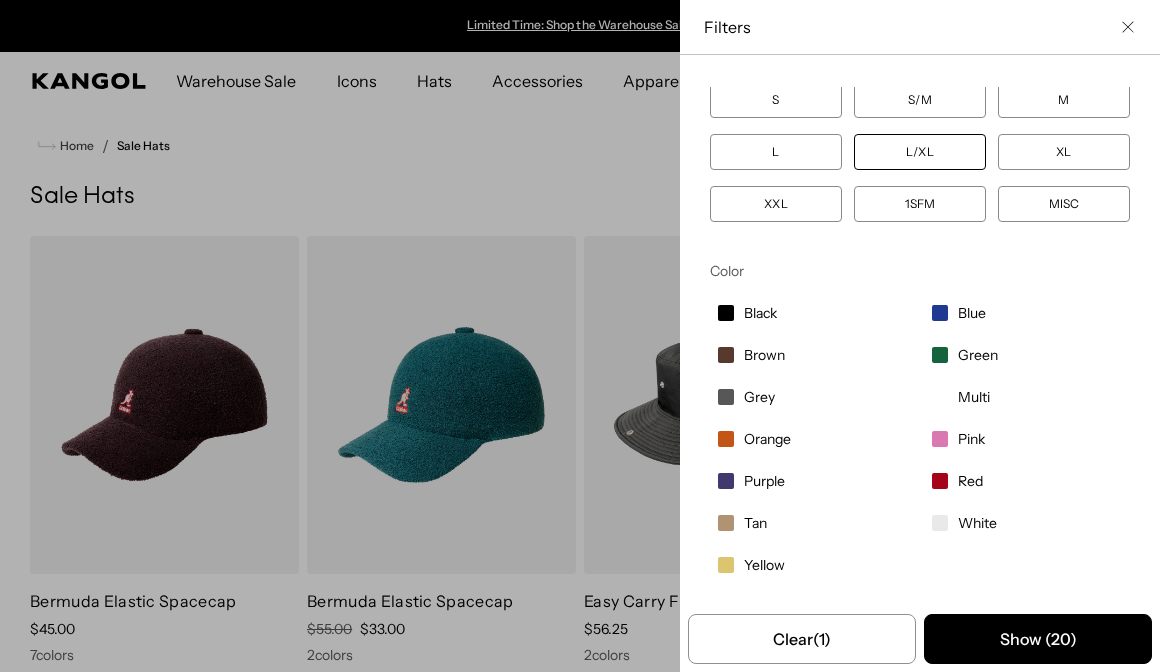 click on "XL" at bounding box center (1064, 152) 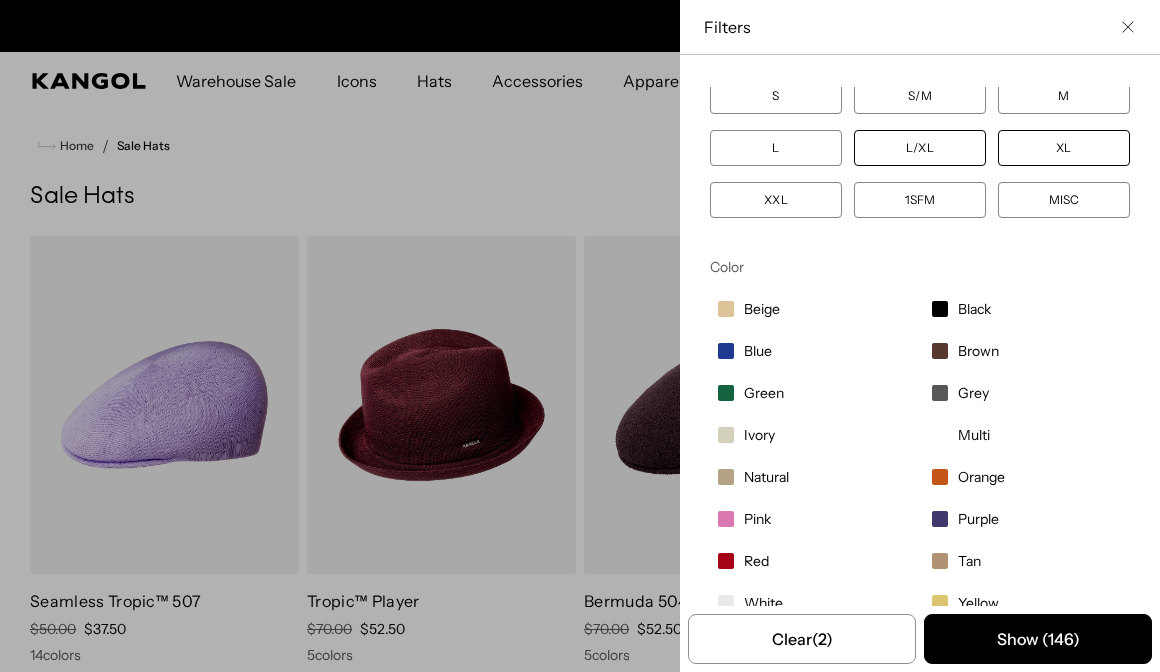 click on "XL" at bounding box center (1064, 148) 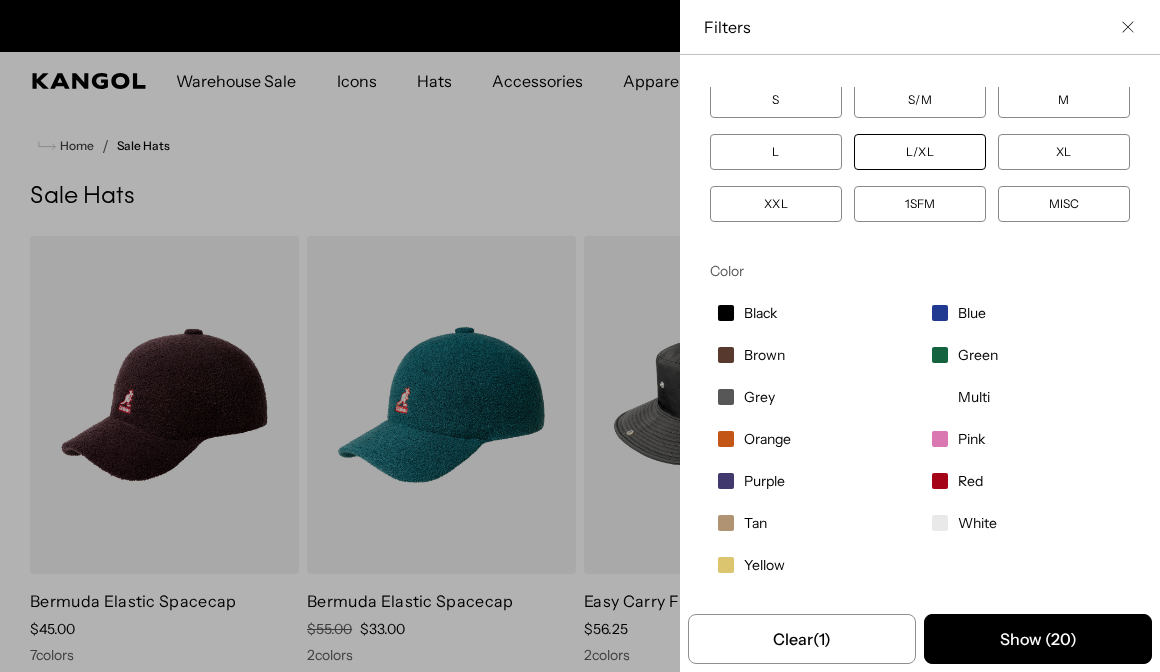 scroll, scrollTop: 0, scrollLeft: 0, axis: both 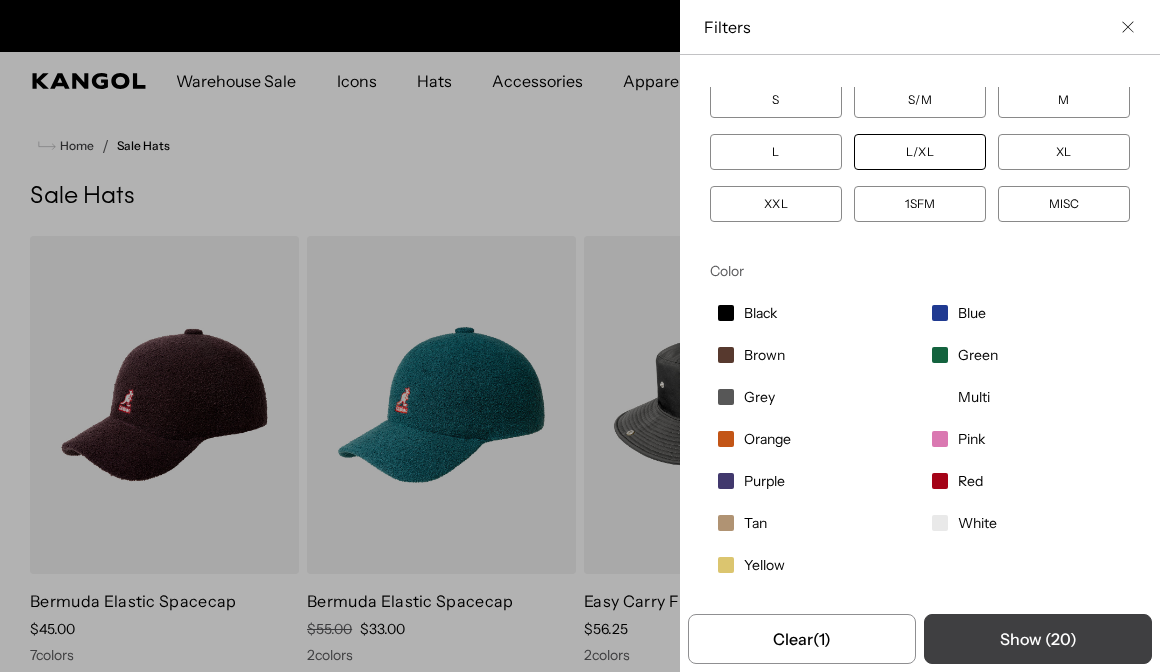 click on "Show ( 20 )" at bounding box center [1038, 639] 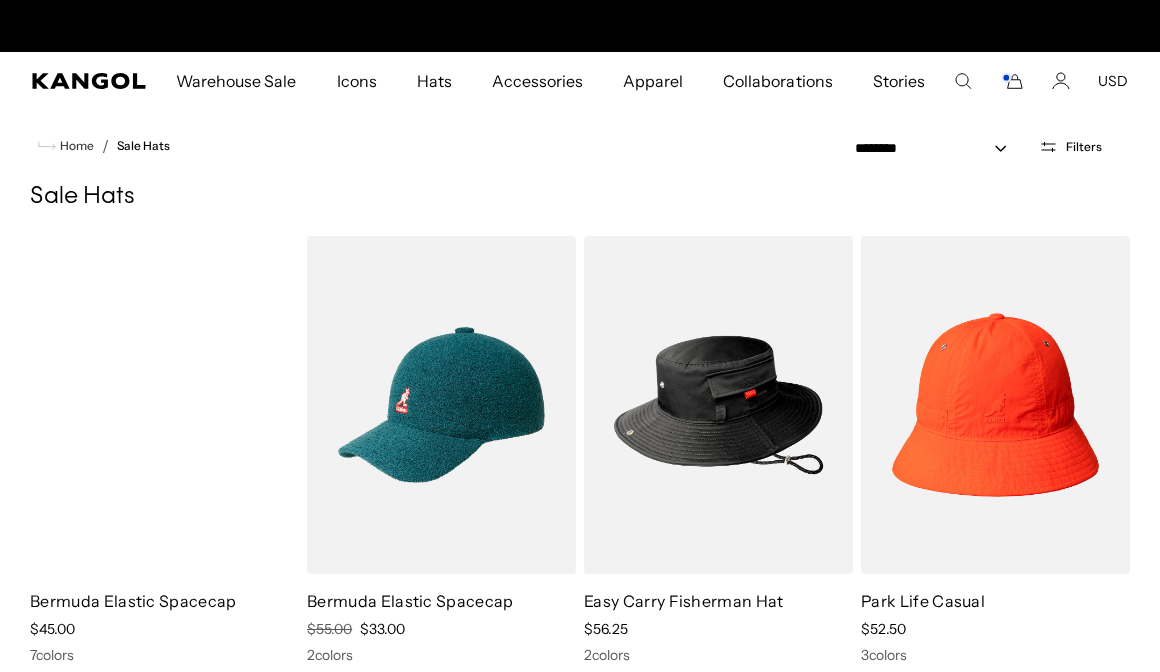 scroll, scrollTop: 0, scrollLeft: 412, axis: horizontal 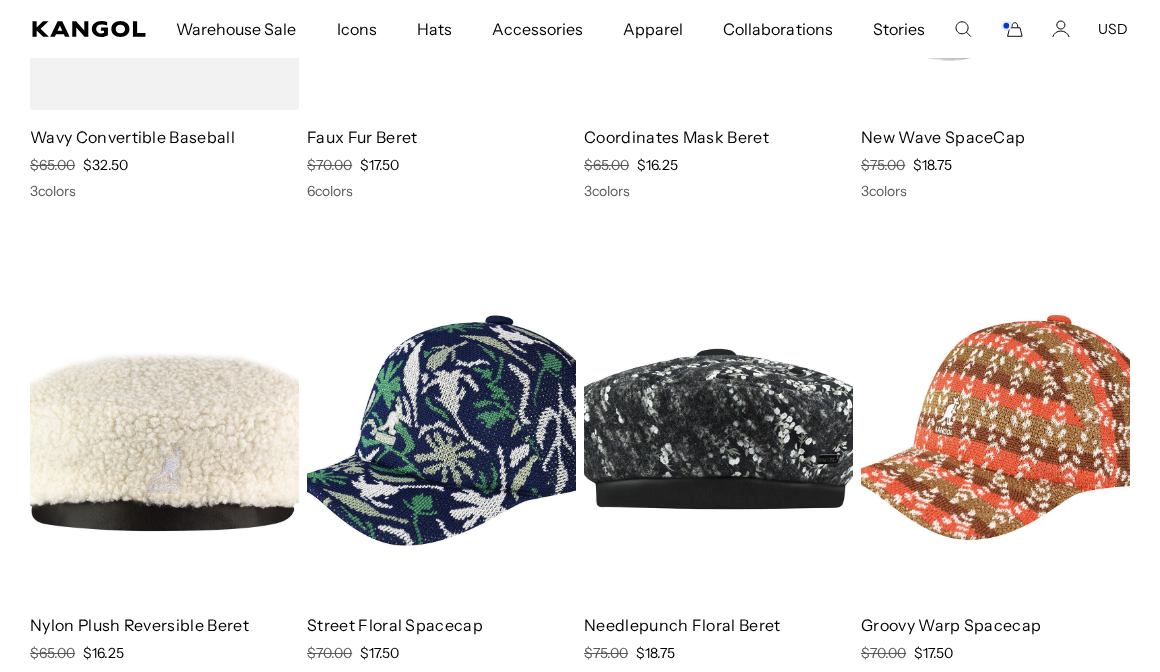 click 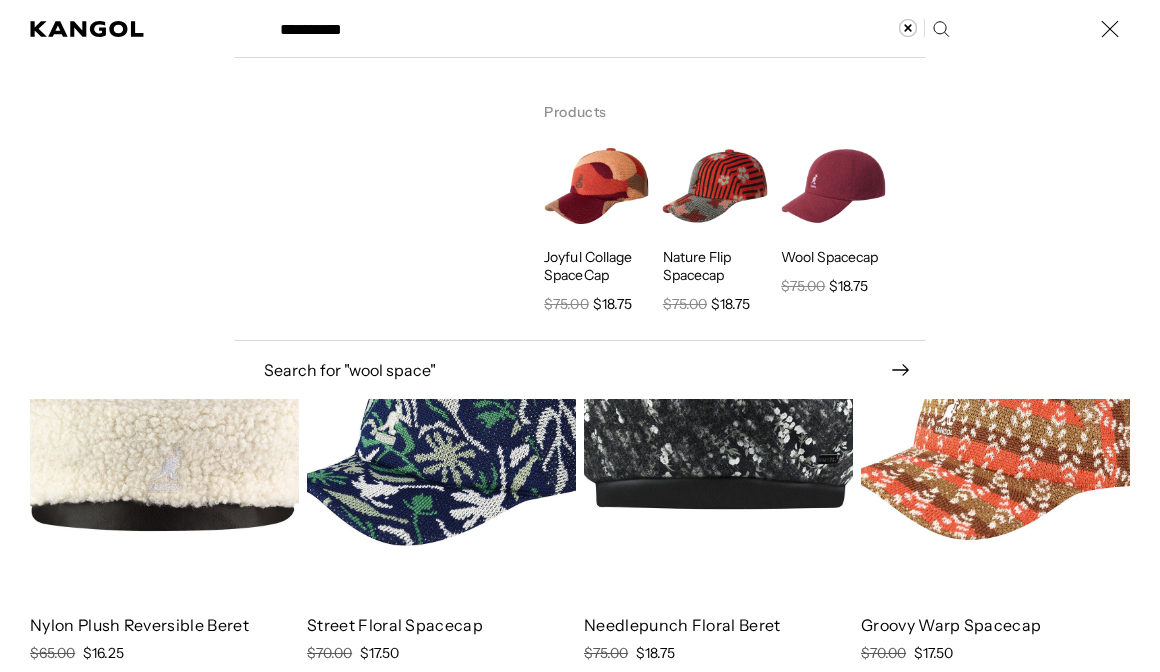 type on "**********" 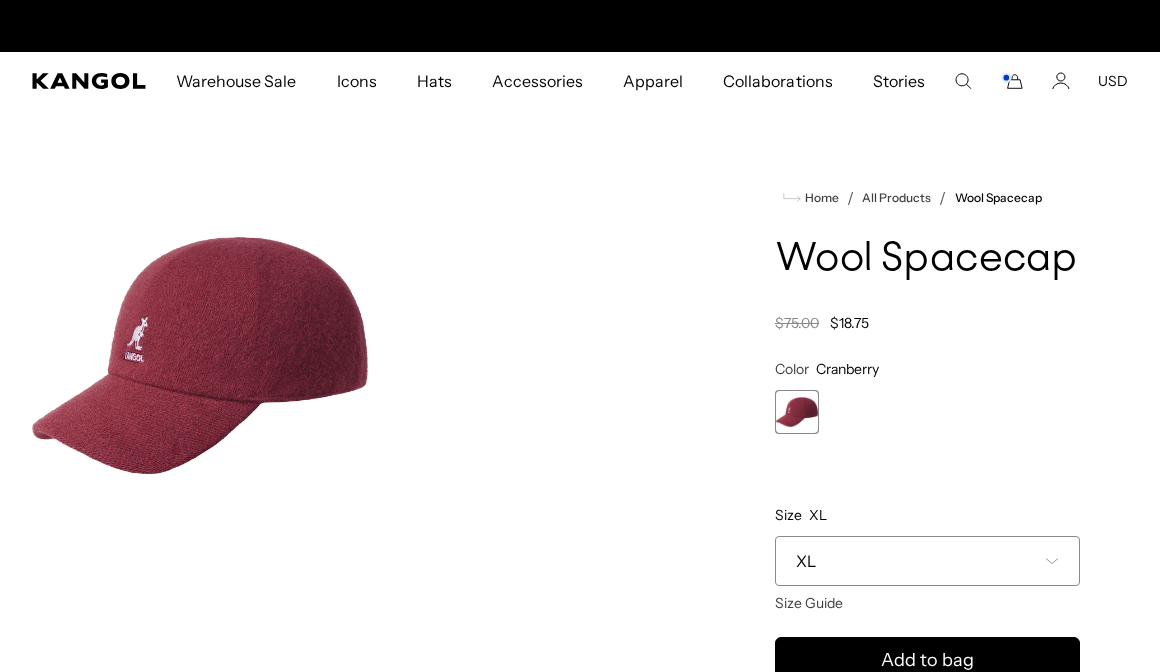 scroll, scrollTop: 136, scrollLeft: 0, axis: vertical 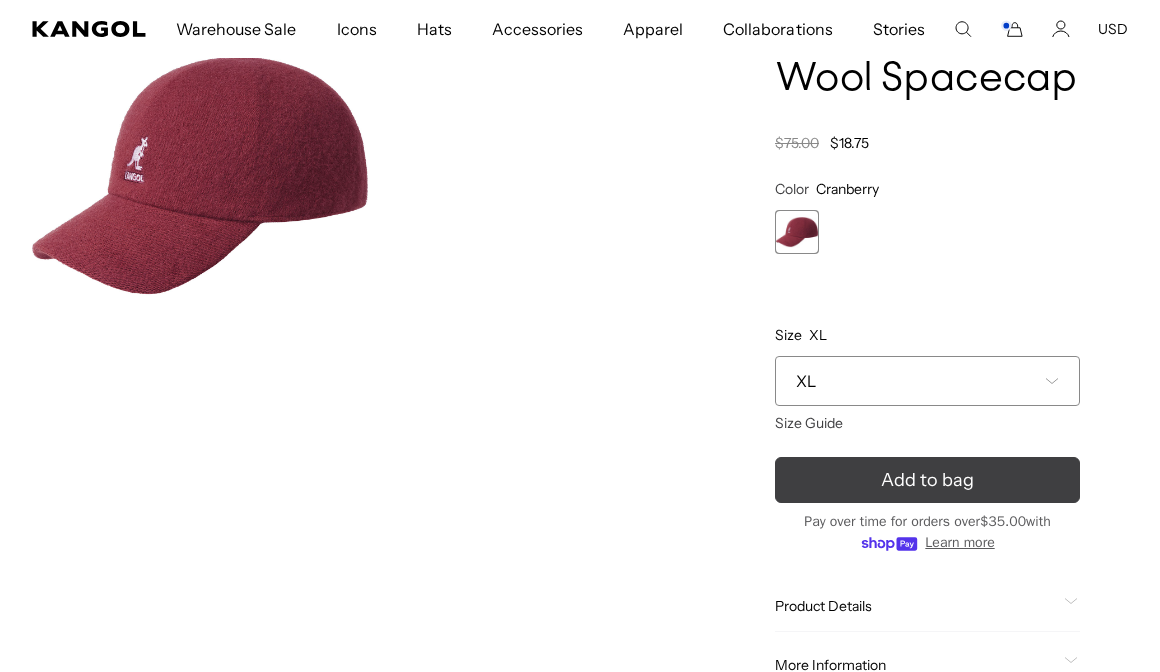 click on "Add to bag" at bounding box center (927, 480) 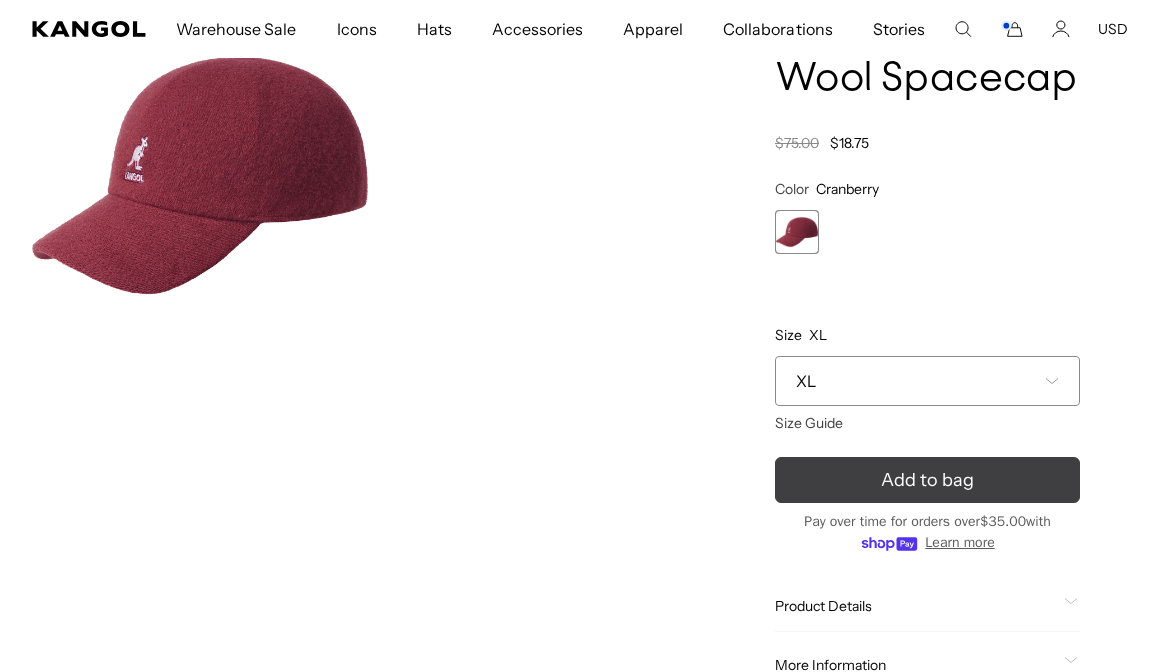 scroll, scrollTop: 0, scrollLeft: 412, axis: horizontal 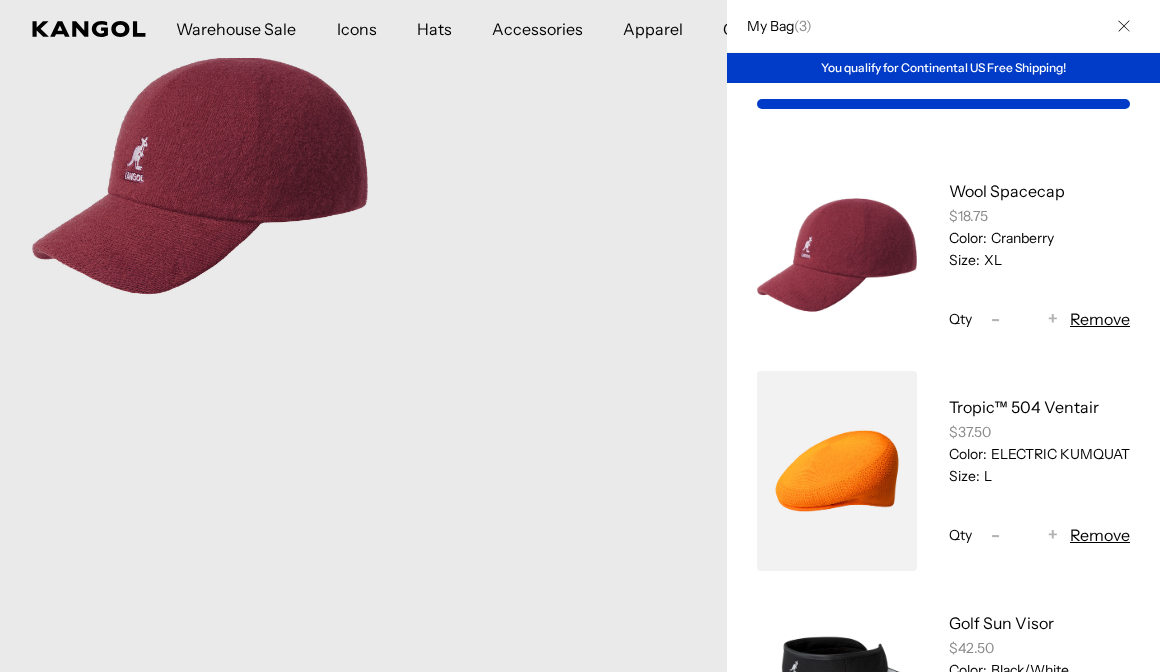 click 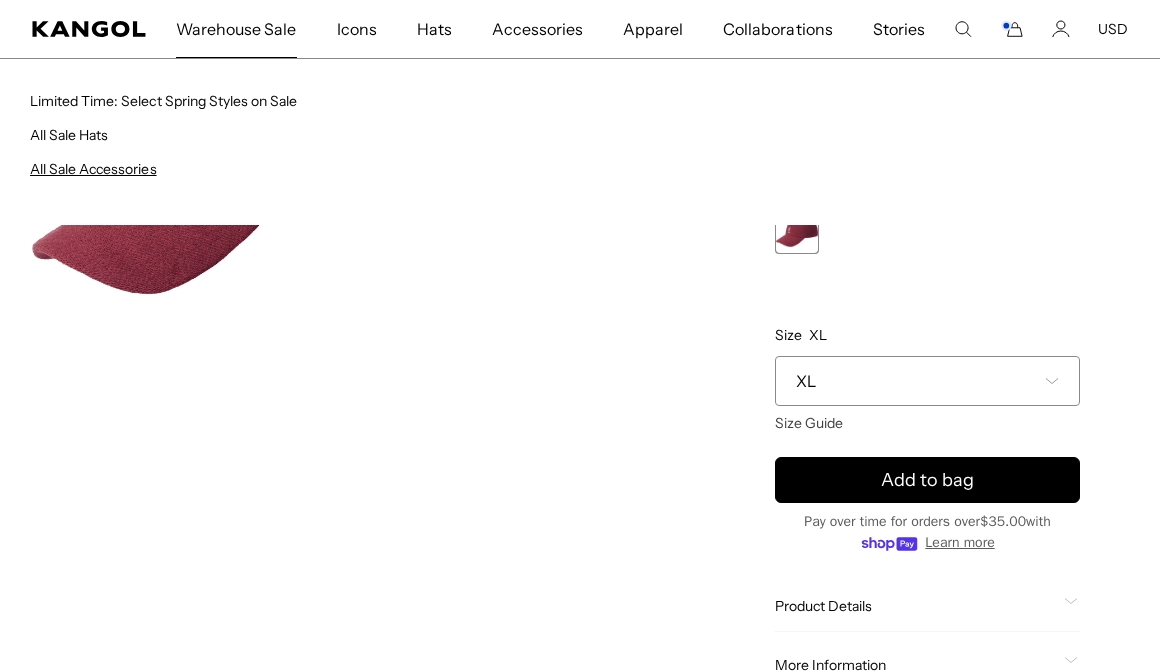 scroll, scrollTop: 0, scrollLeft: 412, axis: horizontal 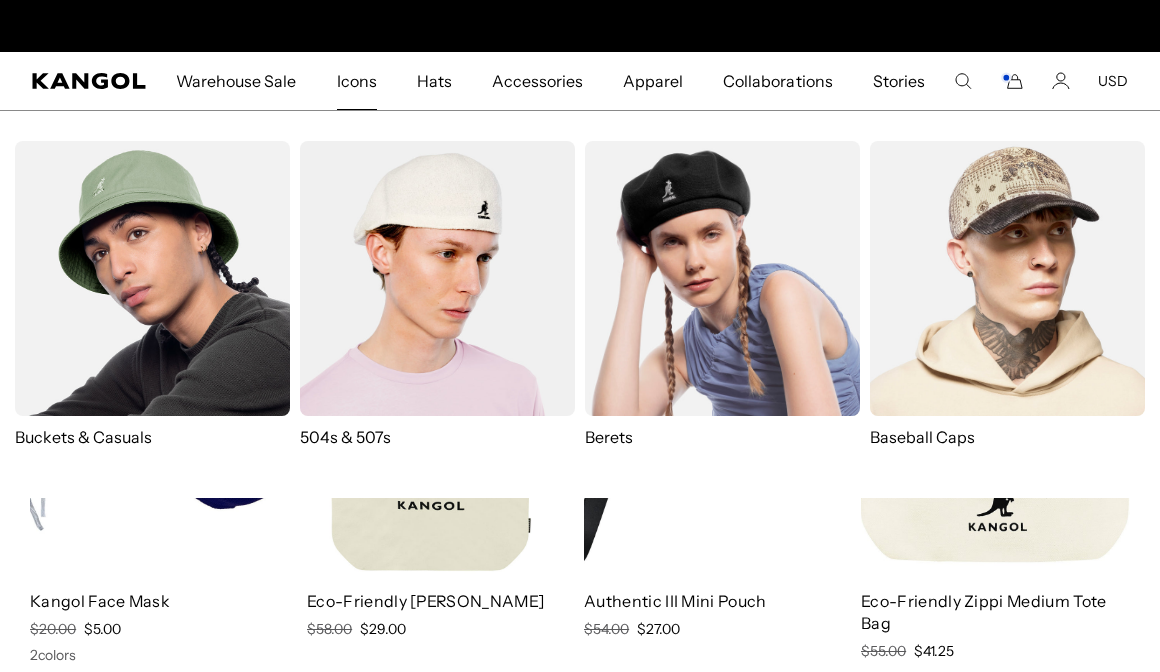 click on "Icons" at bounding box center (357, 81) 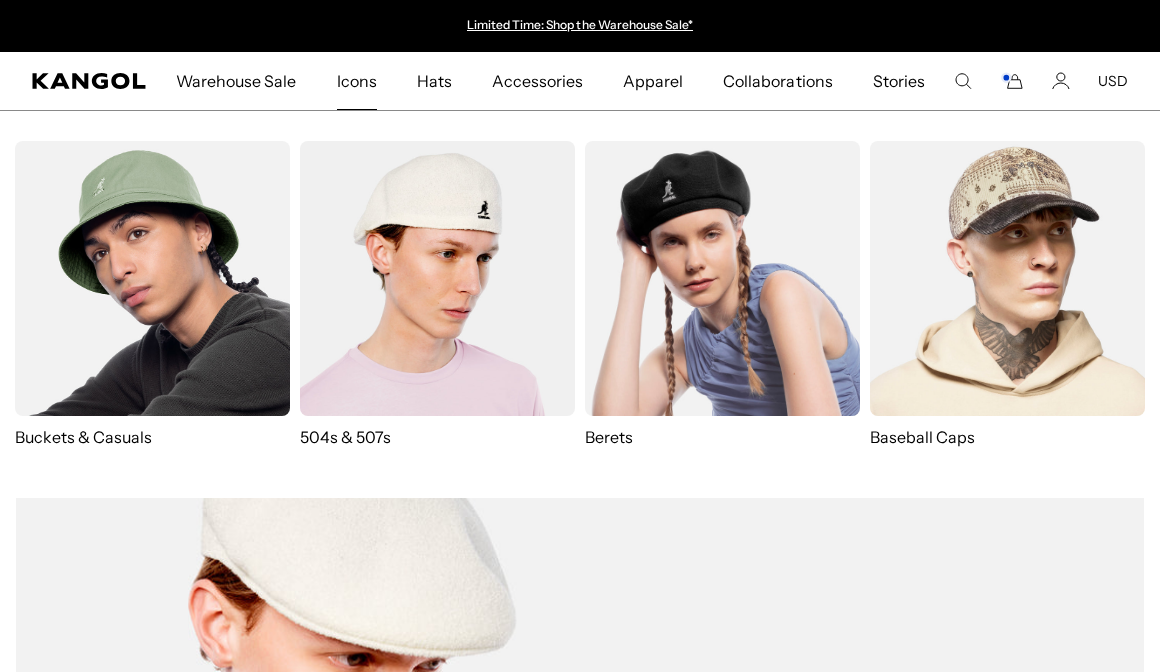 scroll, scrollTop: 0, scrollLeft: 0, axis: both 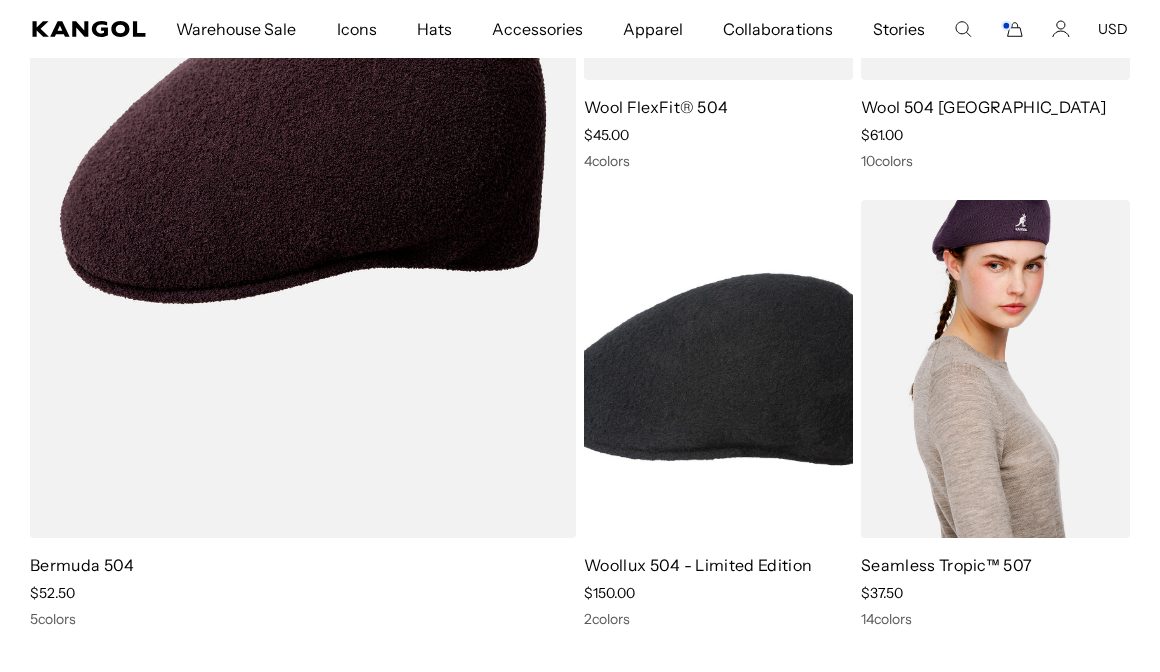 click at bounding box center [995, 369] 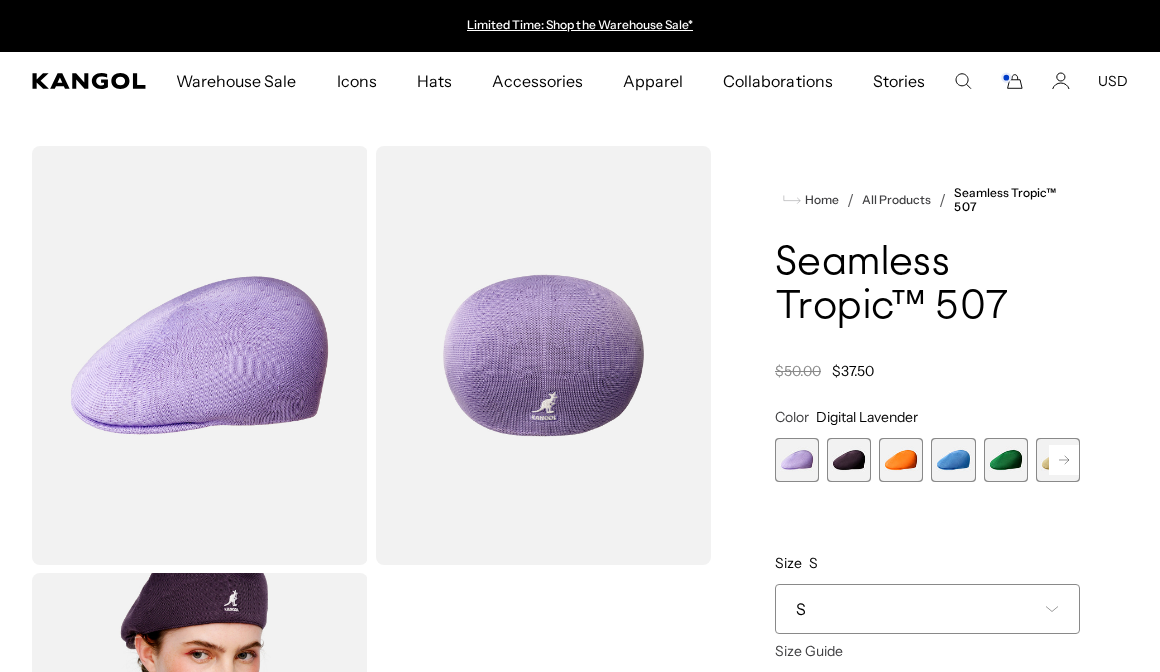 scroll, scrollTop: 0, scrollLeft: 0, axis: both 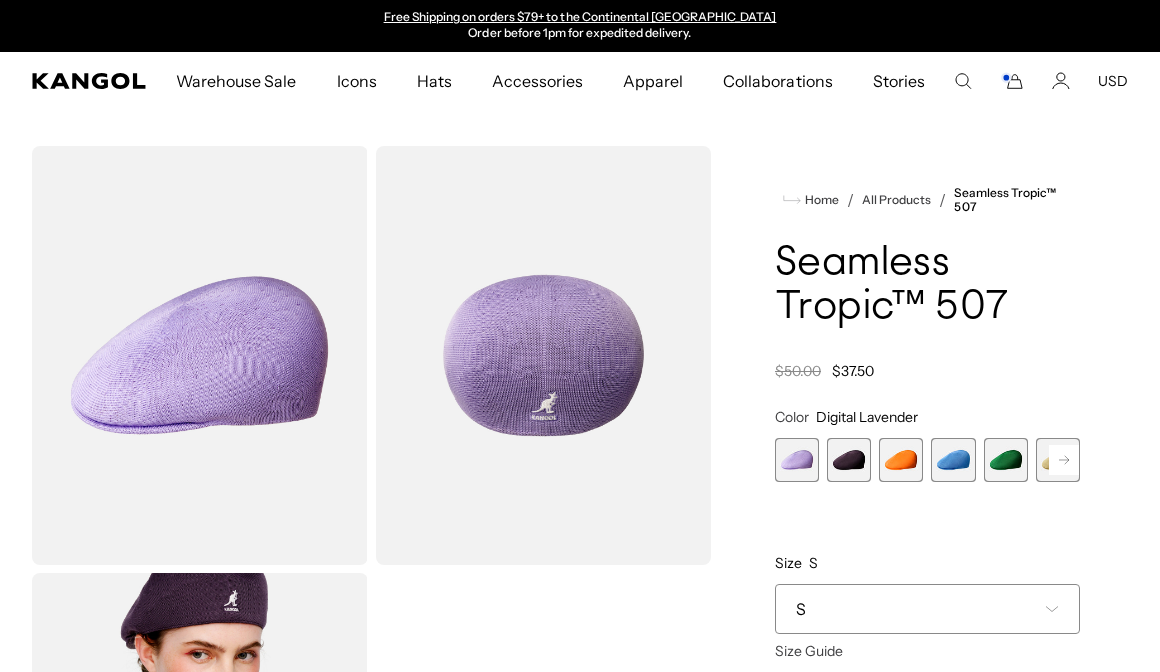 click at bounding box center (901, 460) 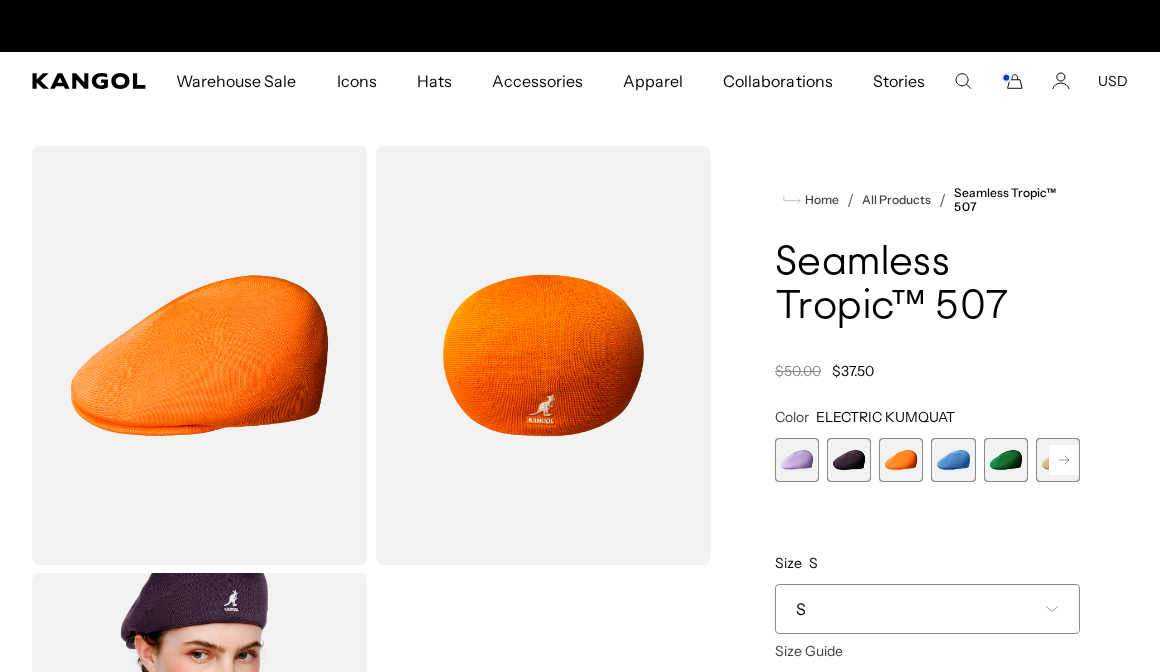 scroll, scrollTop: 0, scrollLeft: 412, axis: horizontal 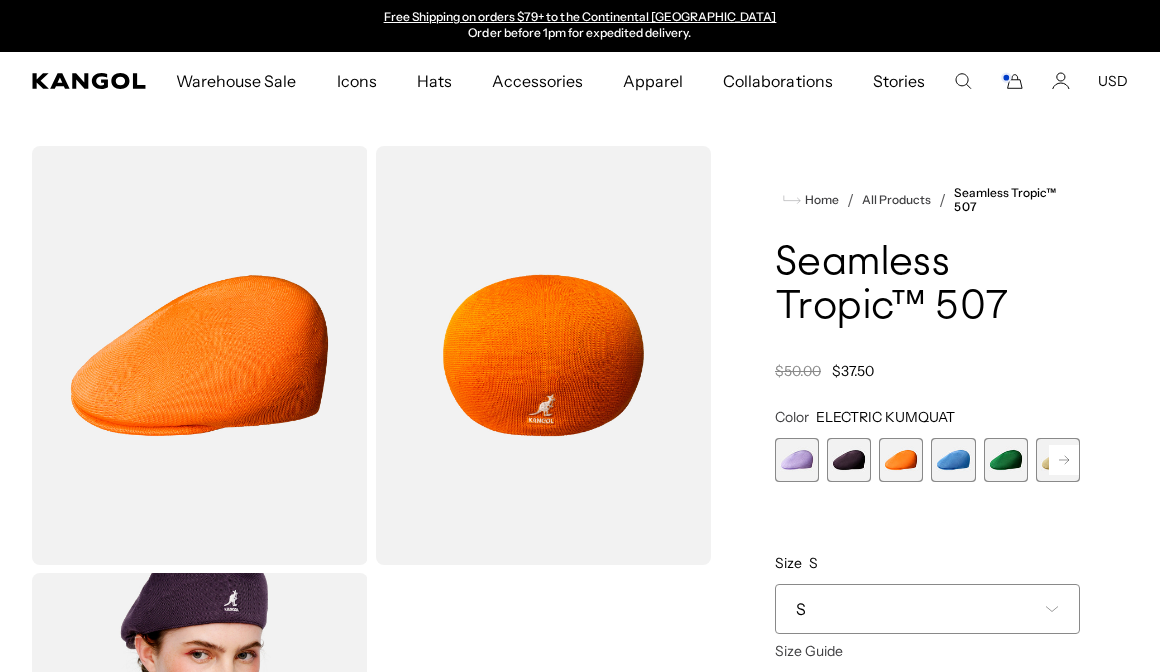 click 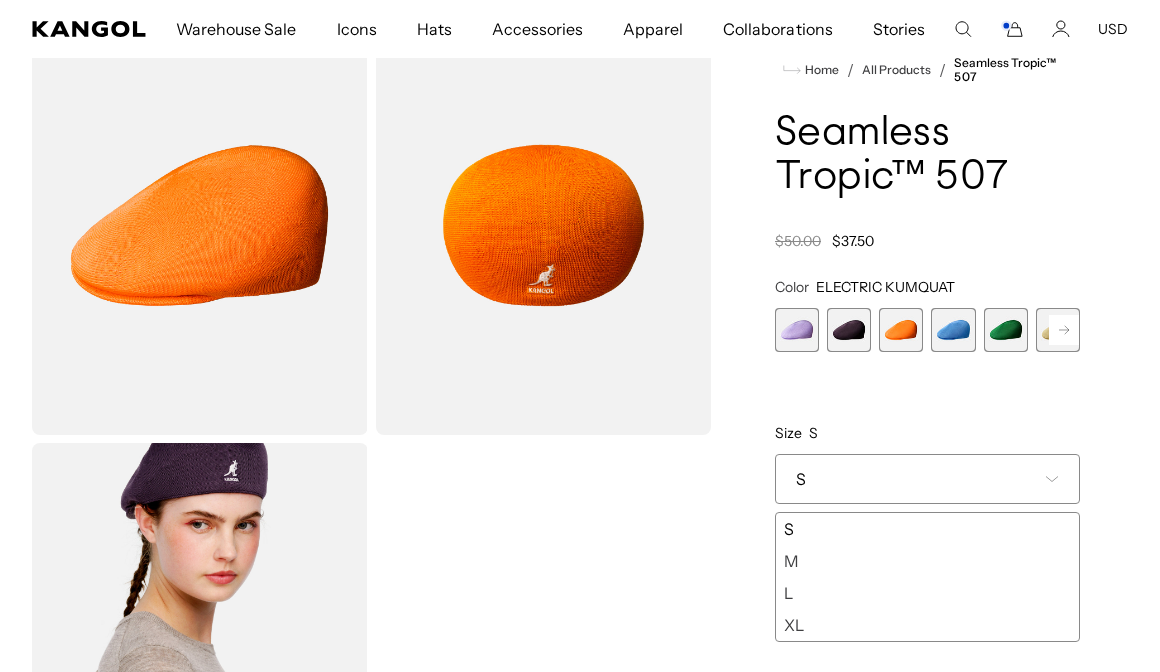scroll, scrollTop: 128, scrollLeft: 0, axis: vertical 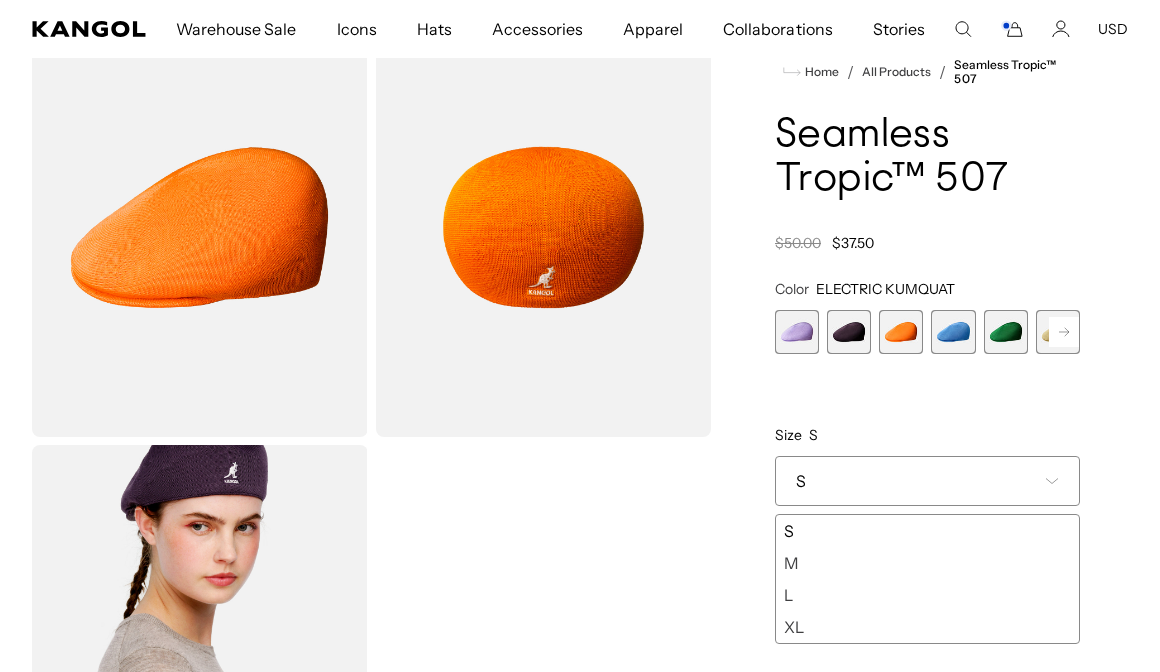 click 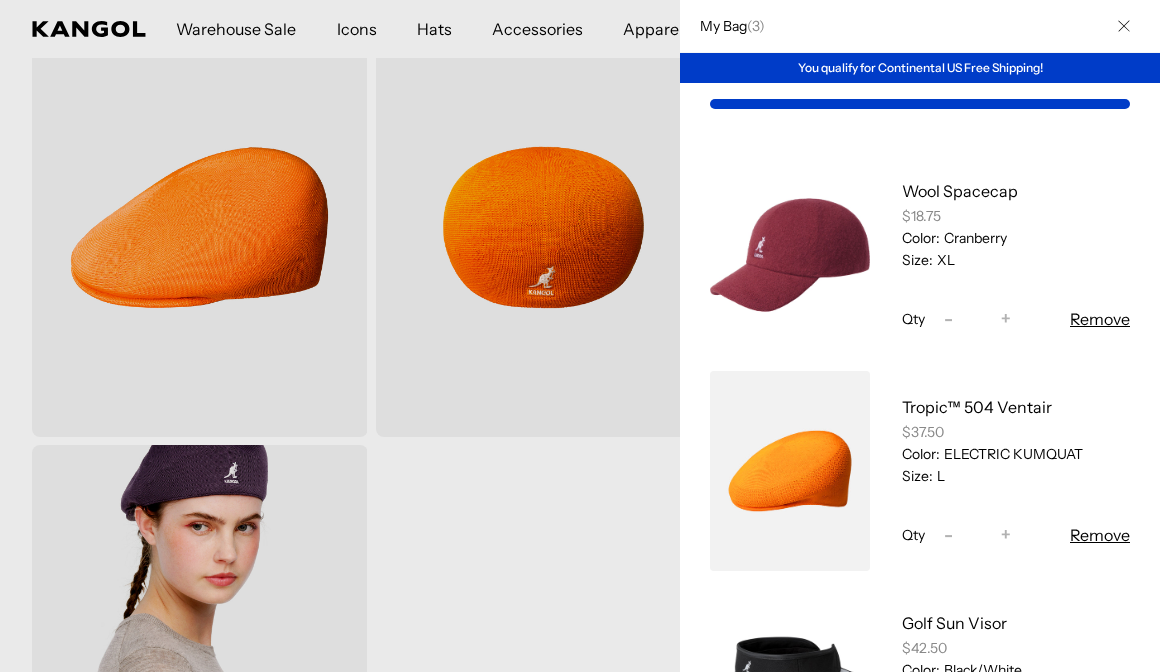 scroll, scrollTop: 0, scrollLeft: 412, axis: horizontal 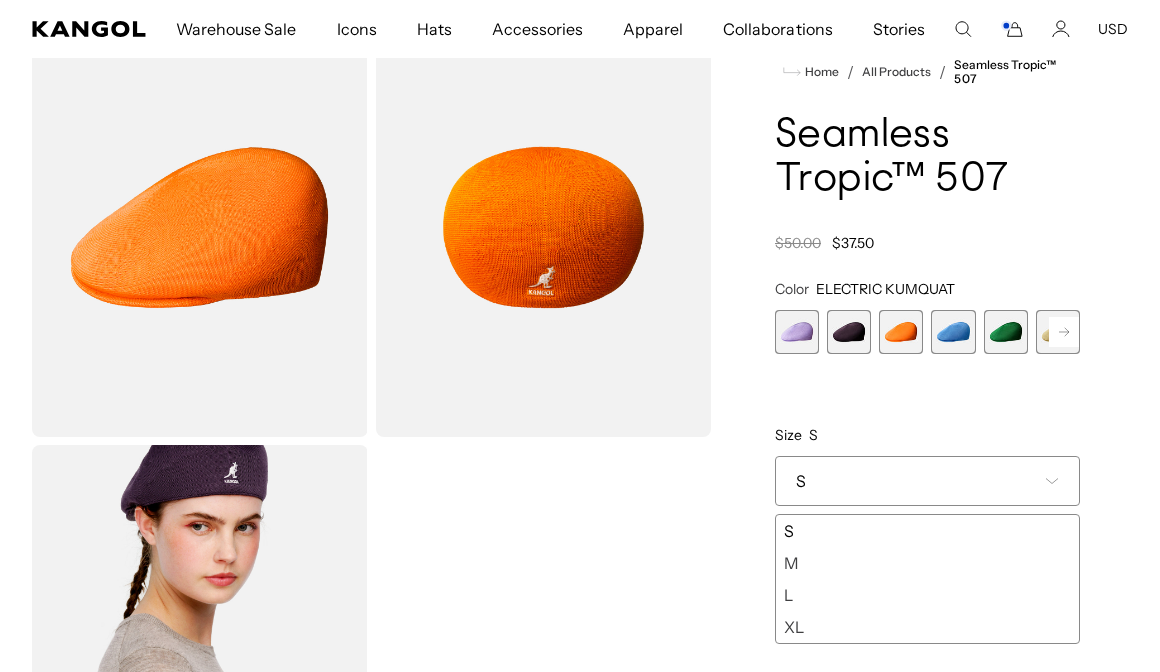 click at bounding box center [901, 332] 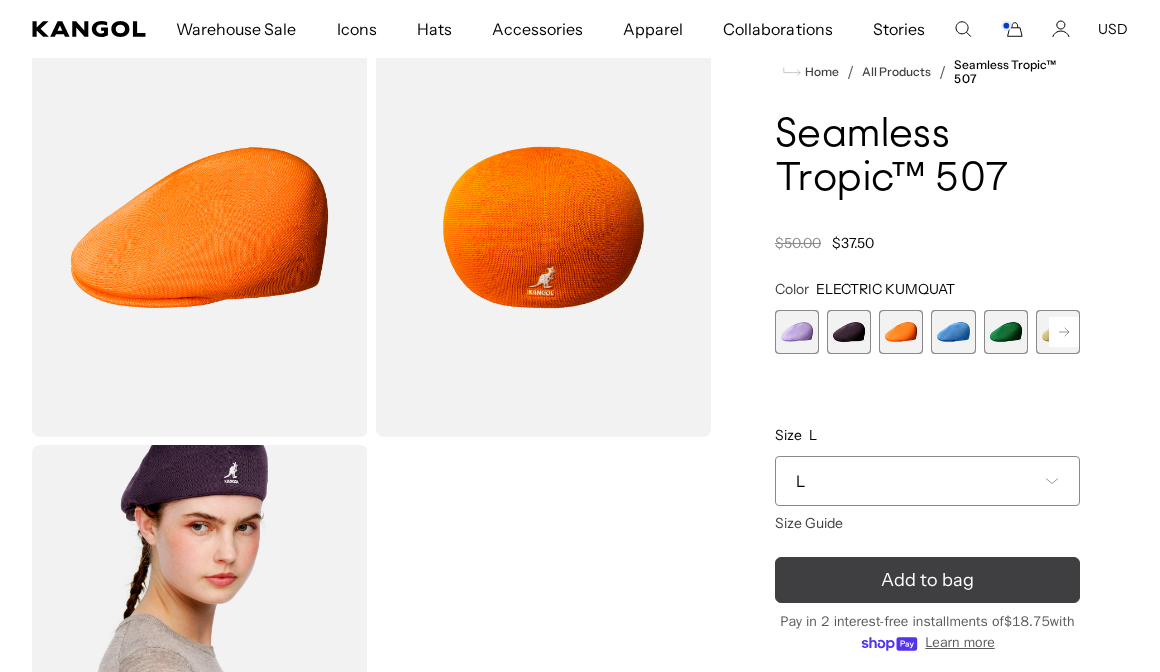 click on "Add to bag" at bounding box center (927, 580) 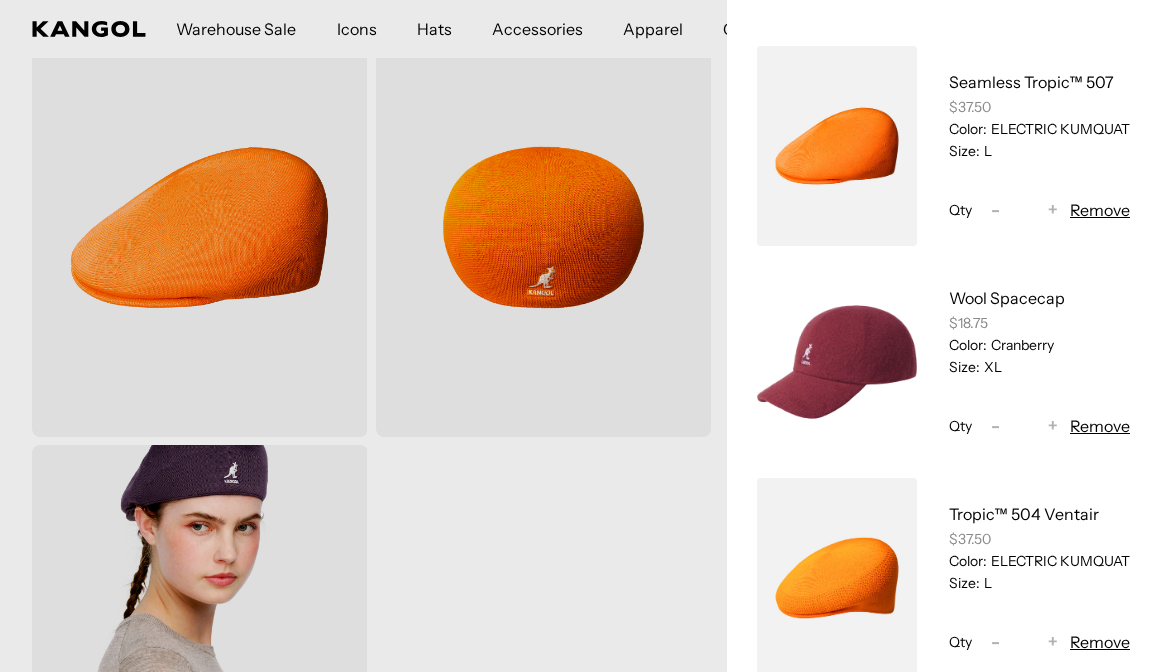 scroll, scrollTop: 112, scrollLeft: 0, axis: vertical 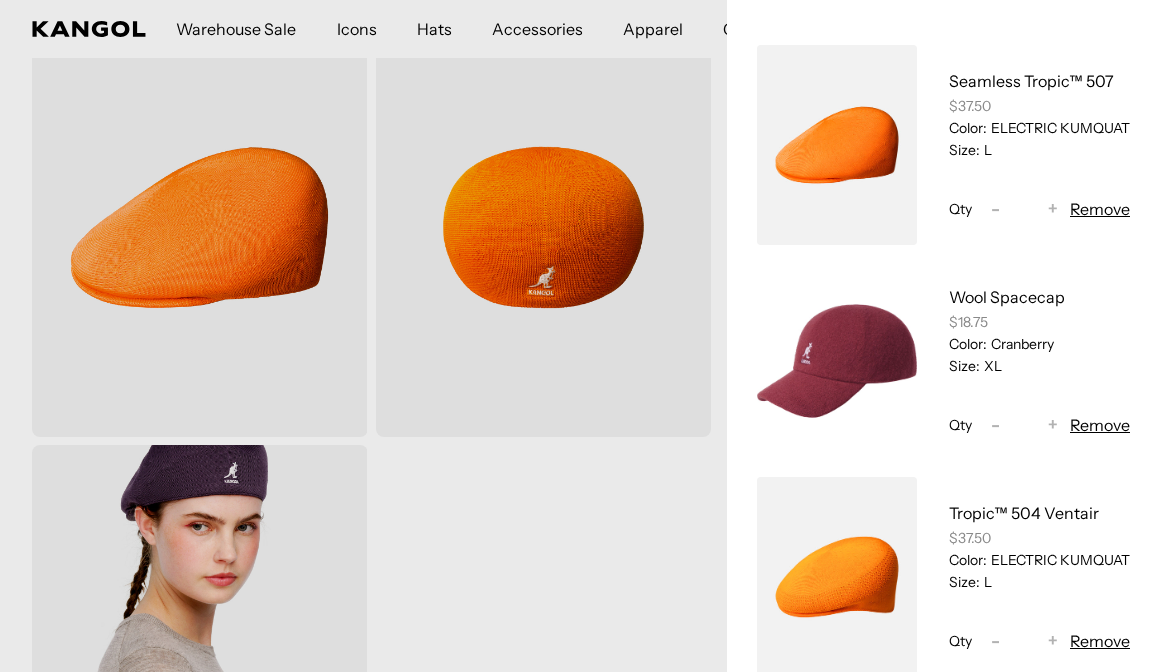click at bounding box center [837, 577] 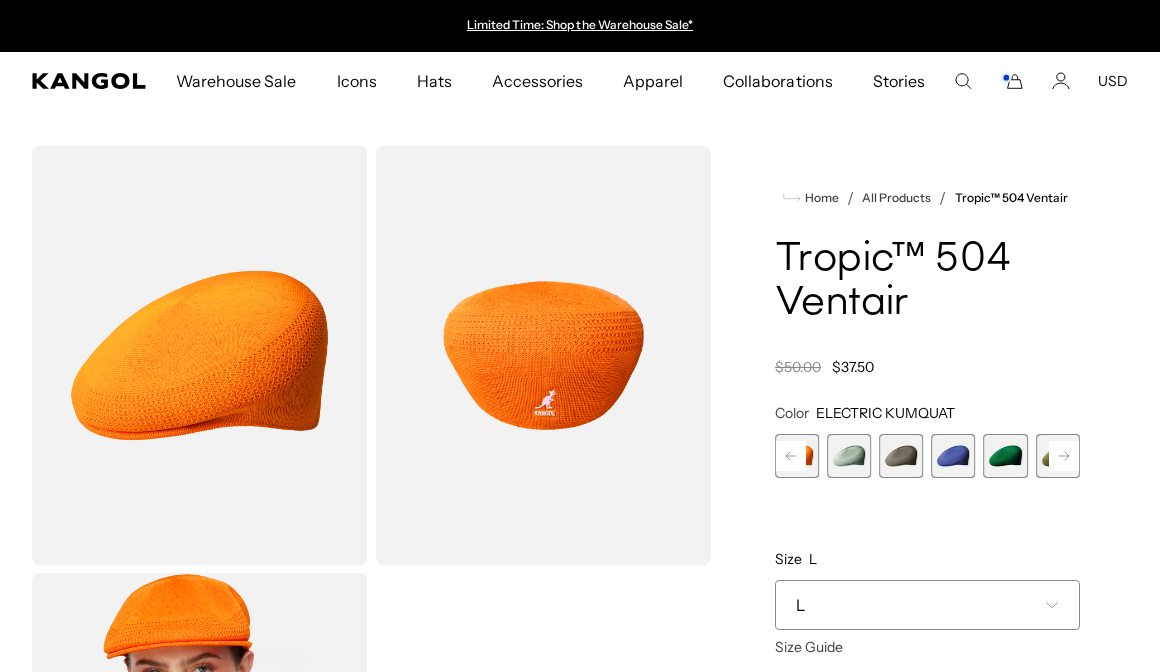 scroll, scrollTop: 0, scrollLeft: 0, axis: both 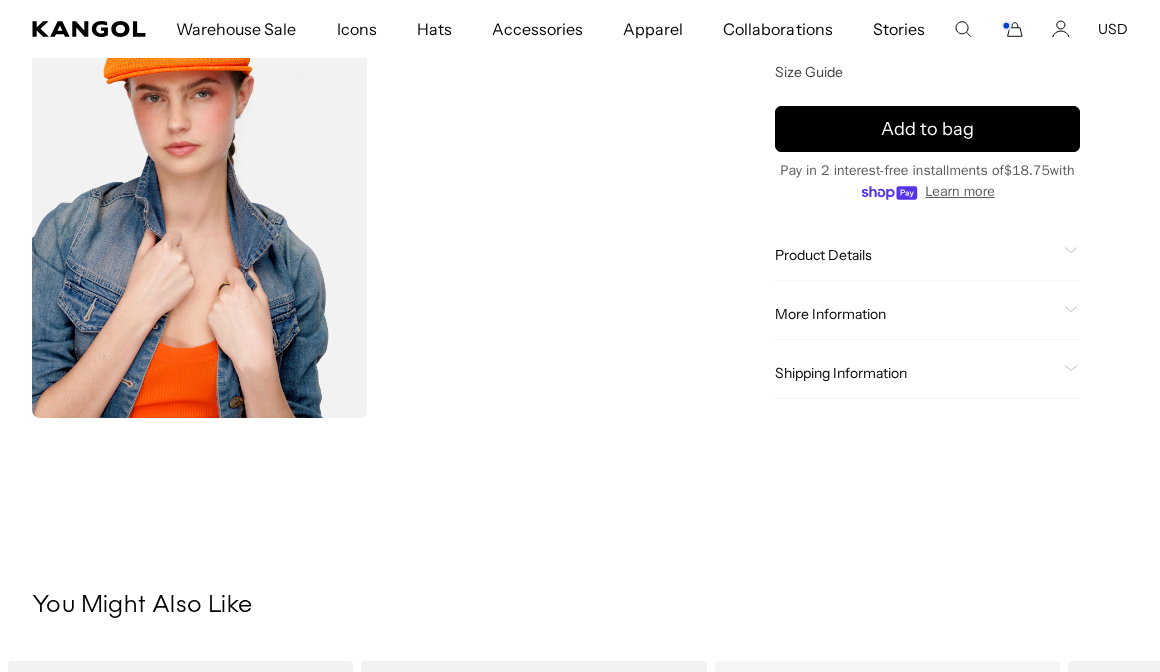 click on "Product Details" 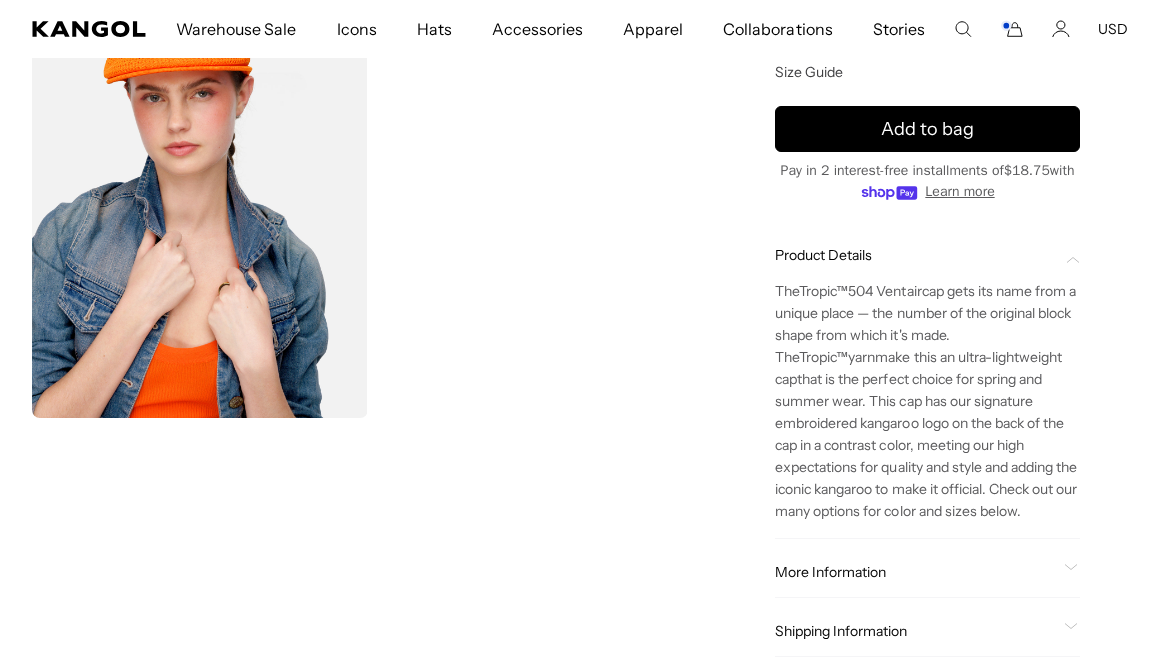 scroll, scrollTop: 0, scrollLeft: 0, axis: both 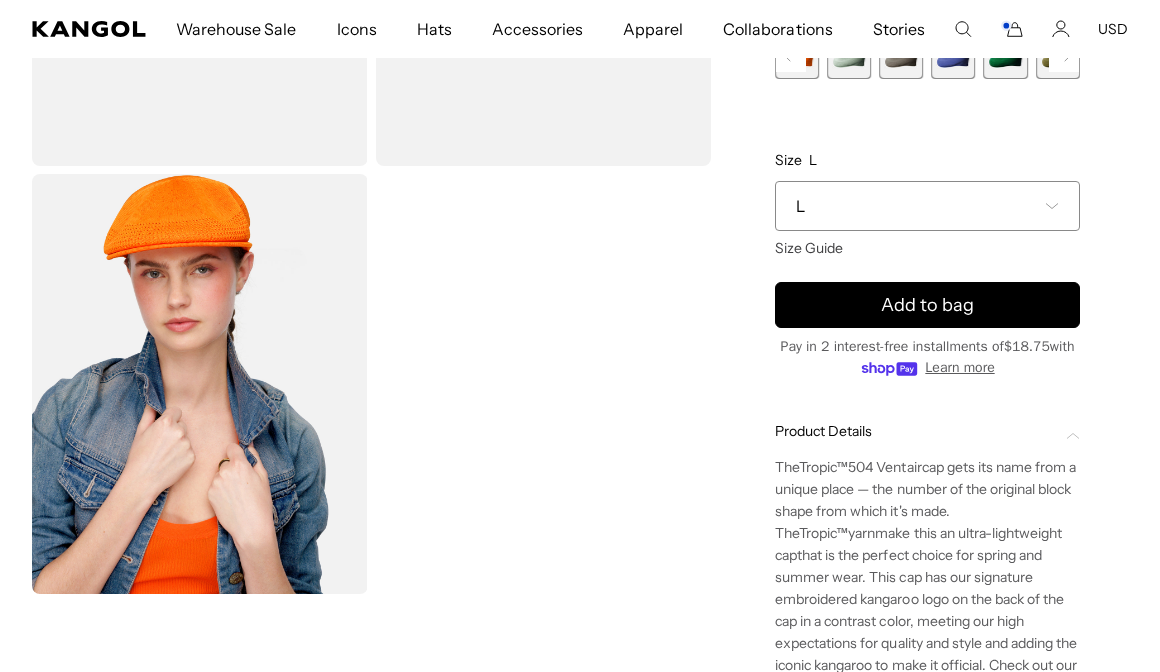 click 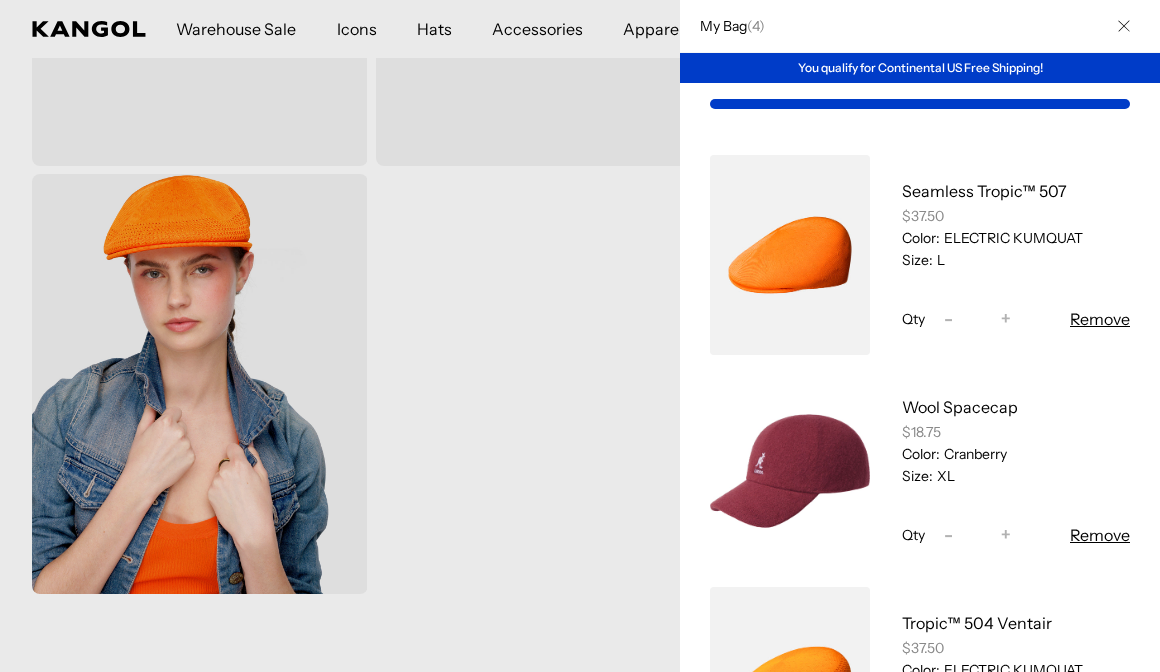 scroll, scrollTop: 0, scrollLeft: 0, axis: both 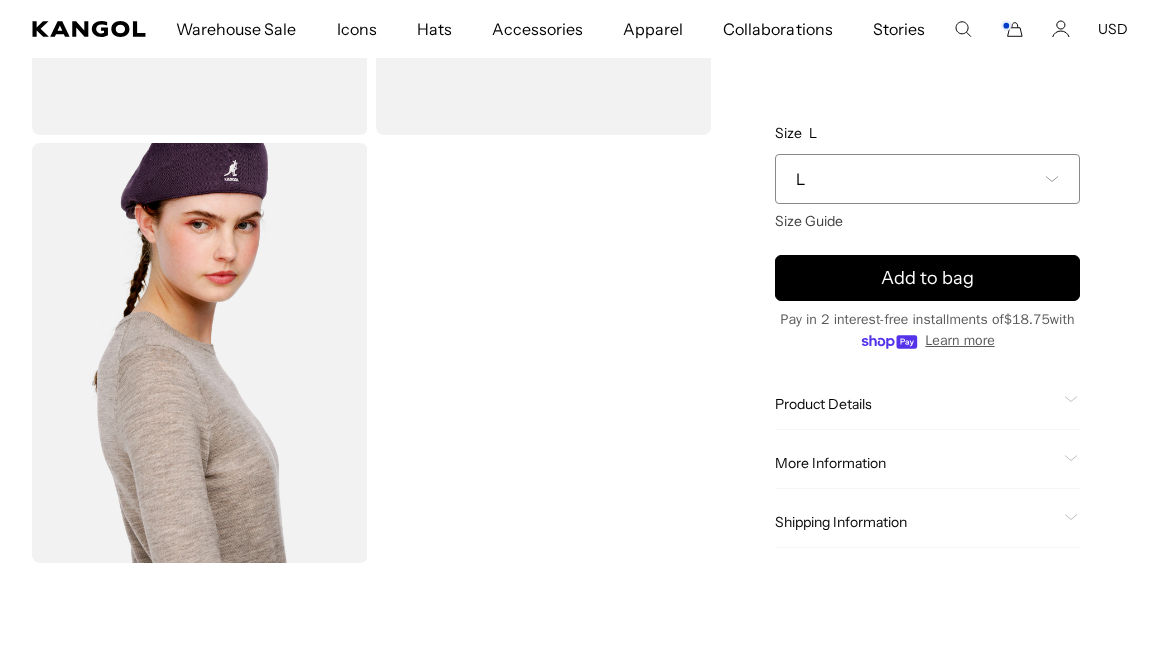 click on "Product Details" 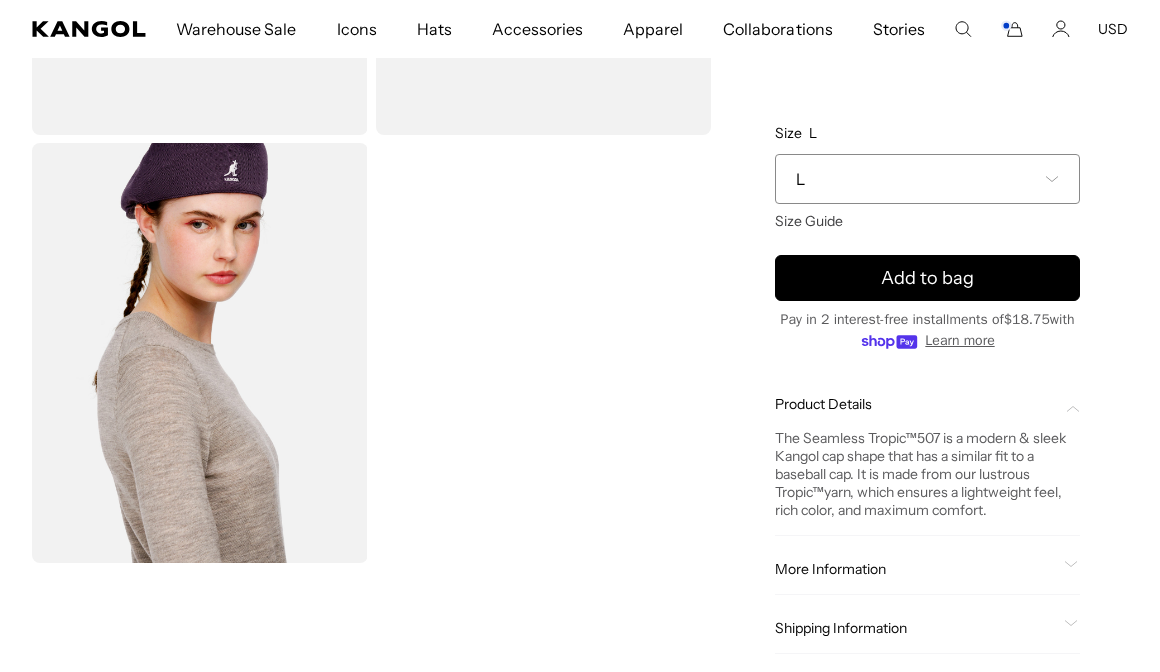 scroll, scrollTop: 0, scrollLeft: 412, axis: horizontal 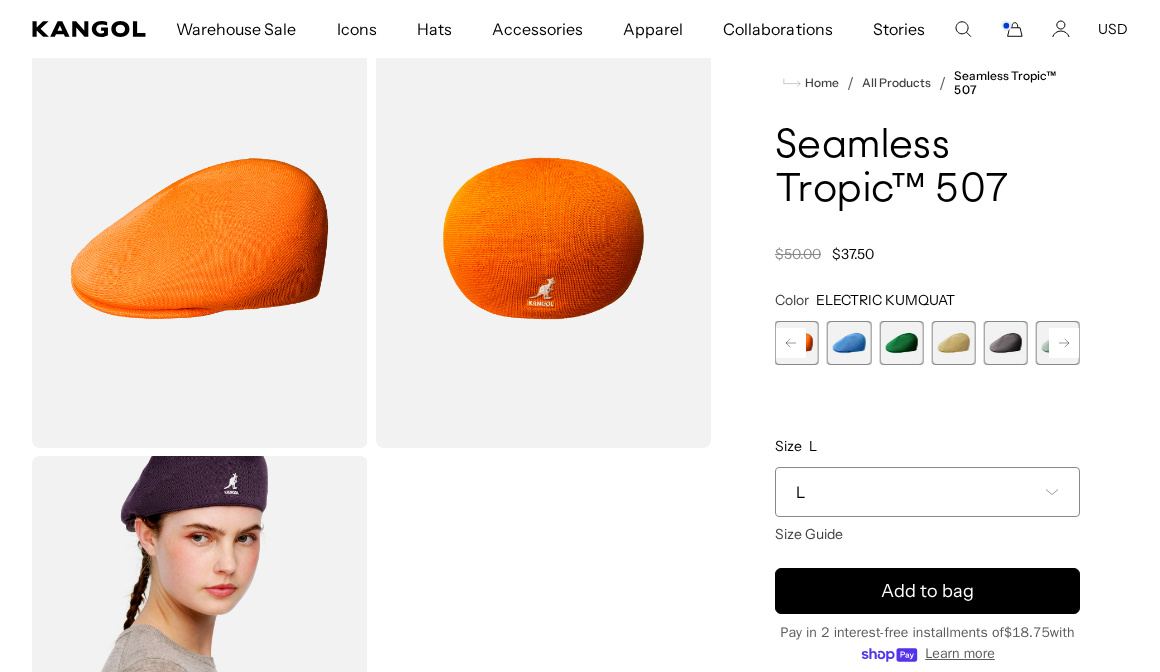 click on "Search here
USD
USD
EUR" at bounding box center (1041, 29) 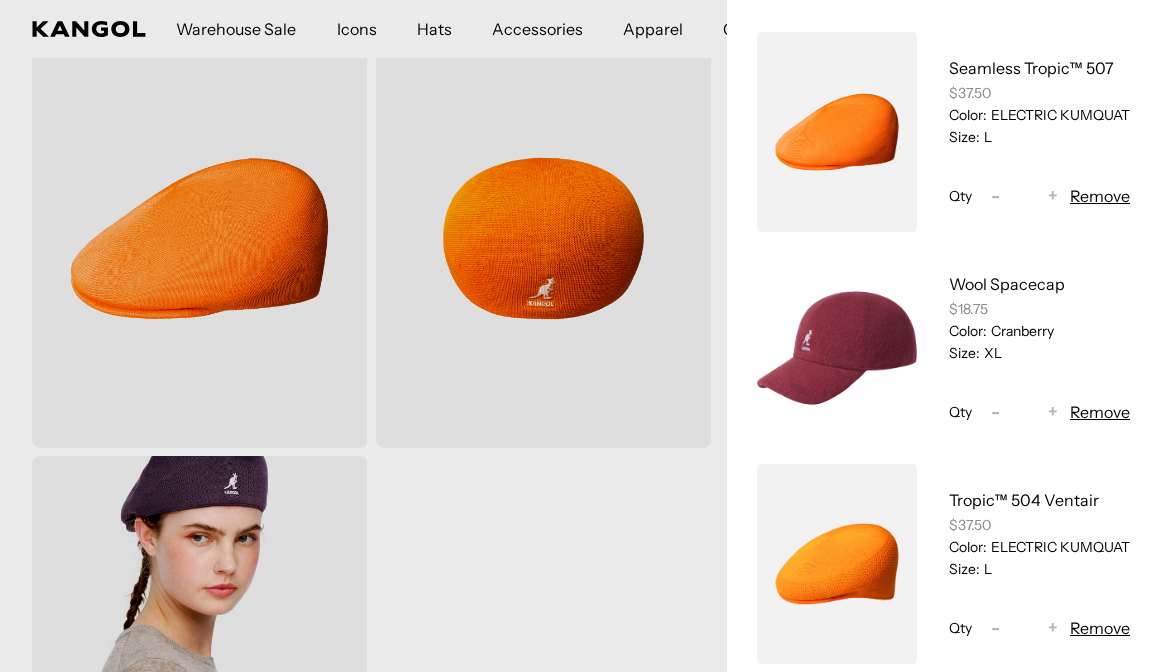 scroll, scrollTop: 124, scrollLeft: 0, axis: vertical 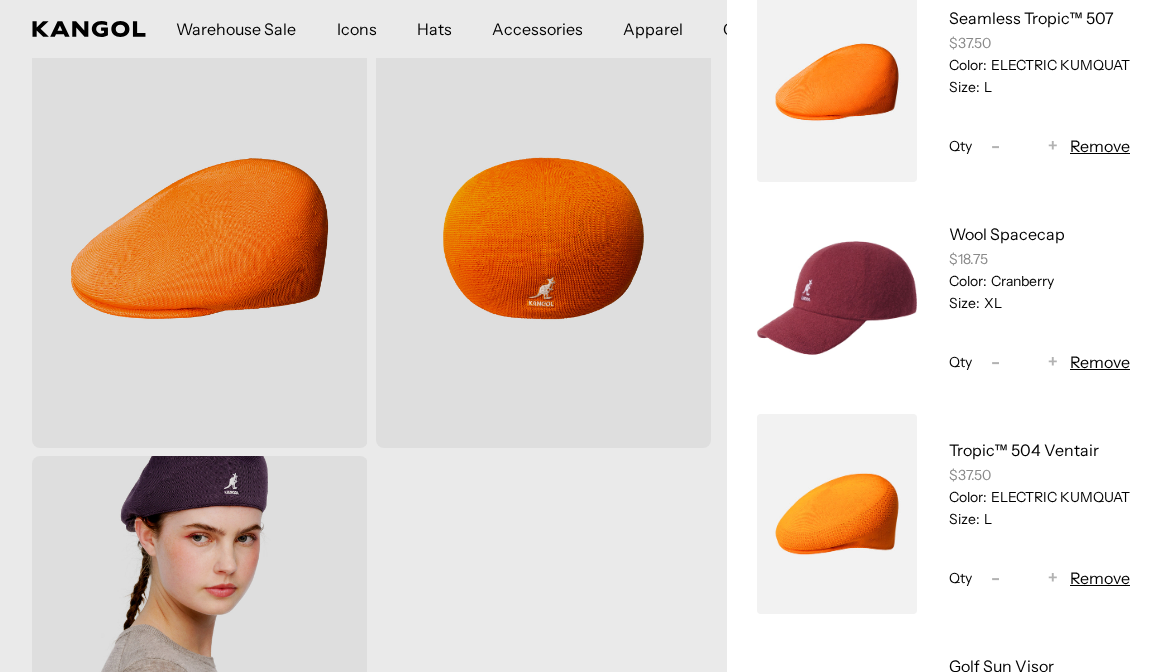 click on "Remove" at bounding box center (1100, 578) 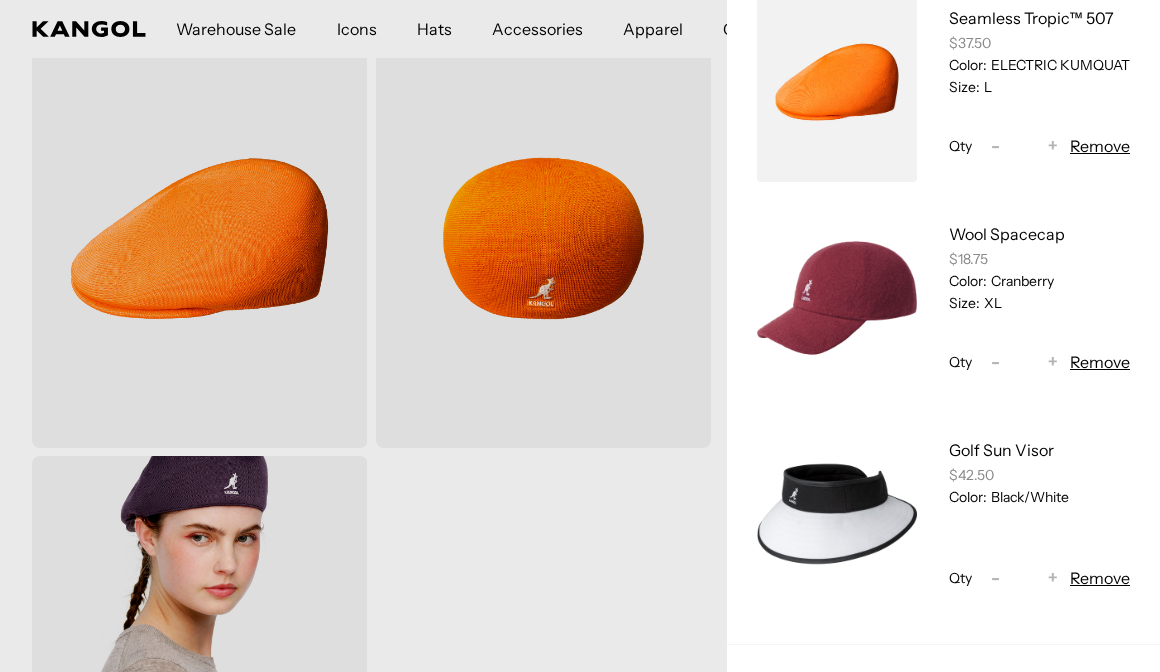click on "Seamless Tropic™ 507
$37.50
Color:
ELECTRIC KUMQUAT
Size:
L
Qty
Decrease quantity for Seamless Tropic™ 507
-
*
Increase quantity for Seamless Tropic™ 507
+
Remove
Wool Spacecap
$18.75
Color:
Cranberry
Size:
XL" at bounding box center [943, 298] 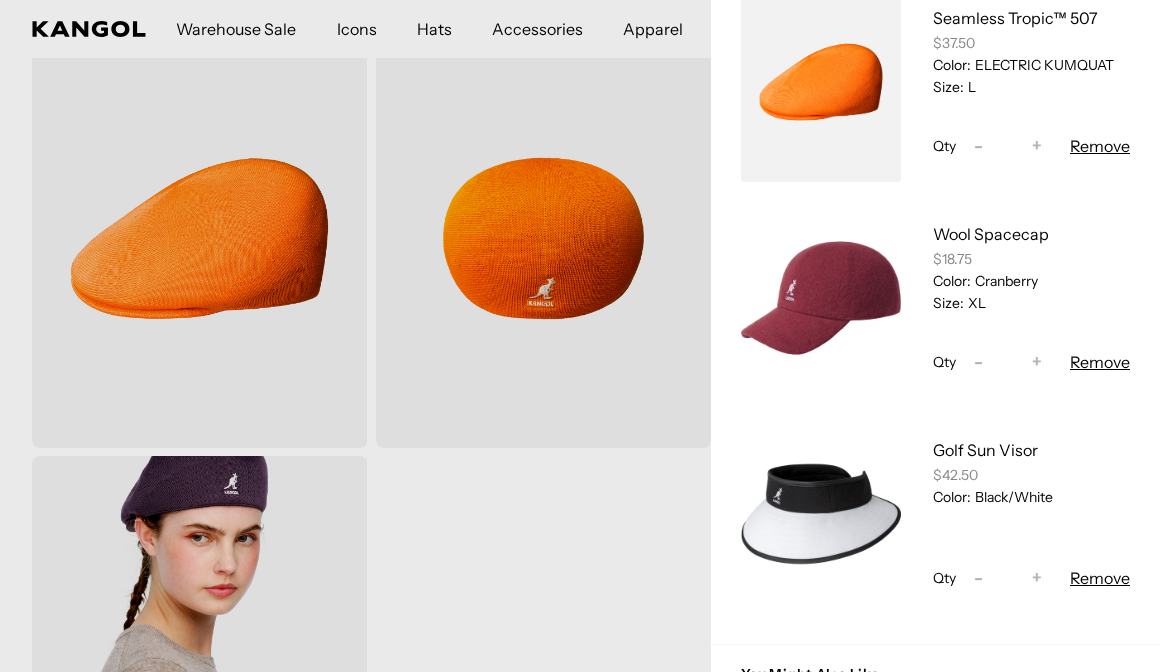 scroll, scrollTop: 99, scrollLeft: 0, axis: vertical 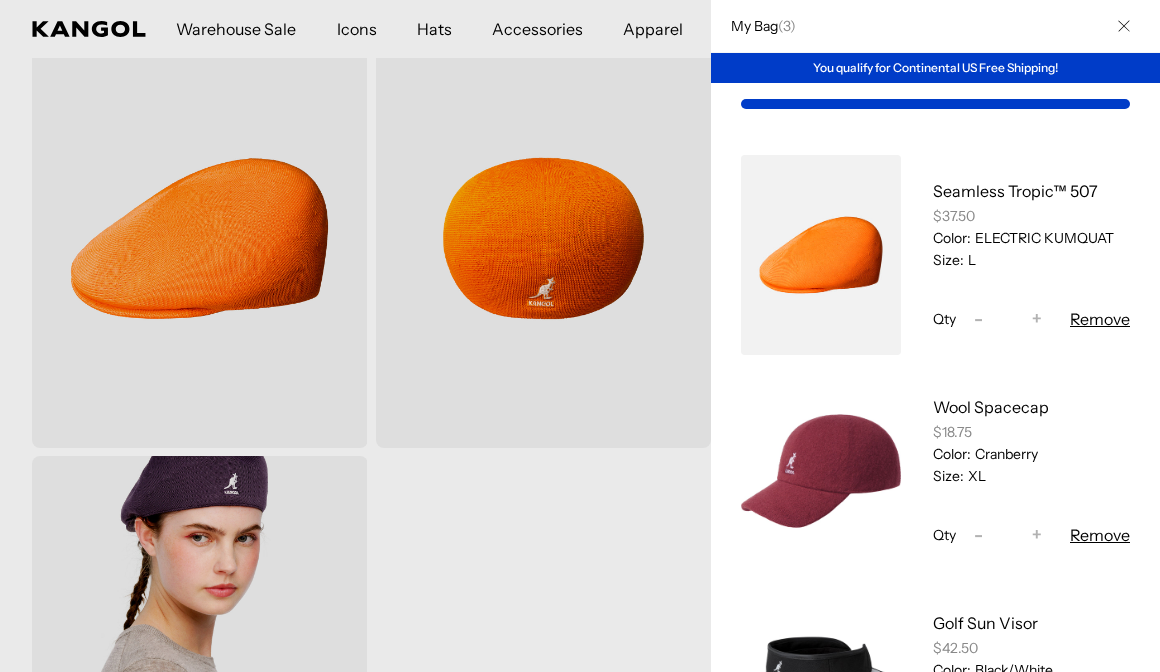 click at bounding box center (580, 336) 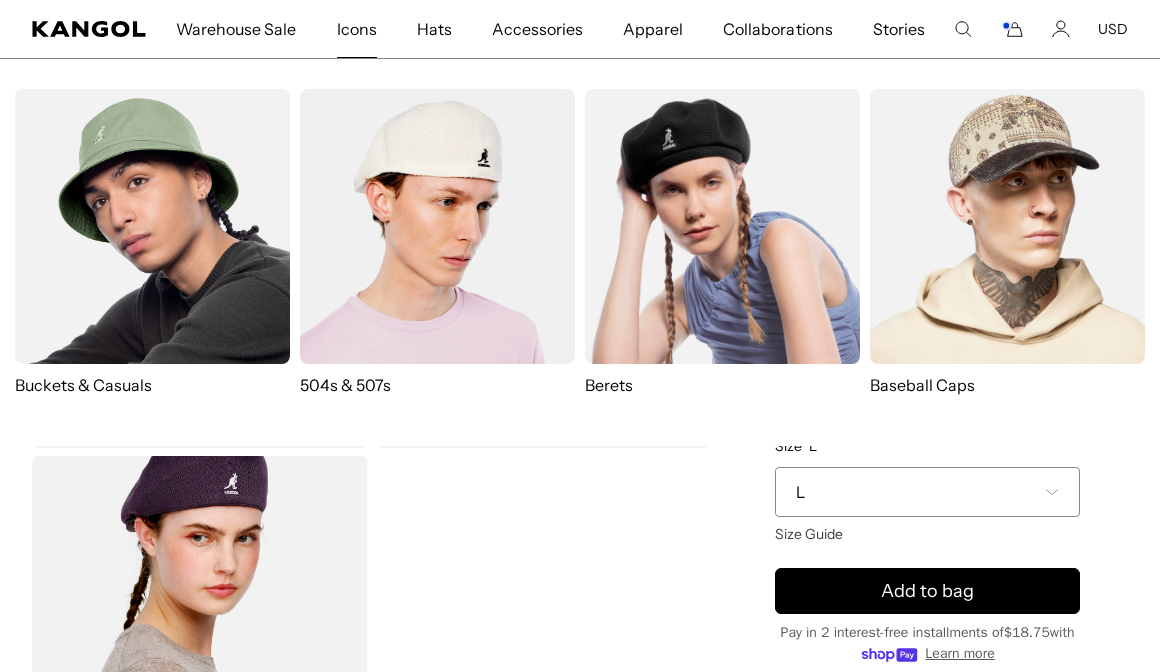 scroll, scrollTop: 0, scrollLeft: 0, axis: both 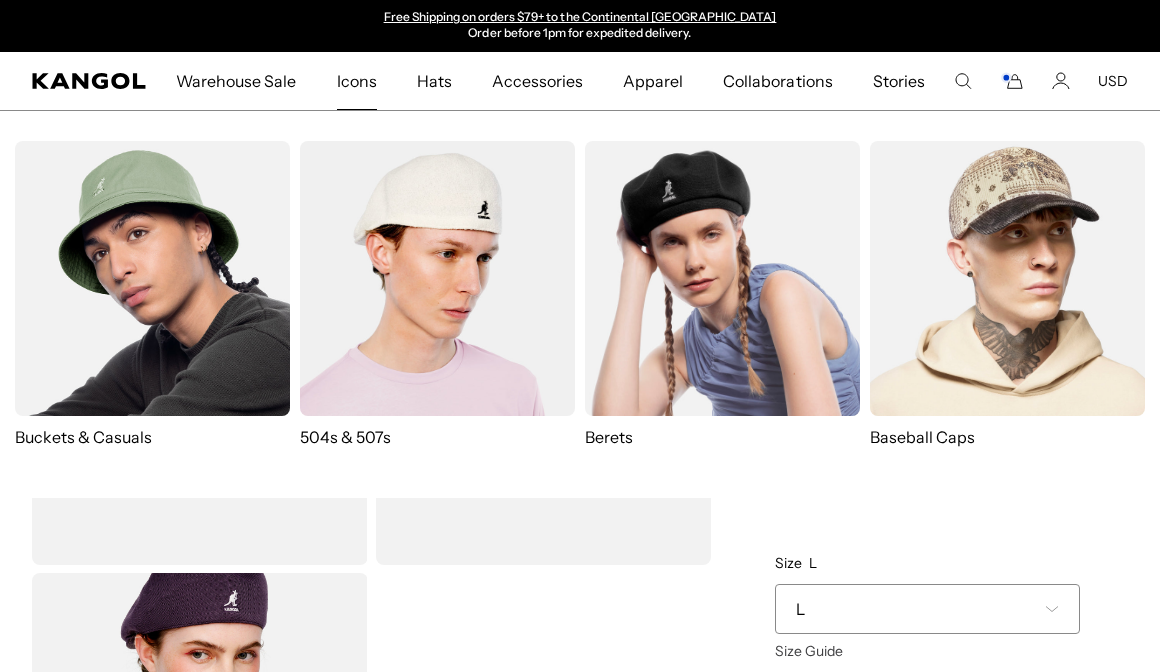 click at bounding box center (722, 278) 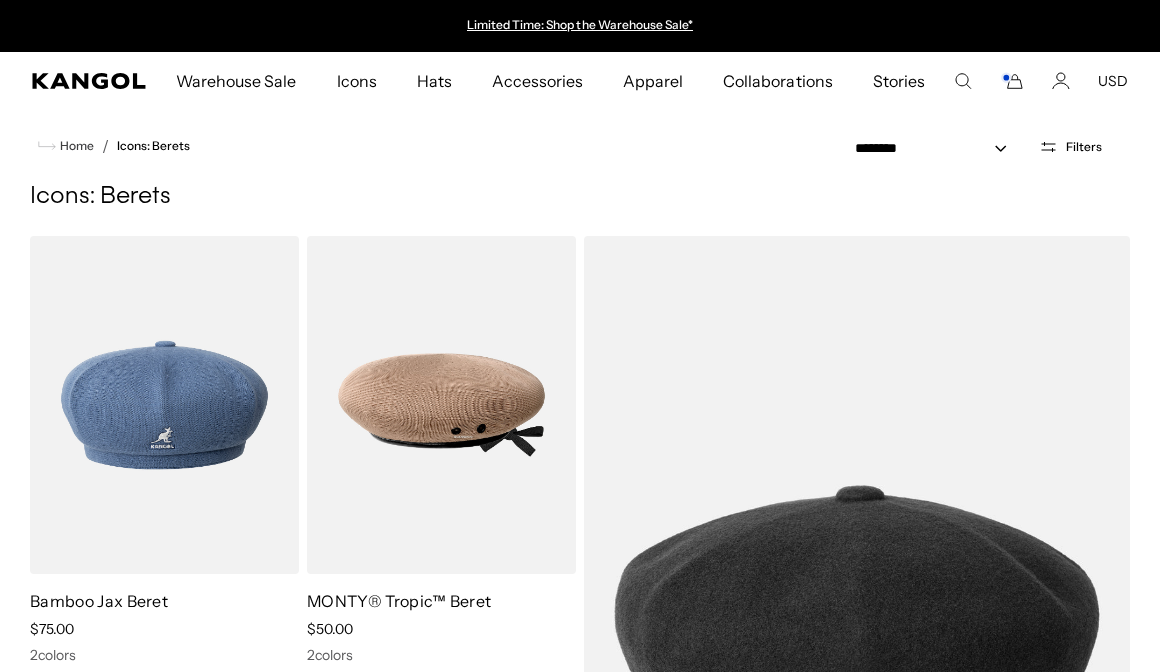 scroll, scrollTop: 0, scrollLeft: 0, axis: both 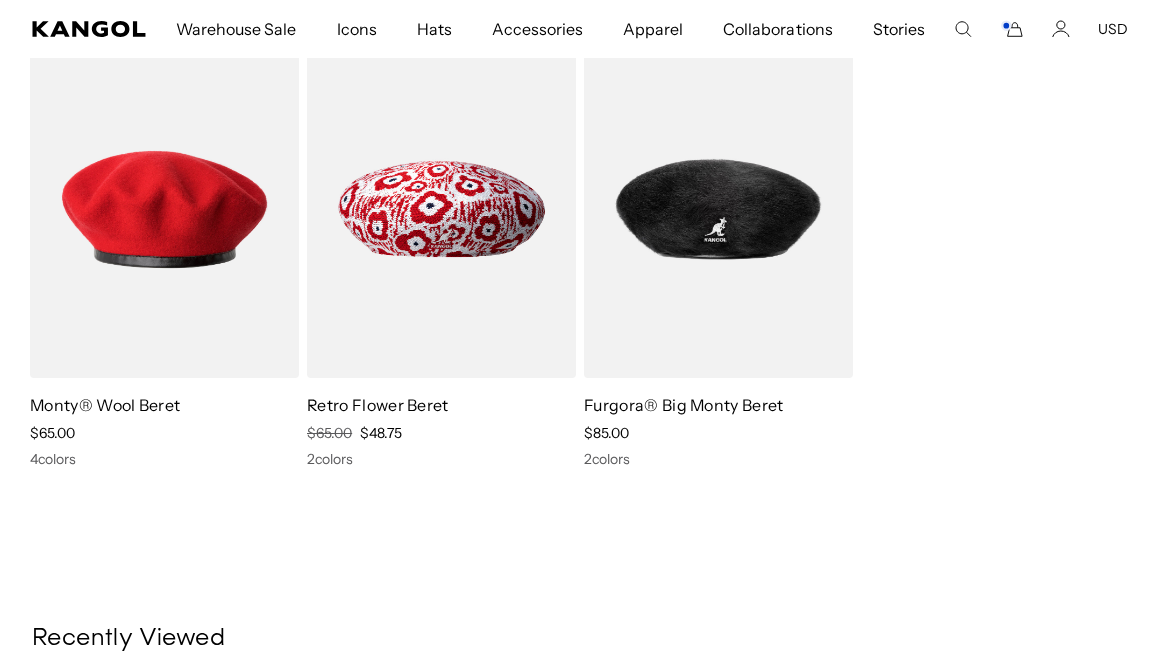click 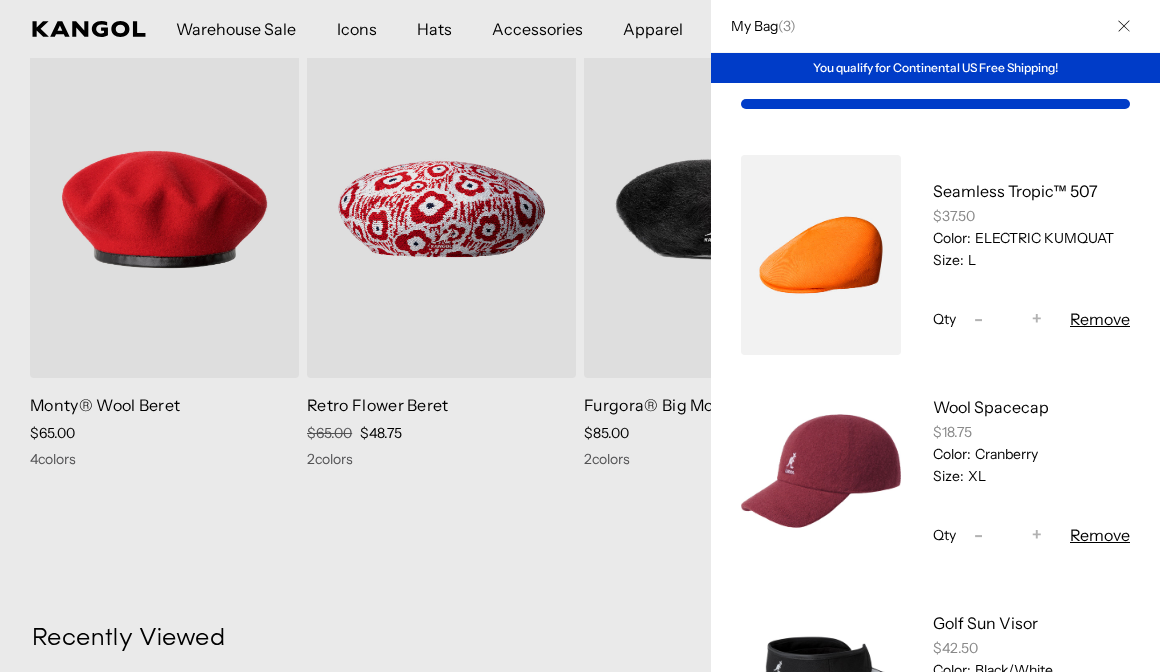 scroll, scrollTop: 0, scrollLeft: 0, axis: both 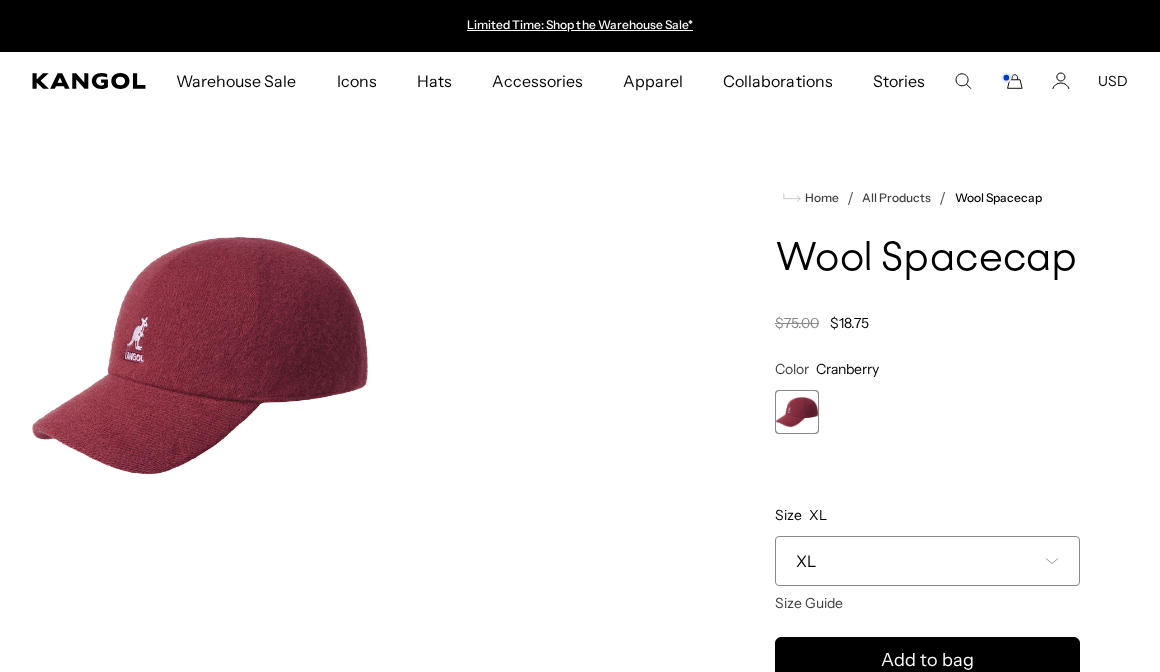 click 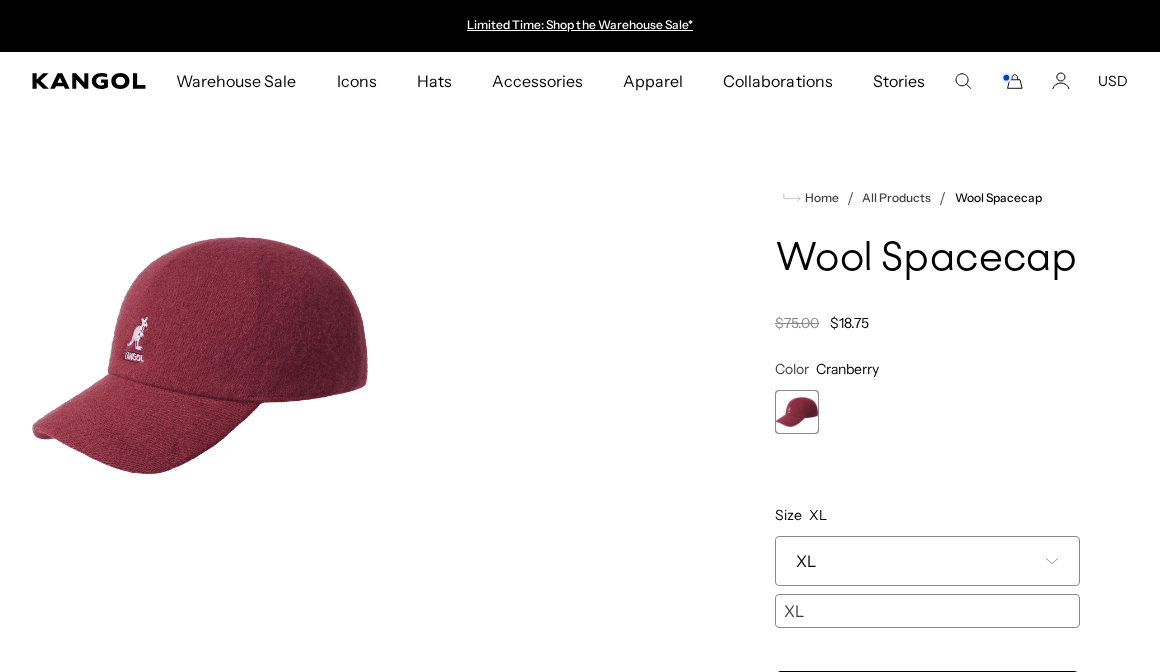 scroll, scrollTop: 0, scrollLeft: 0, axis: both 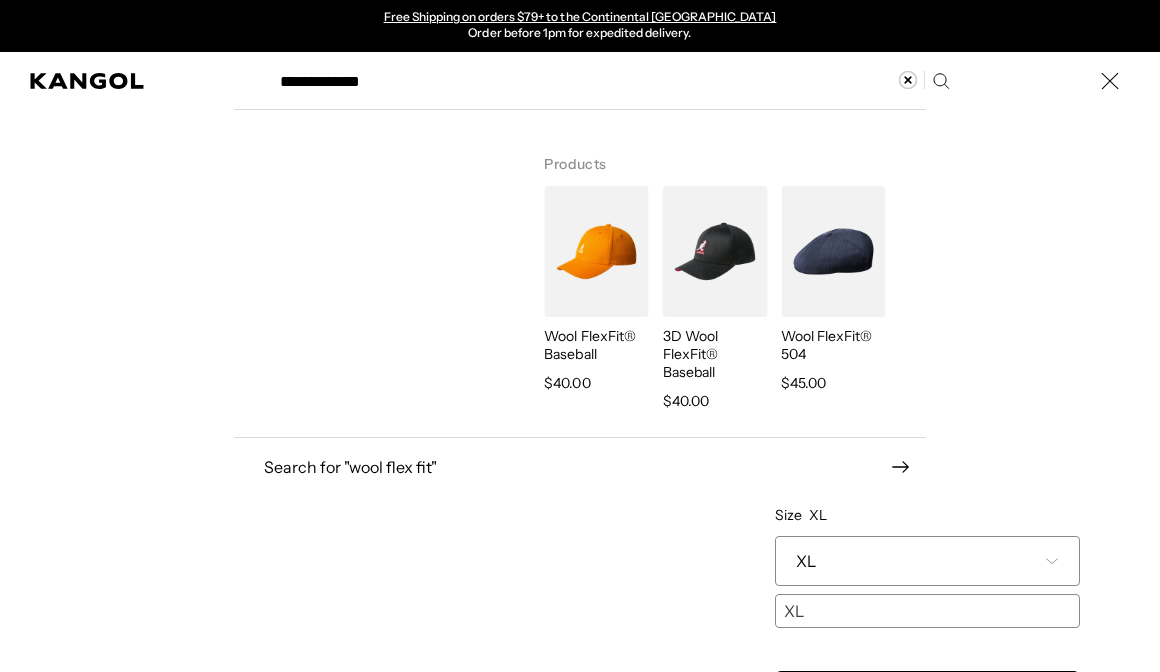 type on "**********" 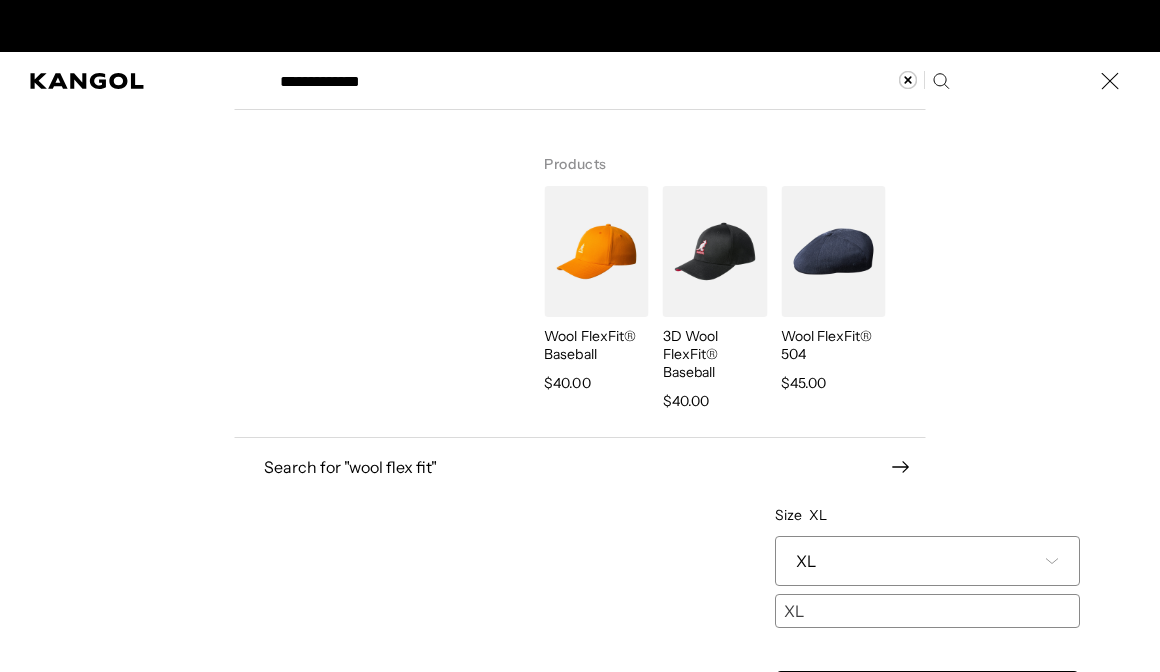 scroll, scrollTop: 0, scrollLeft: 0, axis: both 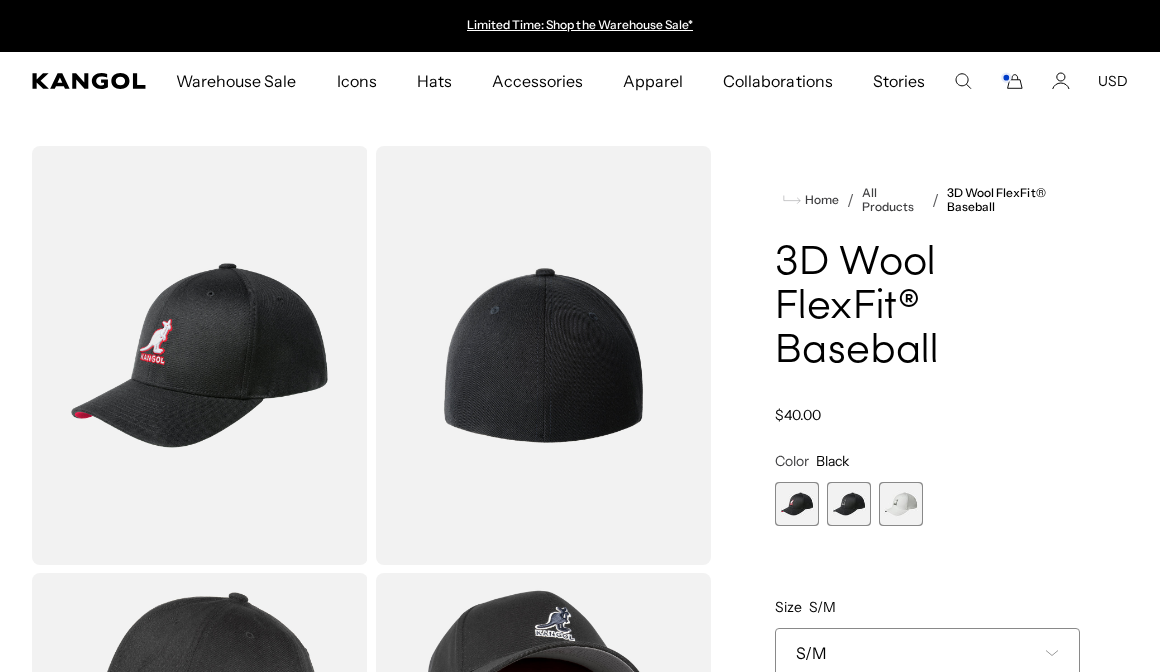 click at bounding box center (901, 504) 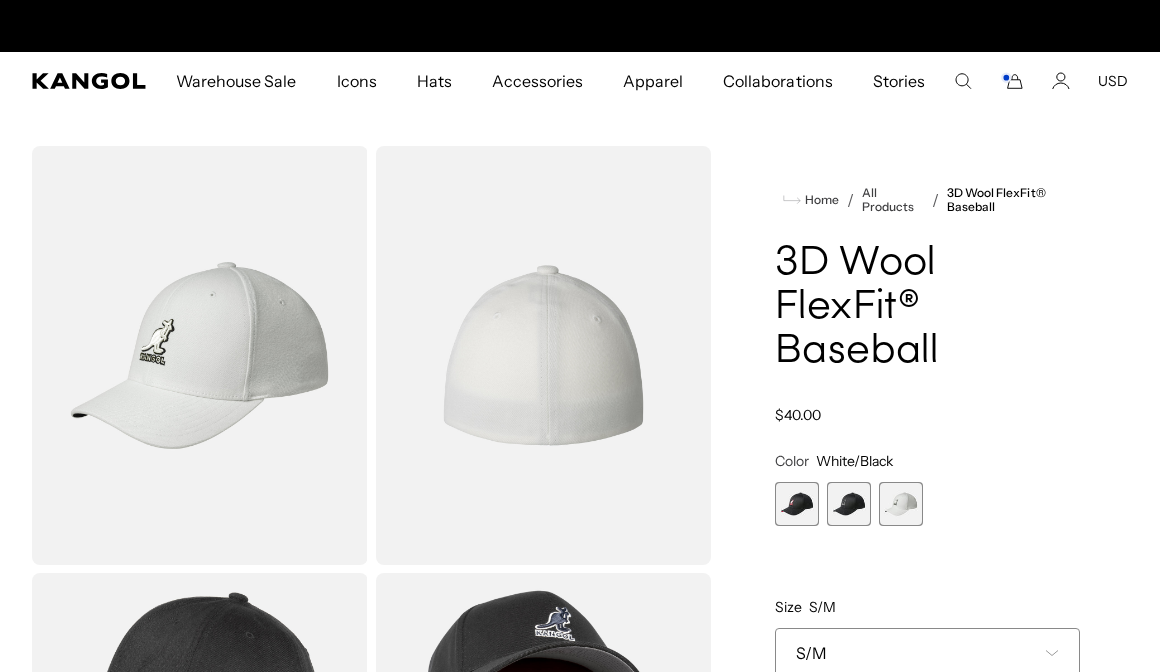 scroll, scrollTop: 0, scrollLeft: 412, axis: horizontal 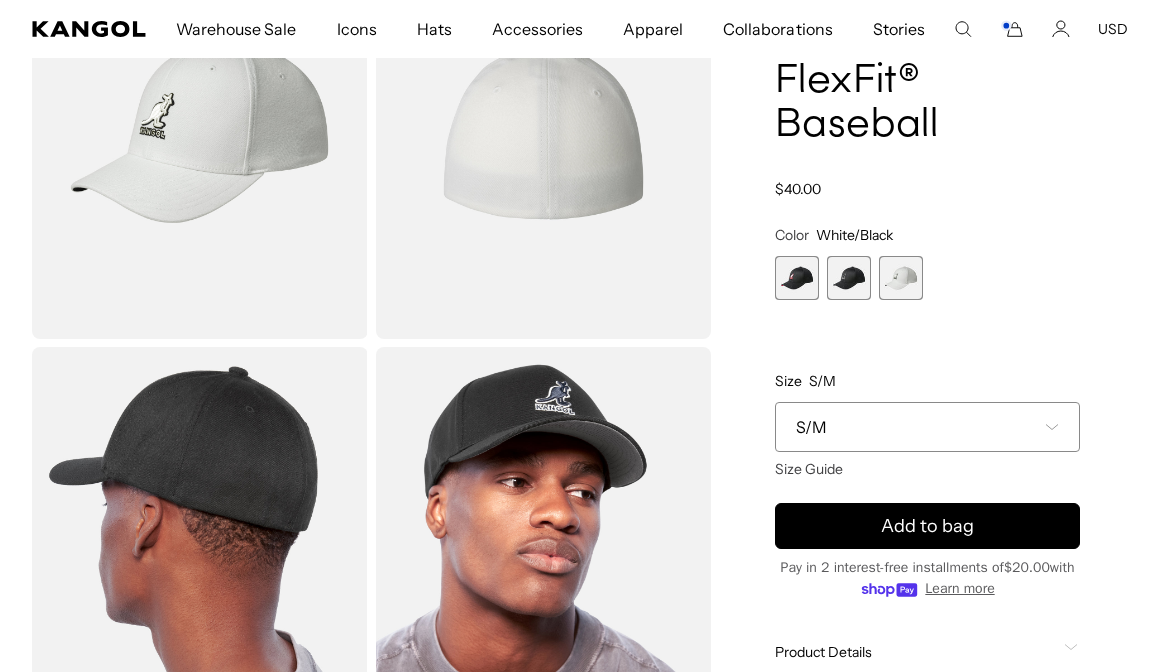 click on "S/M" at bounding box center [927, 427] 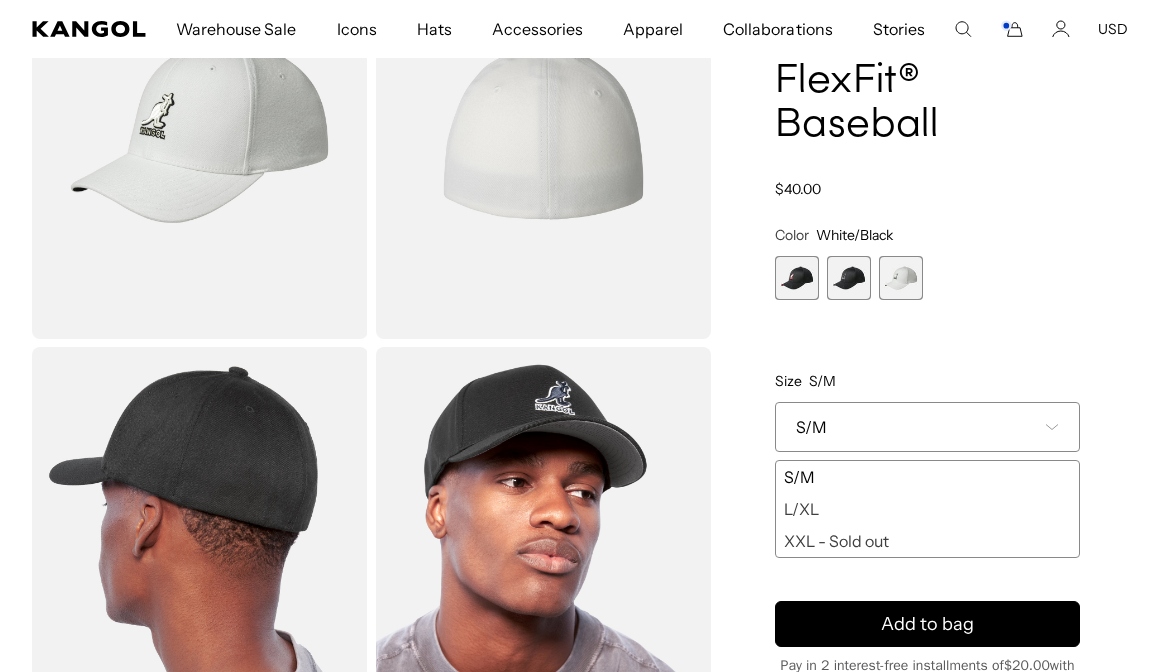 scroll, scrollTop: 0, scrollLeft: 412, axis: horizontal 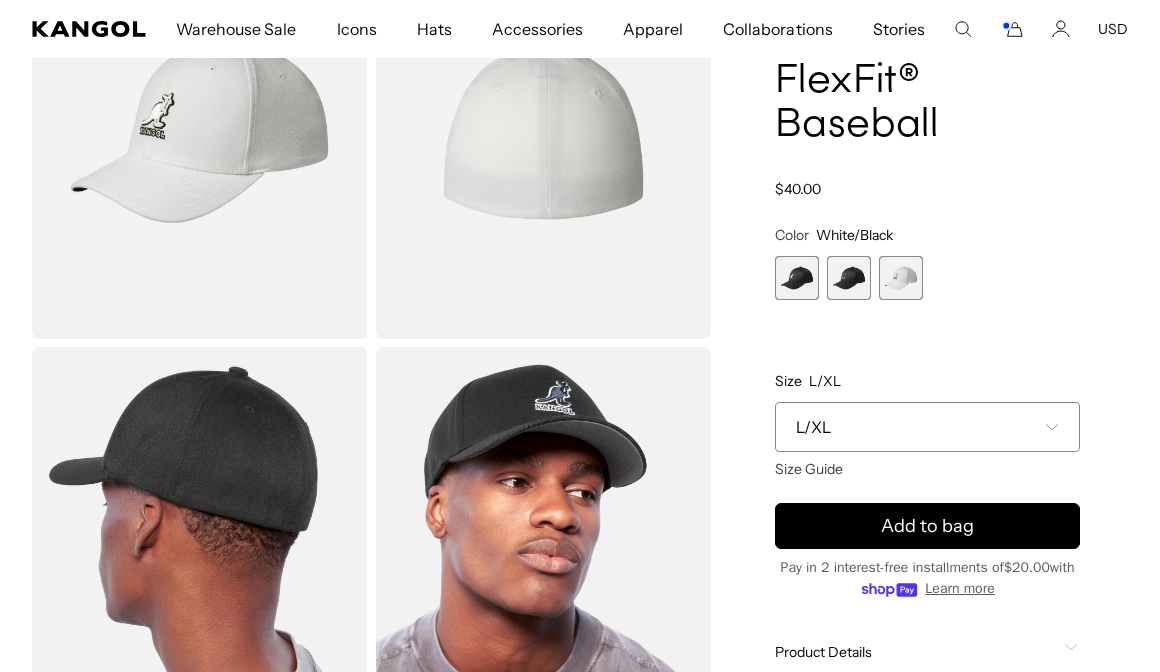 click at bounding box center [901, 278] 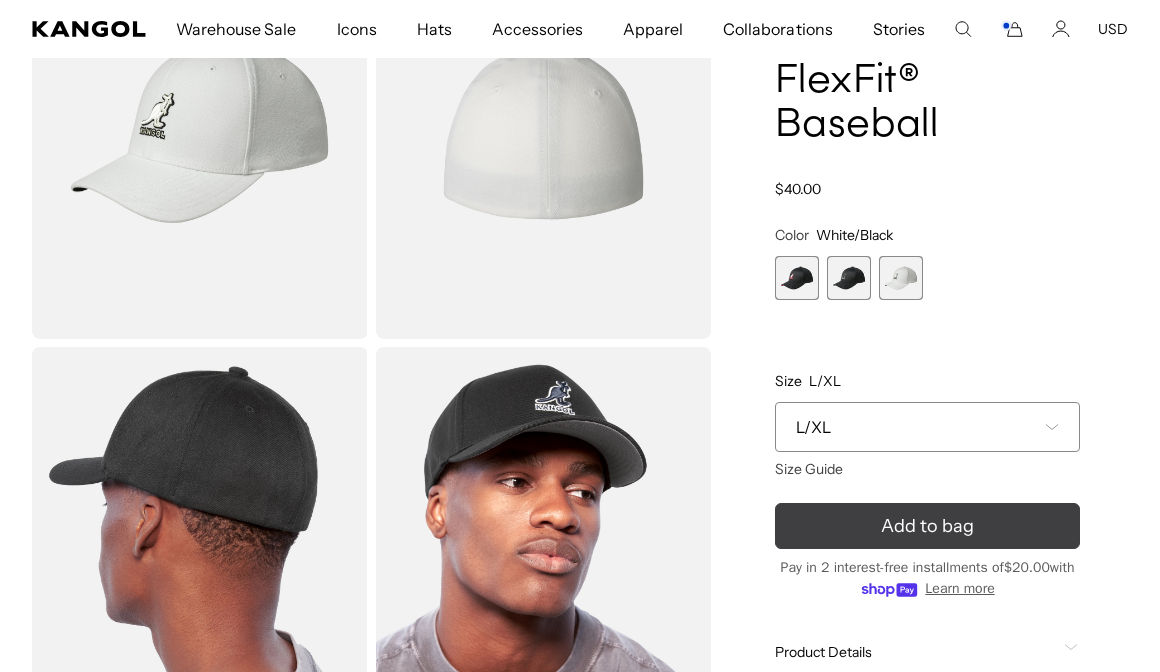 scroll, scrollTop: 0, scrollLeft: 0, axis: both 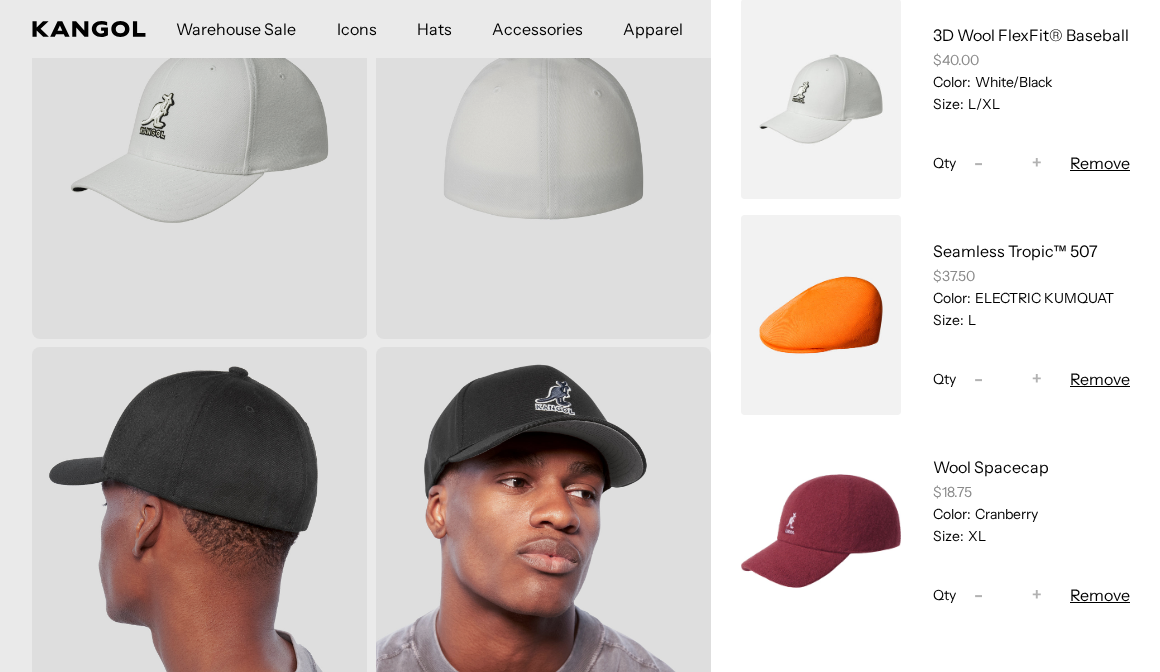 click on "Remove" at bounding box center (1100, 595) 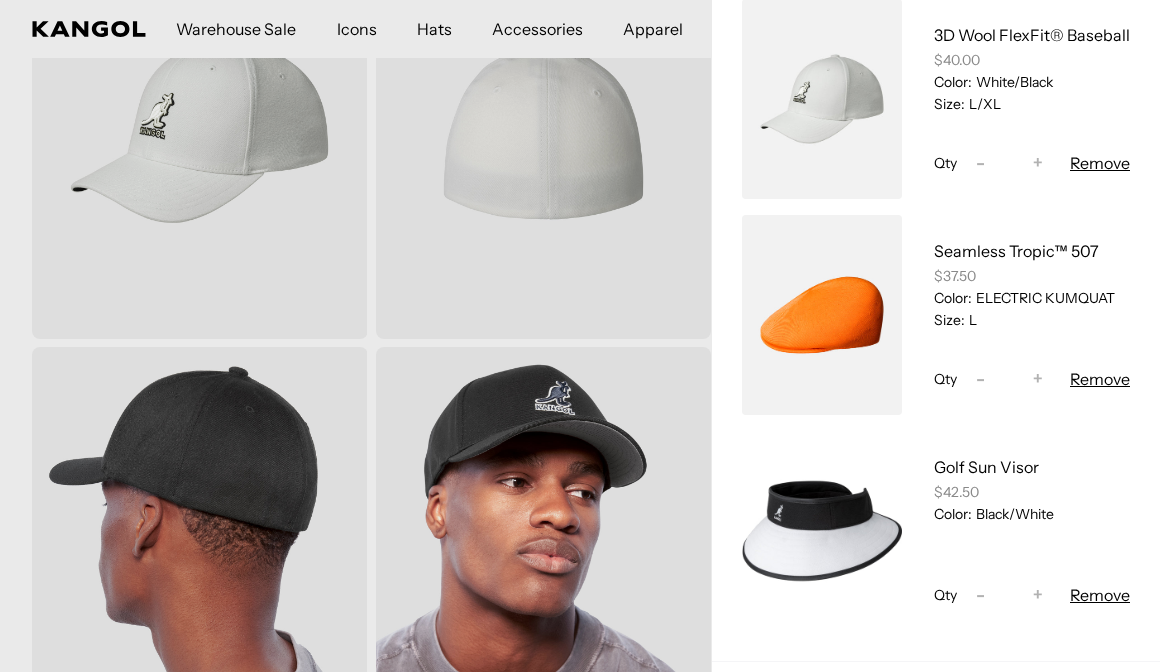 scroll, scrollTop: 0, scrollLeft: 0, axis: both 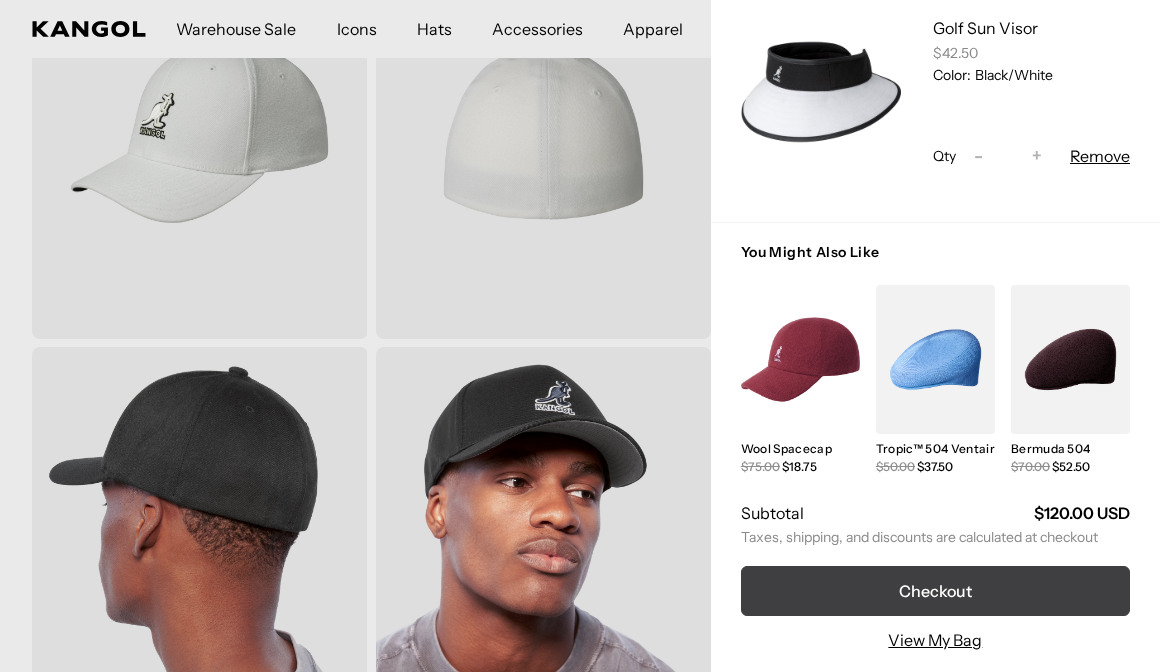 click on "Checkout" at bounding box center (935, 591) 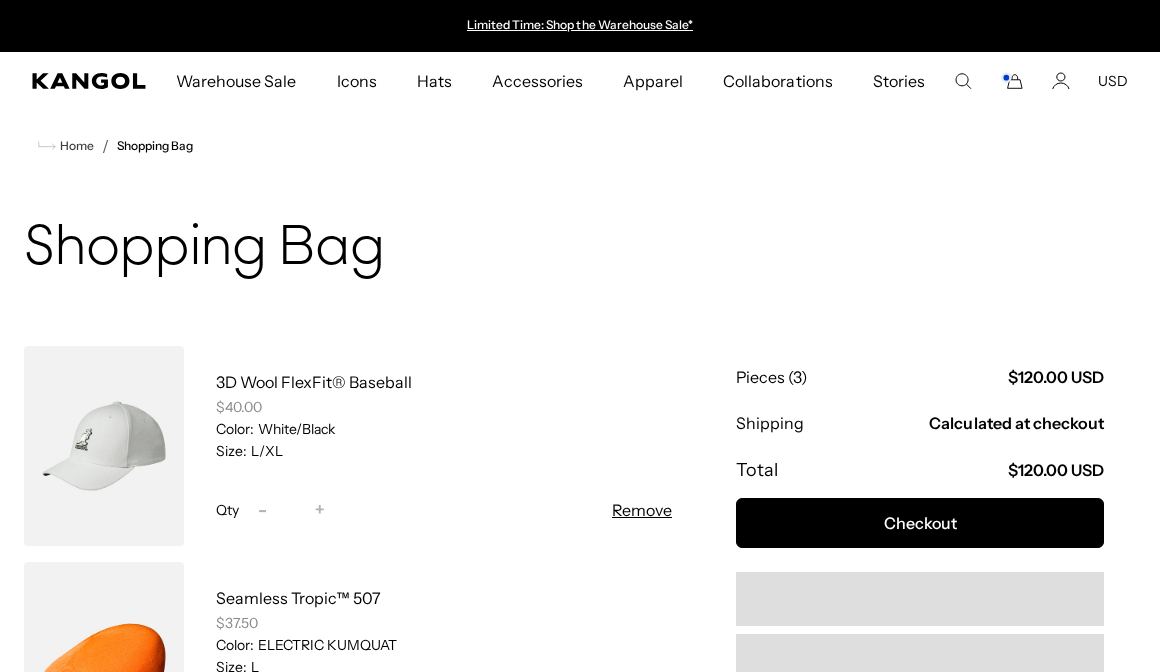 scroll, scrollTop: 0, scrollLeft: 0, axis: both 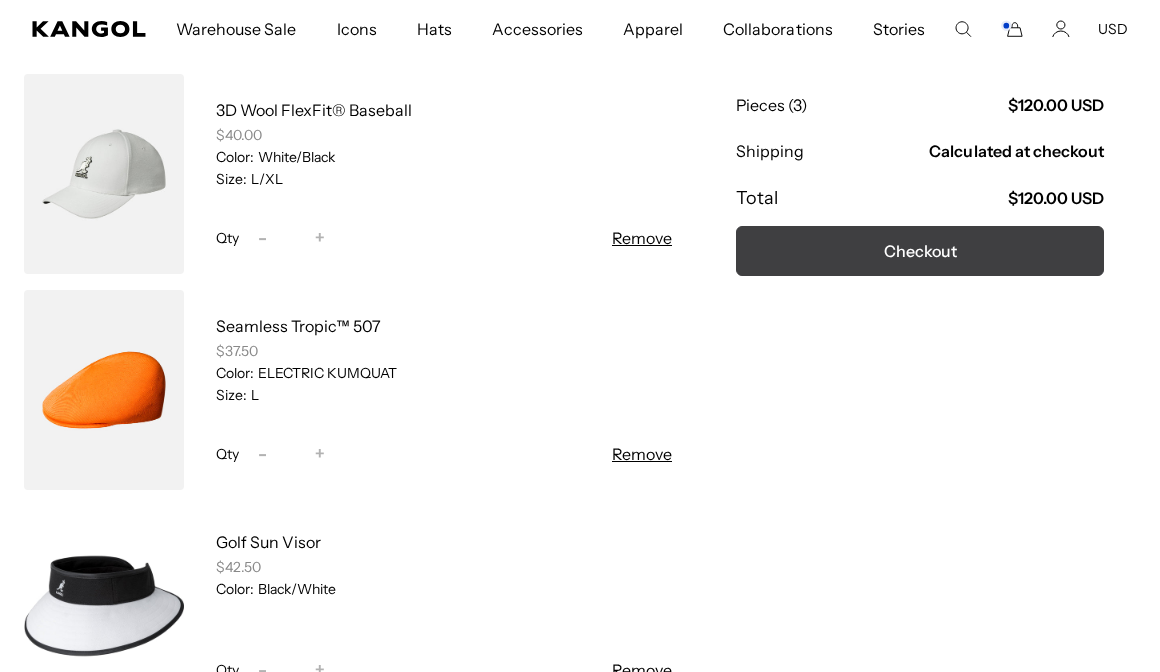 click on "Checkout" at bounding box center (920, 251) 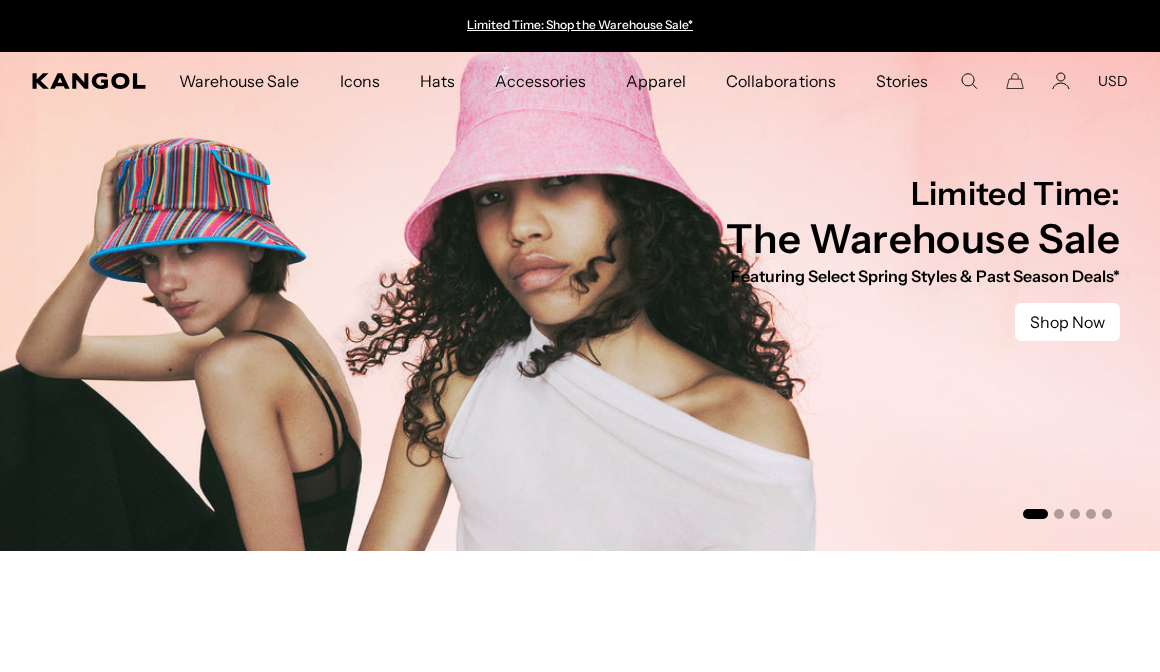 scroll, scrollTop: 0, scrollLeft: 0, axis: both 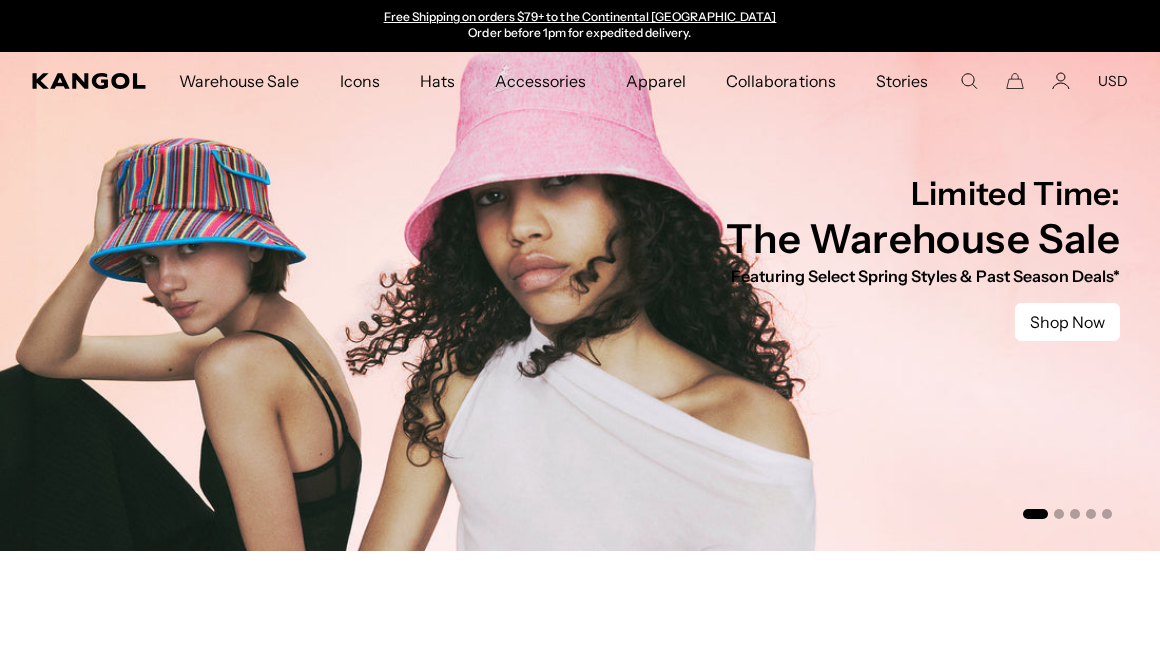 click 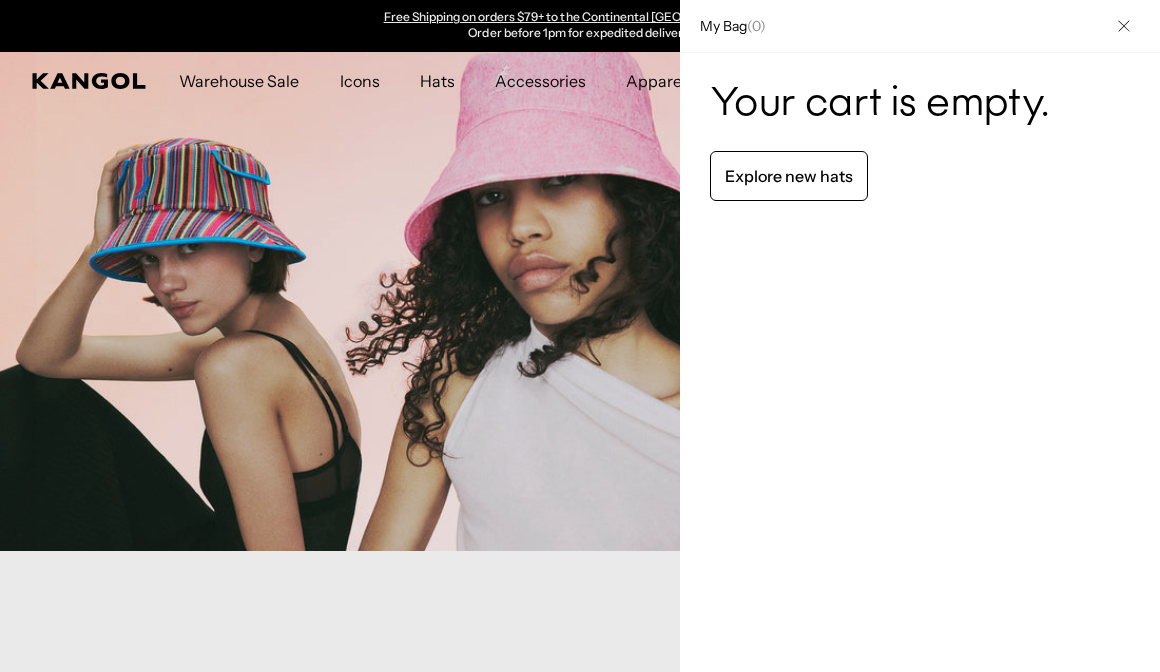 scroll, scrollTop: 0, scrollLeft: 0, axis: both 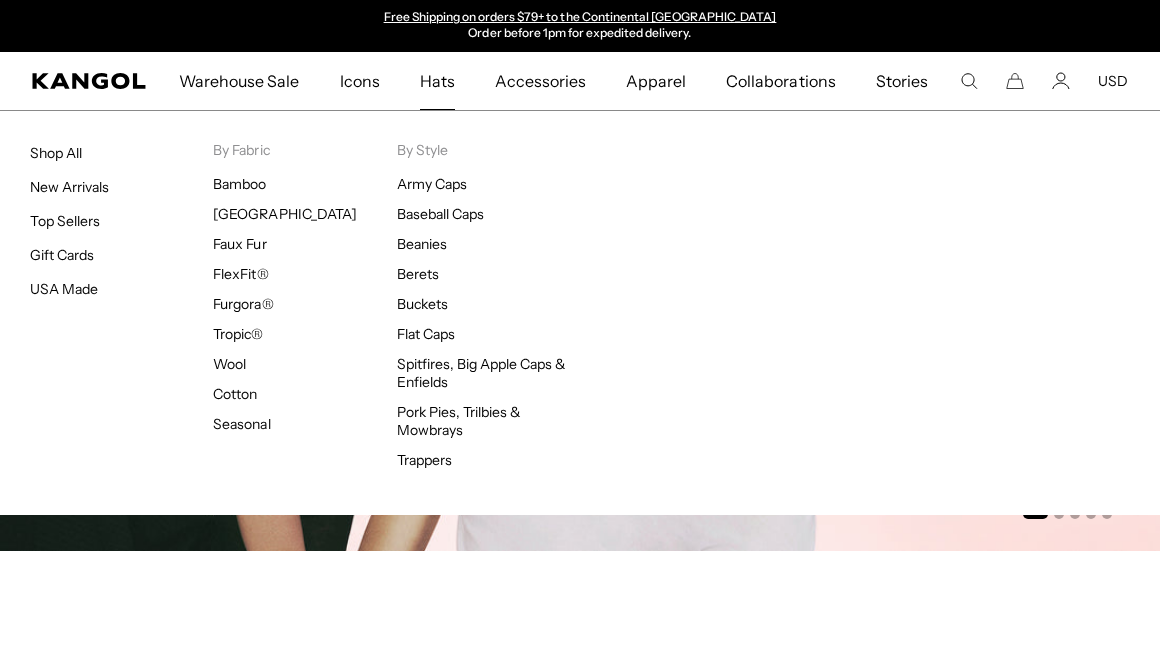click on "Hats" at bounding box center [437, 81] 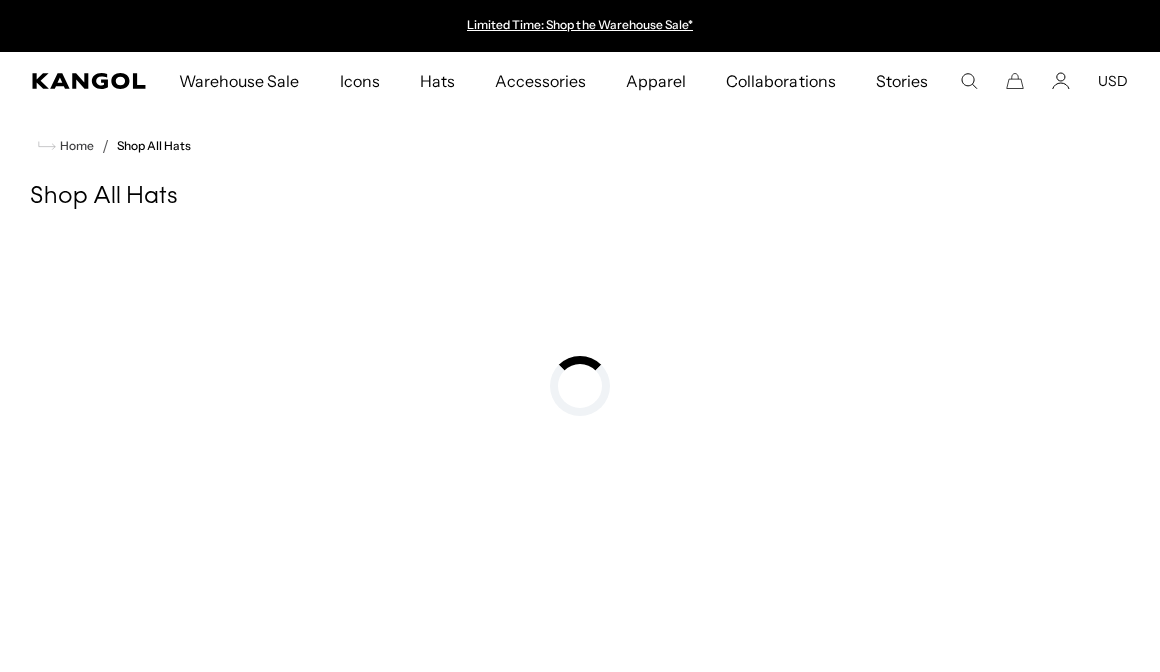 scroll, scrollTop: 0, scrollLeft: 0, axis: both 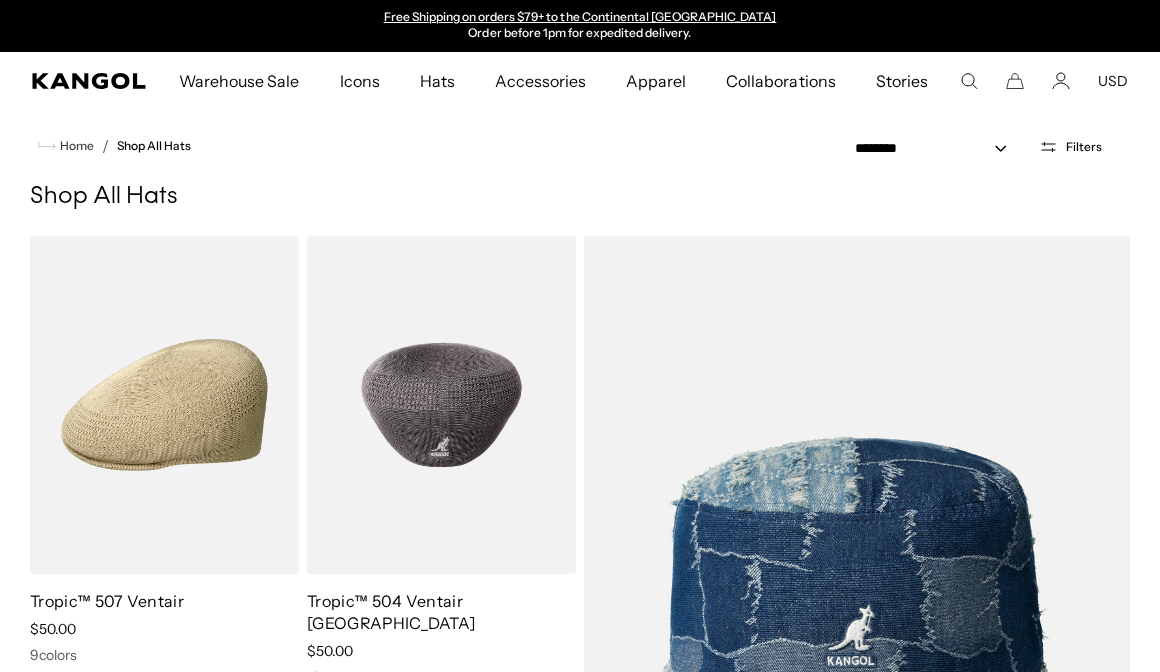click at bounding box center [441, 405] 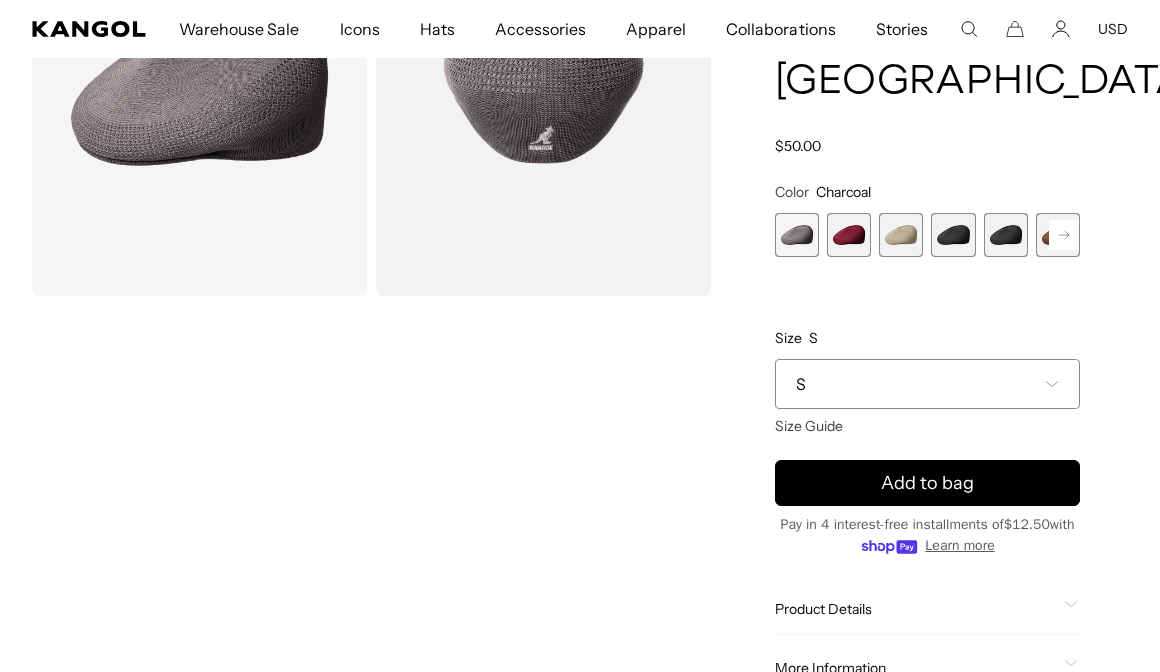 scroll, scrollTop: 271, scrollLeft: 0, axis: vertical 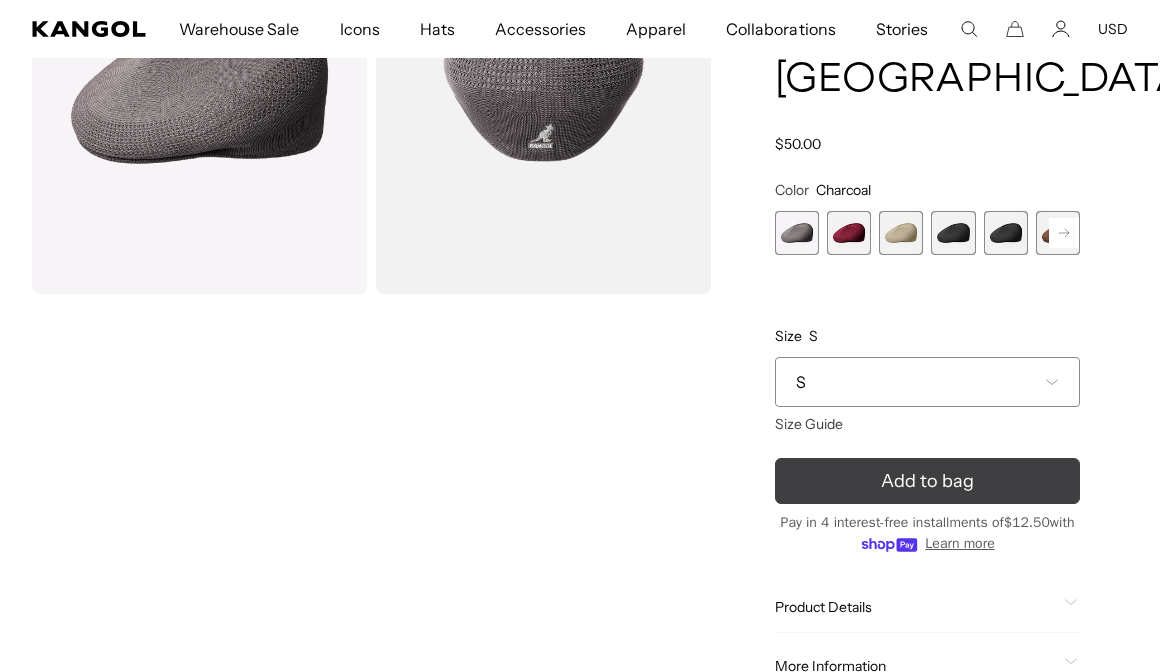 click 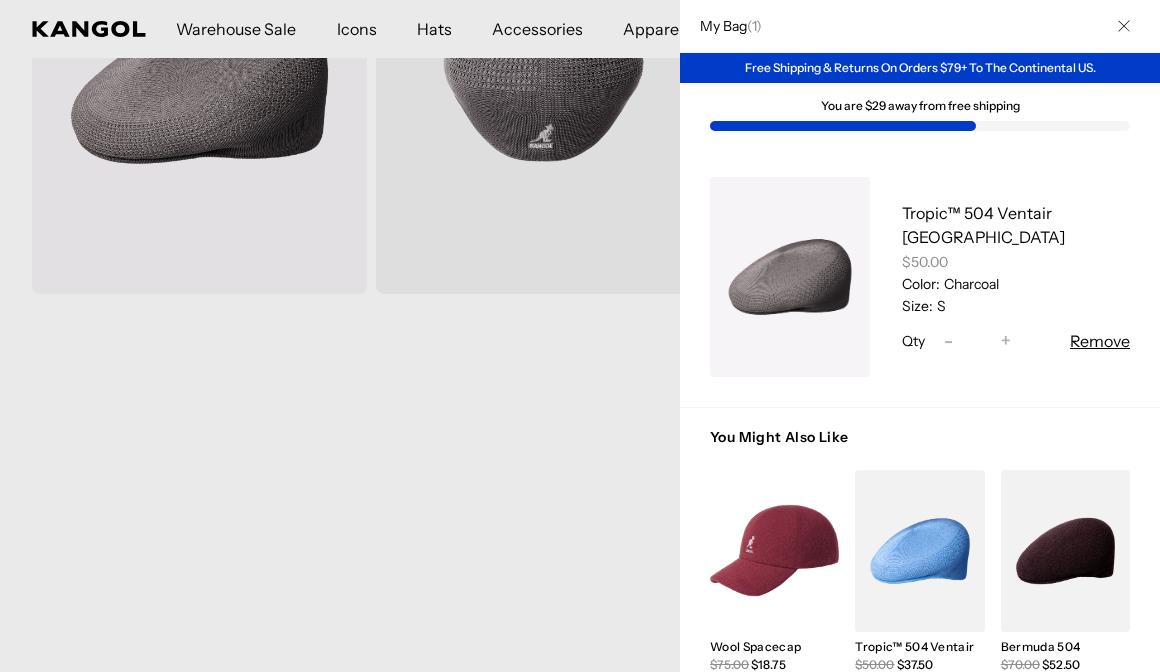 scroll, scrollTop: 0, scrollLeft: 0, axis: both 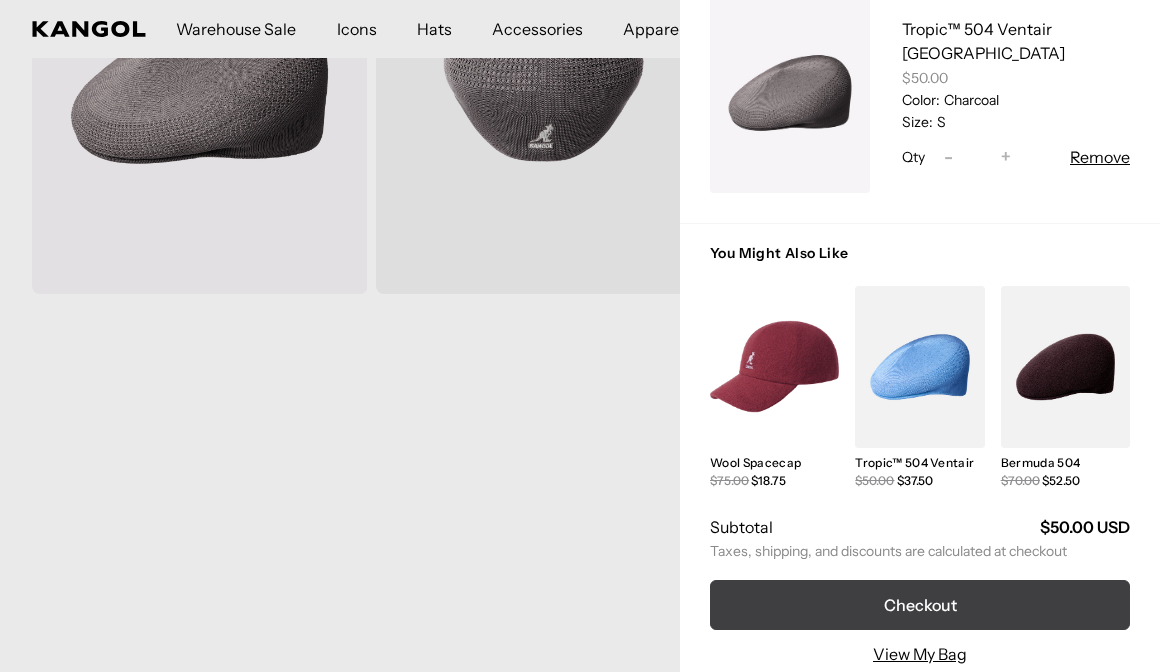 click on "Checkout" at bounding box center [920, 605] 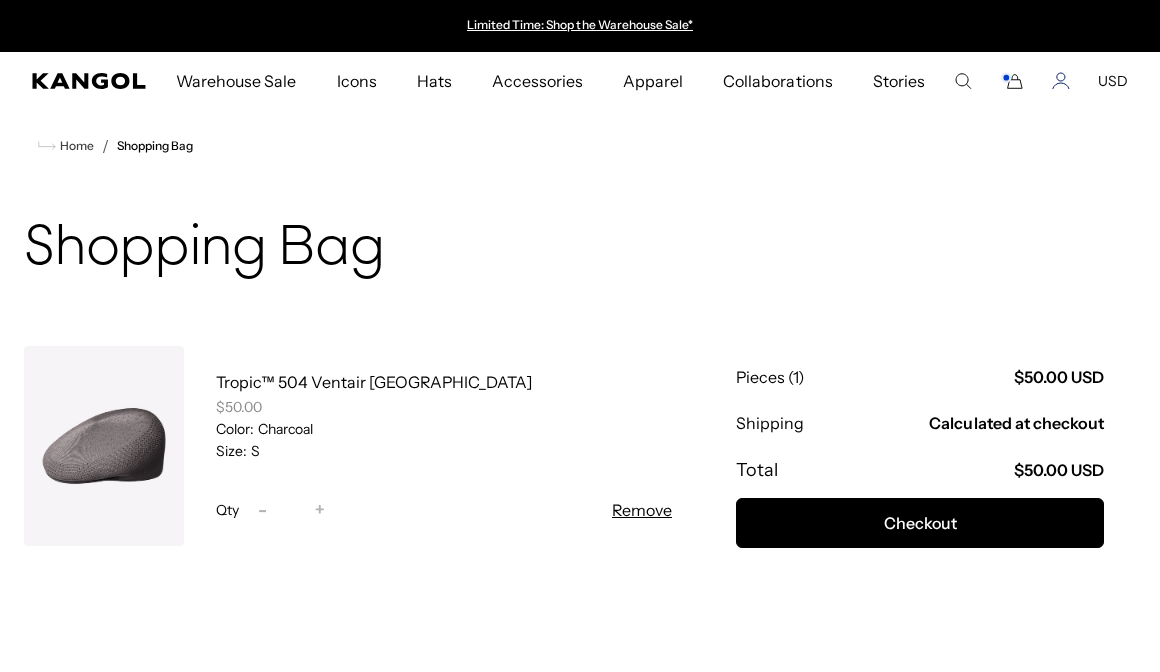 scroll, scrollTop: 0, scrollLeft: 0, axis: both 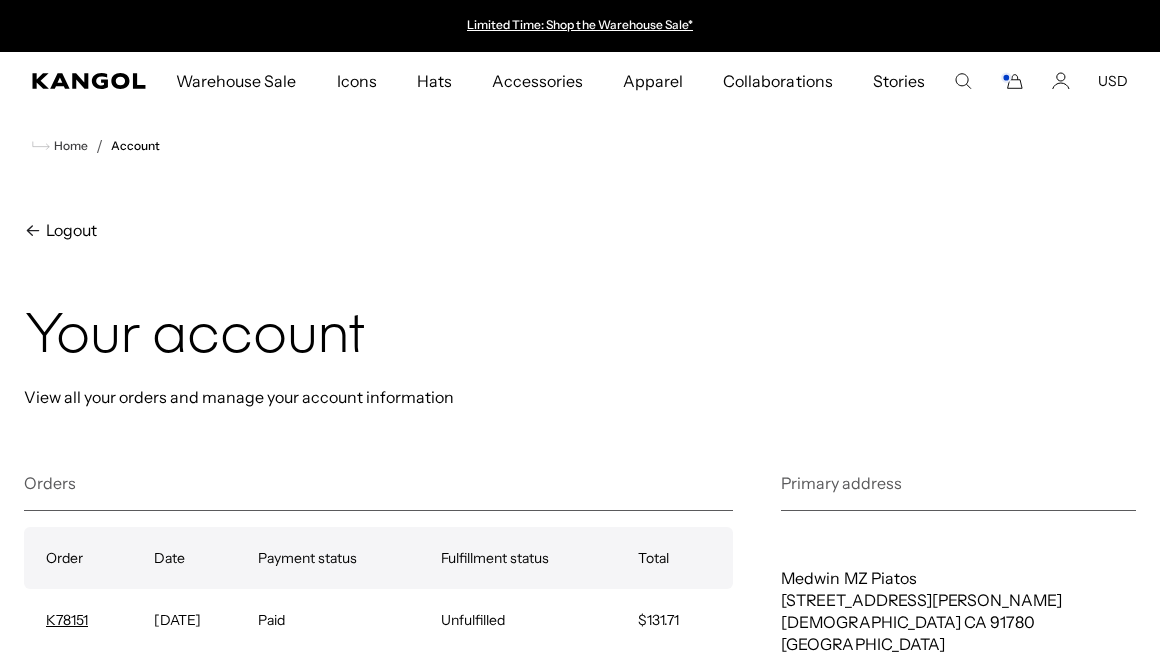 click 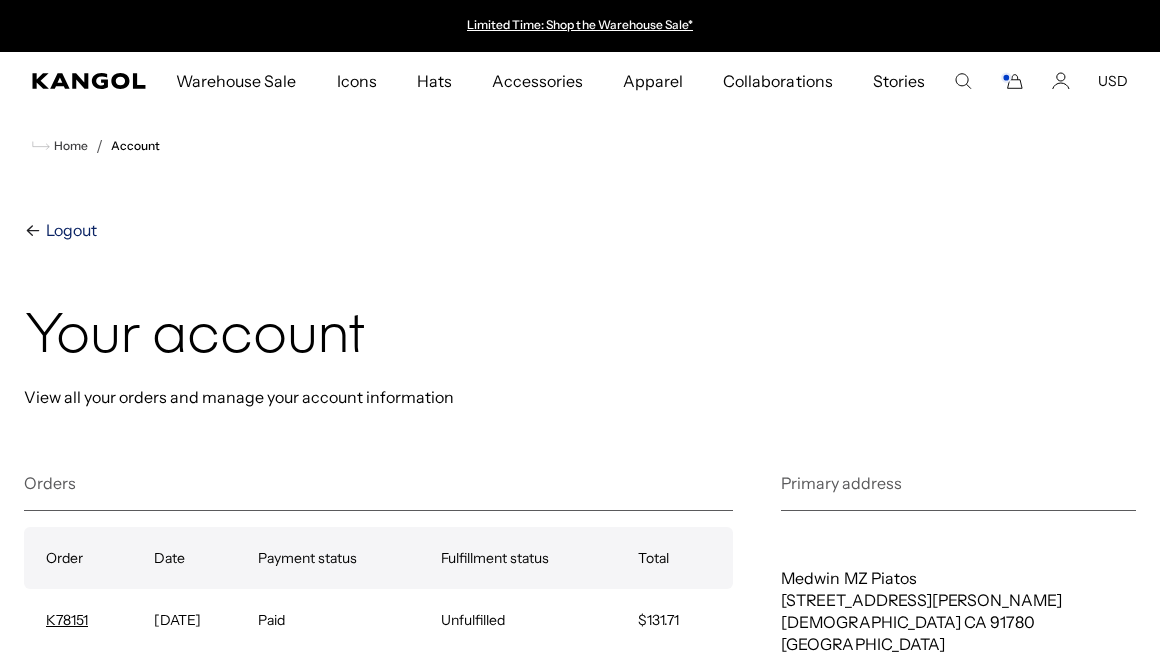 scroll, scrollTop: 0, scrollLeft: 0, axis: both 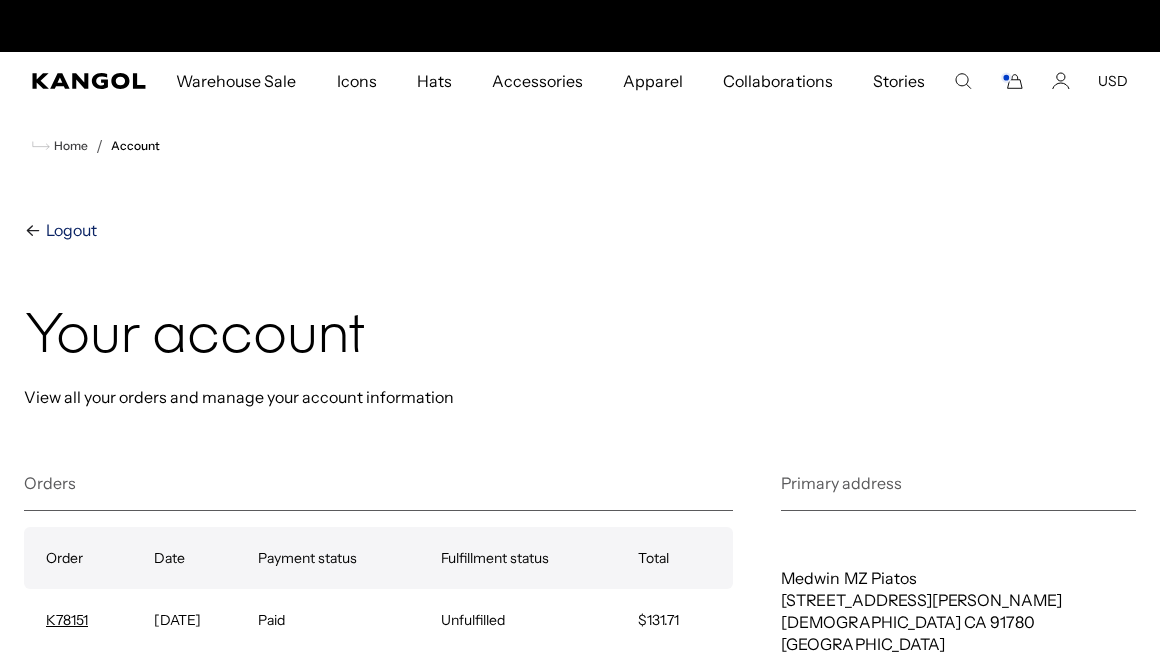 click on "Logout" at bounding box center (69, 230) 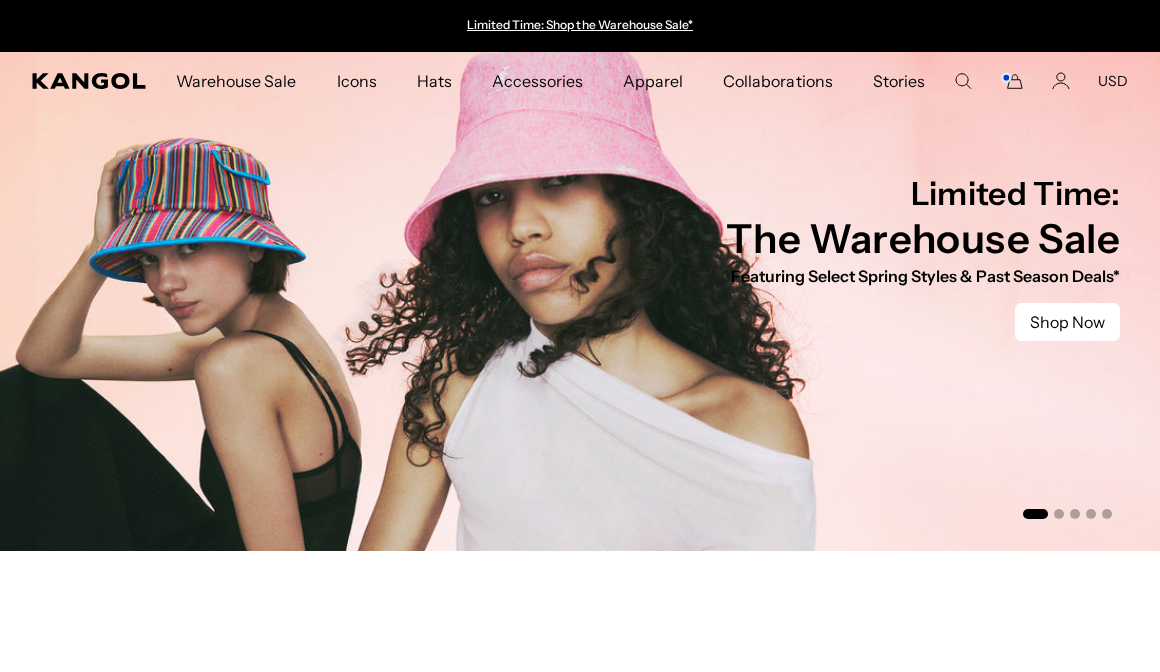 scroll, scrollTop: 0, scrollLeft: 0, axis: both 